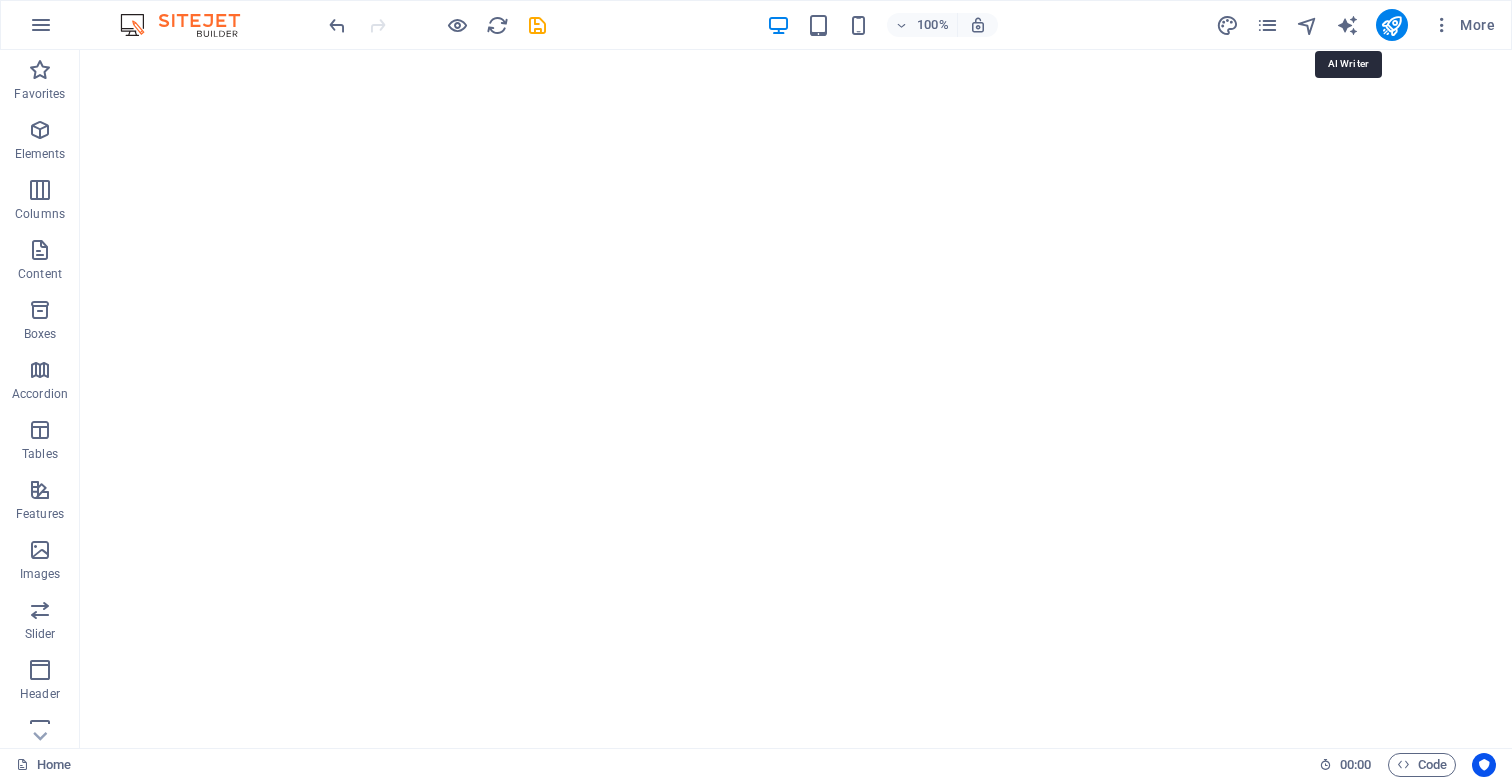 scroll, scrollTop: 0, scrollLeft: 0, axis: both 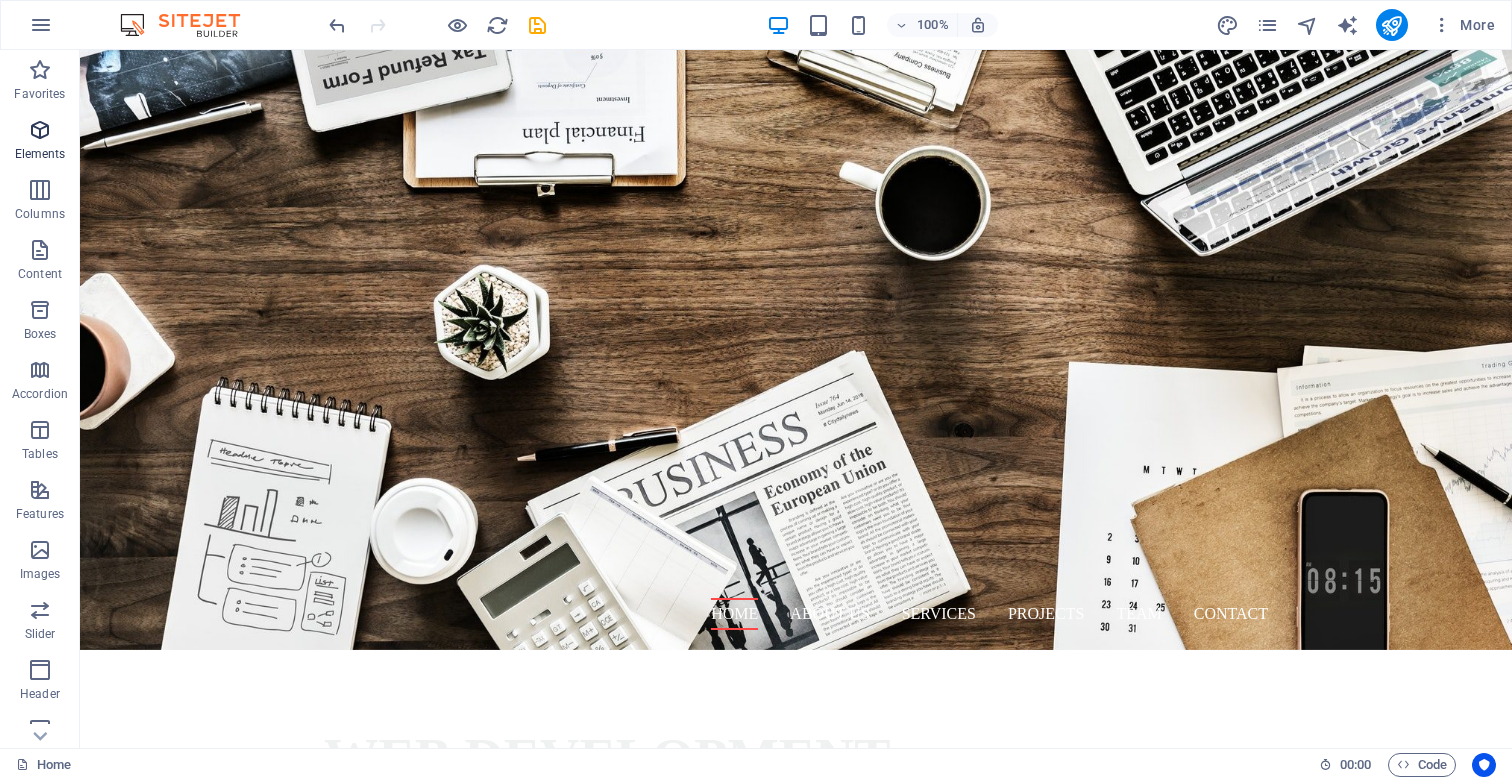 click at bounding box center (40, 130) 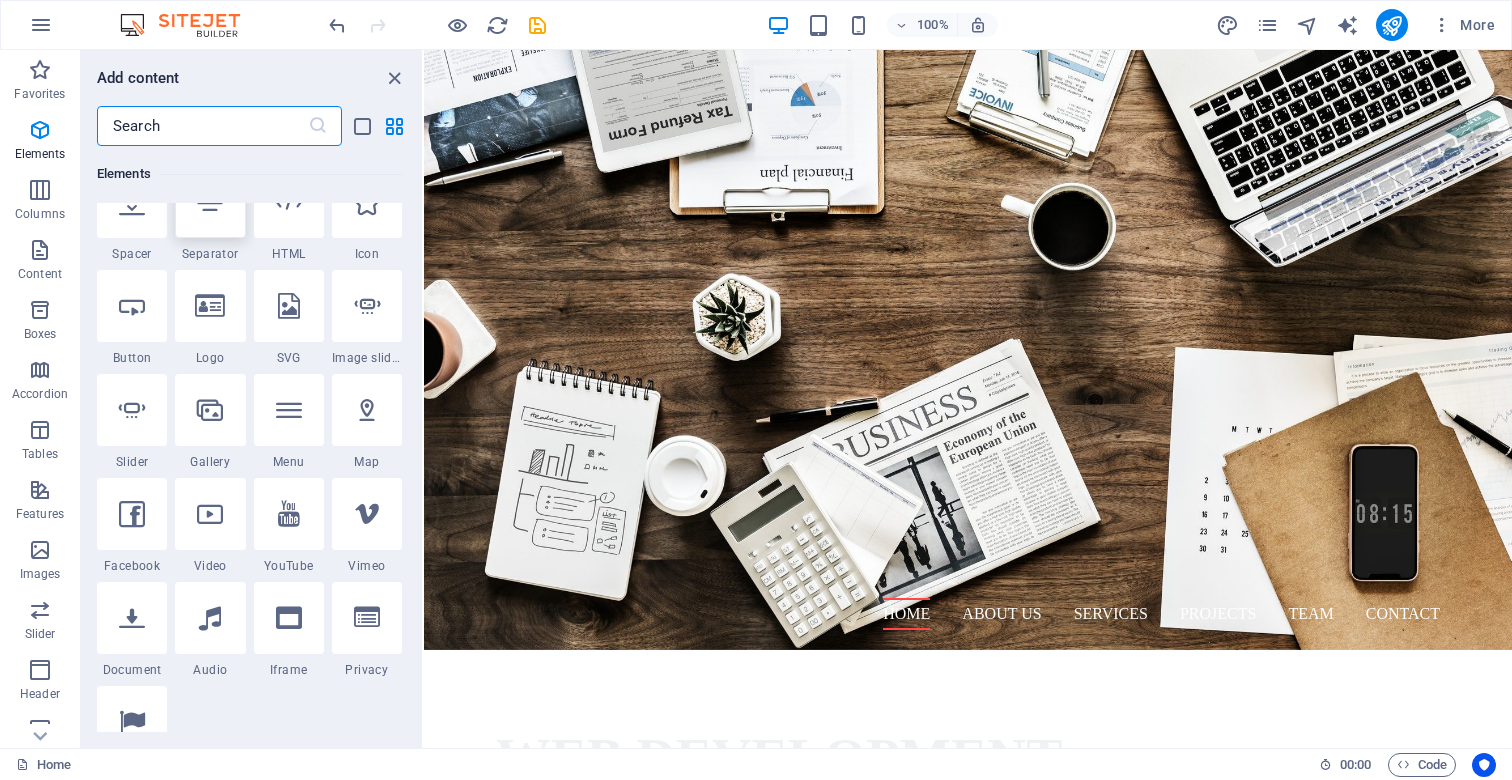 scroll, scrollTop: 360, scrollLeft: 0, axis: vertical 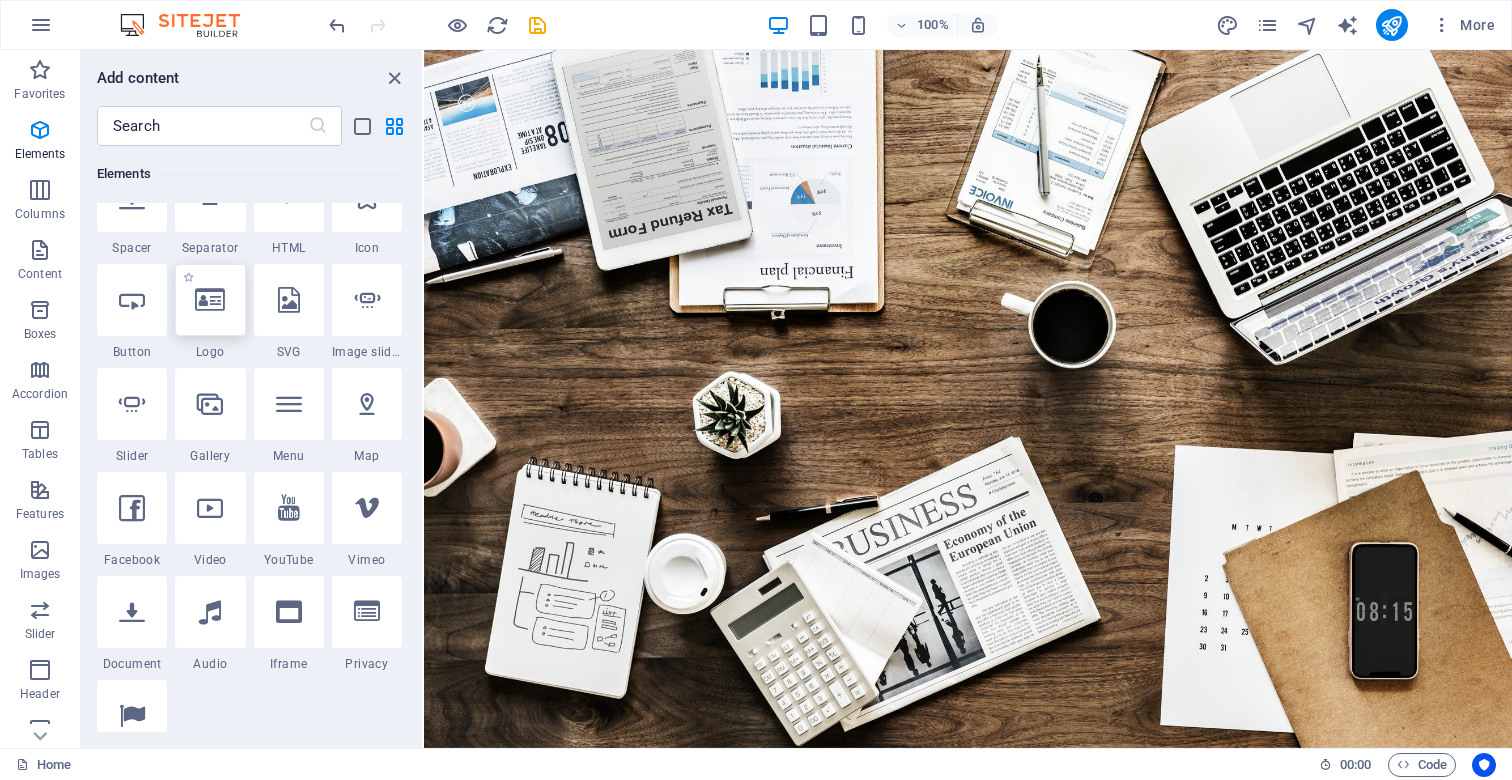 click at bounding box center (210, 300) 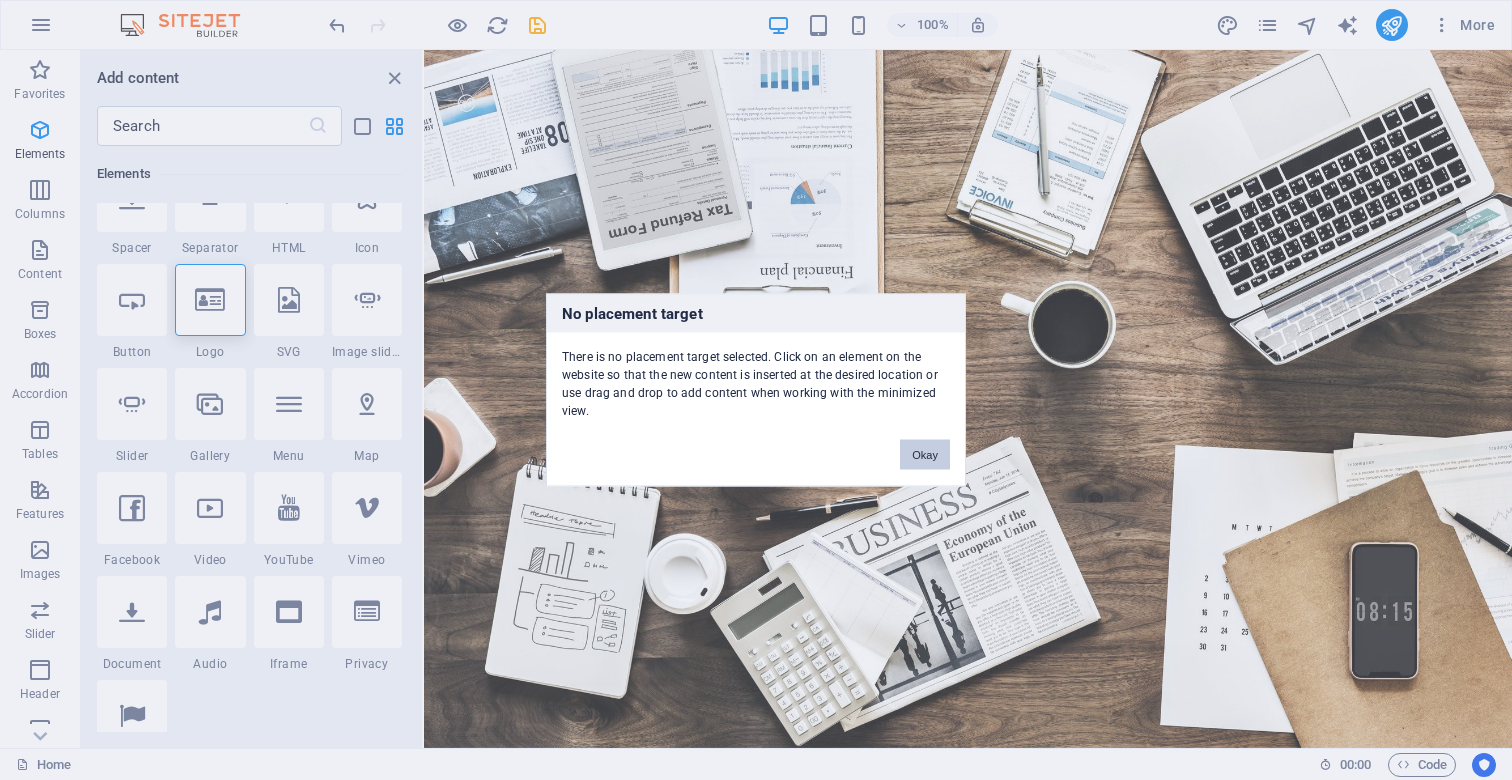 click on "Okay" at bounding box center (925, 455) 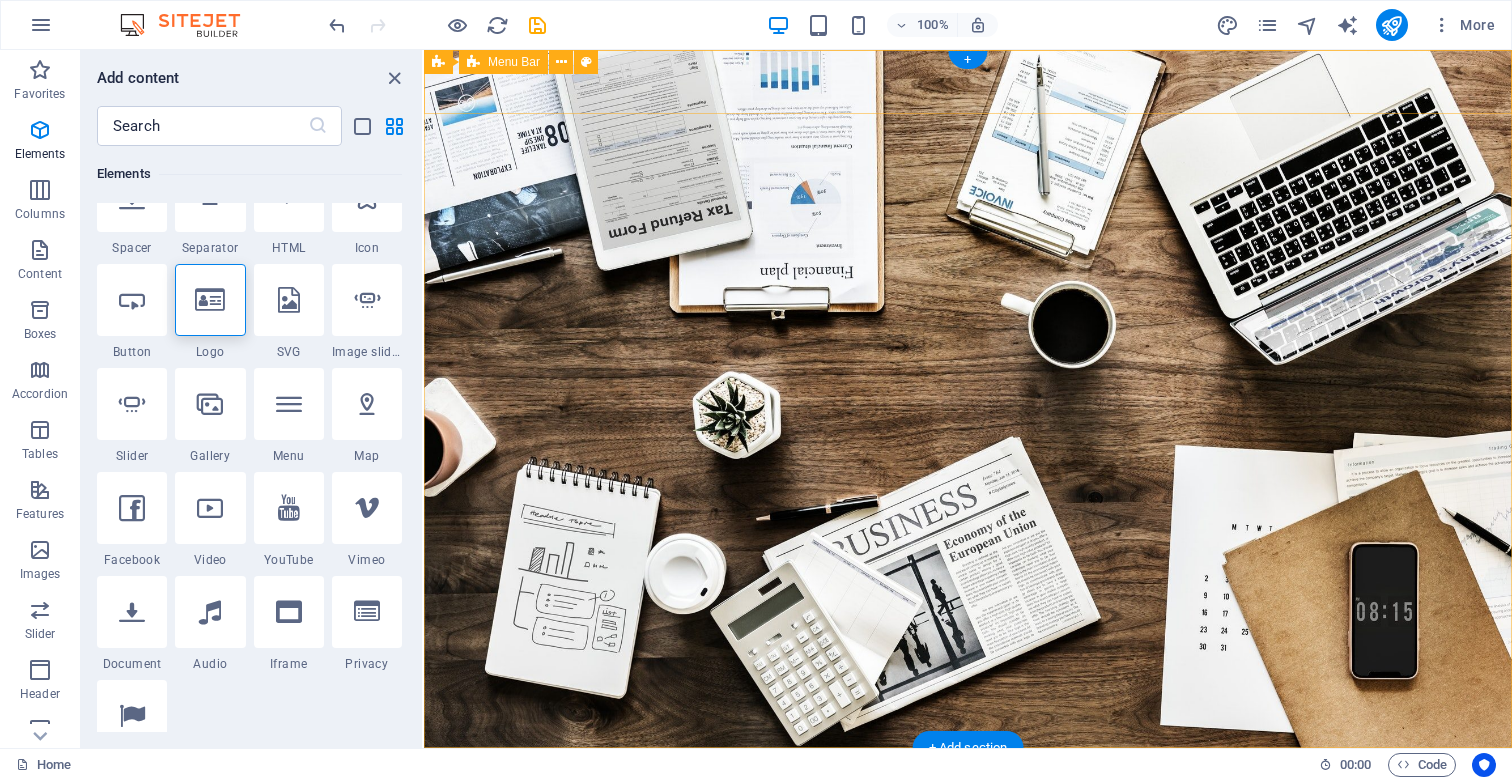 click on "Home About us Services Projects Team Contact" at bounding box center (968, 795) 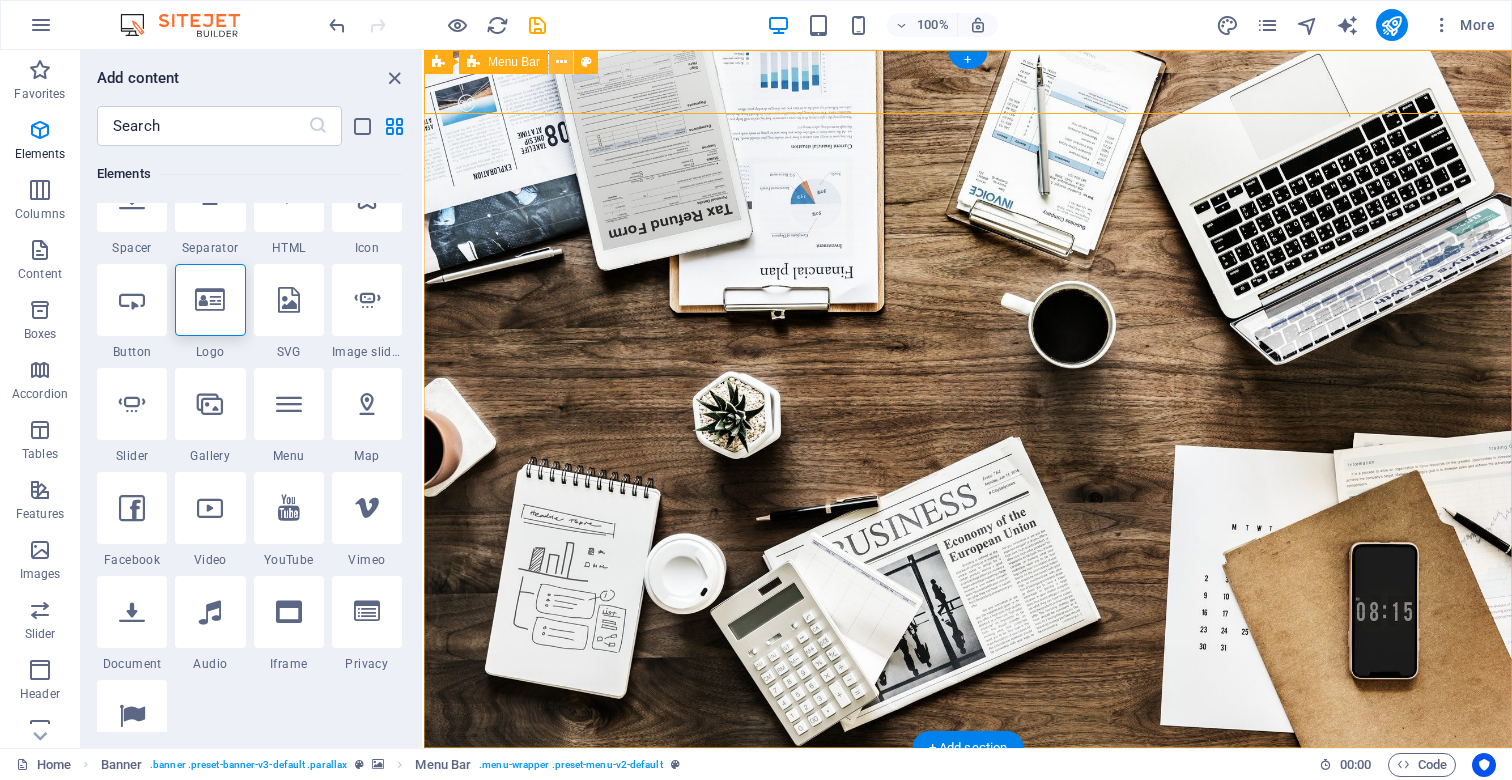click at bounding box center [561, 62] 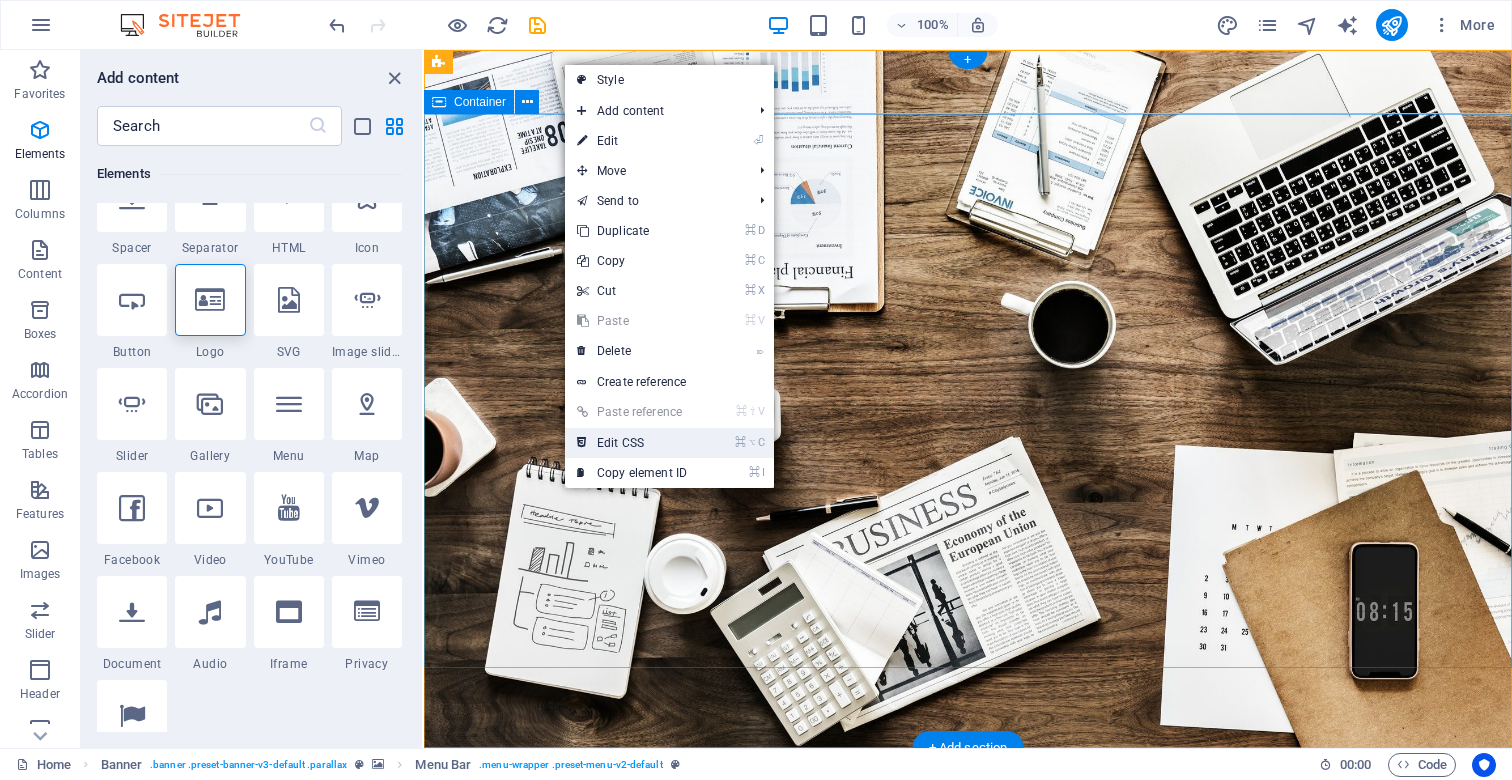 click on "⌘ ⌥ C  Edit CSS" at bounding box center [632, 443] 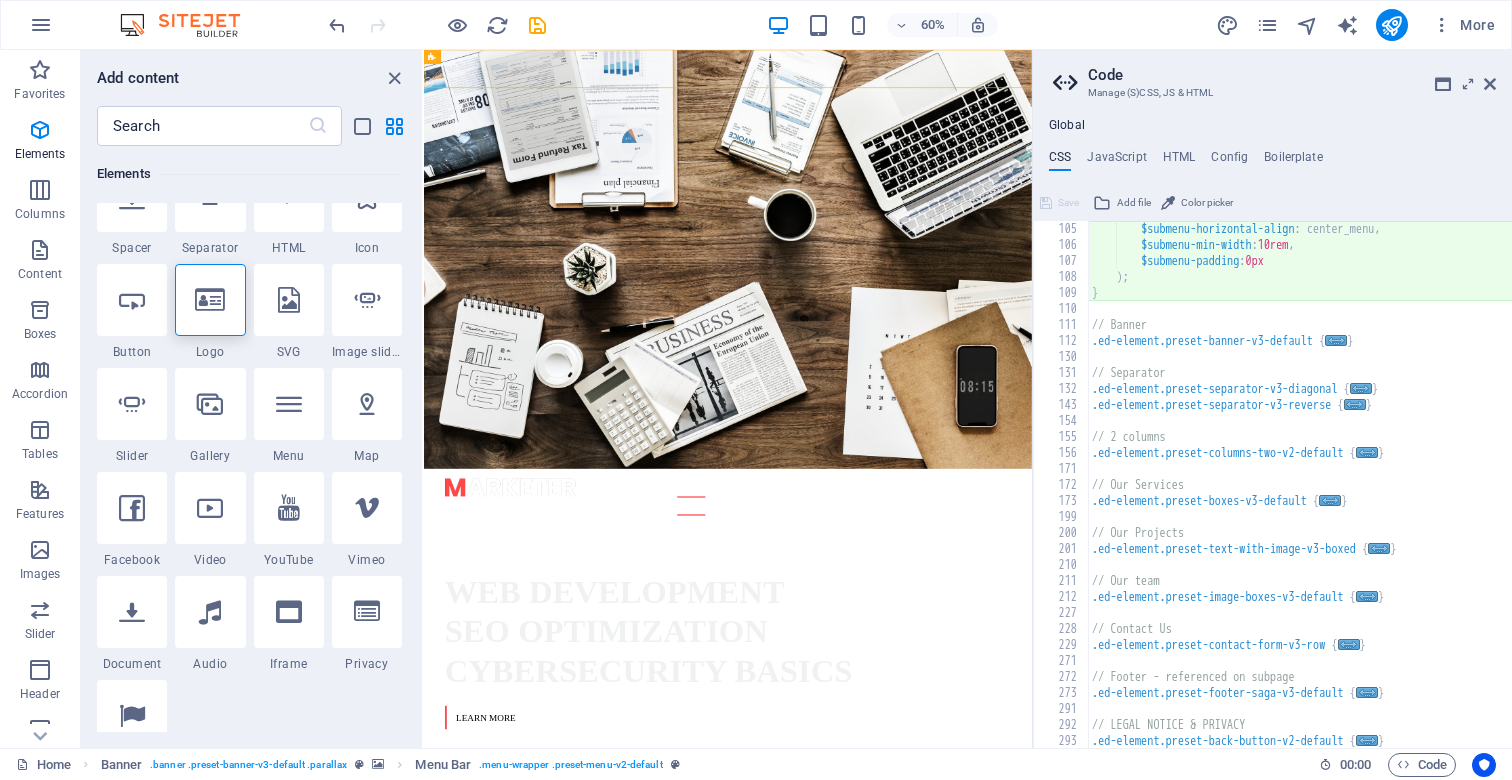 scroll, scrollTop: 1664, scrollLeft: 0, axis: vertical 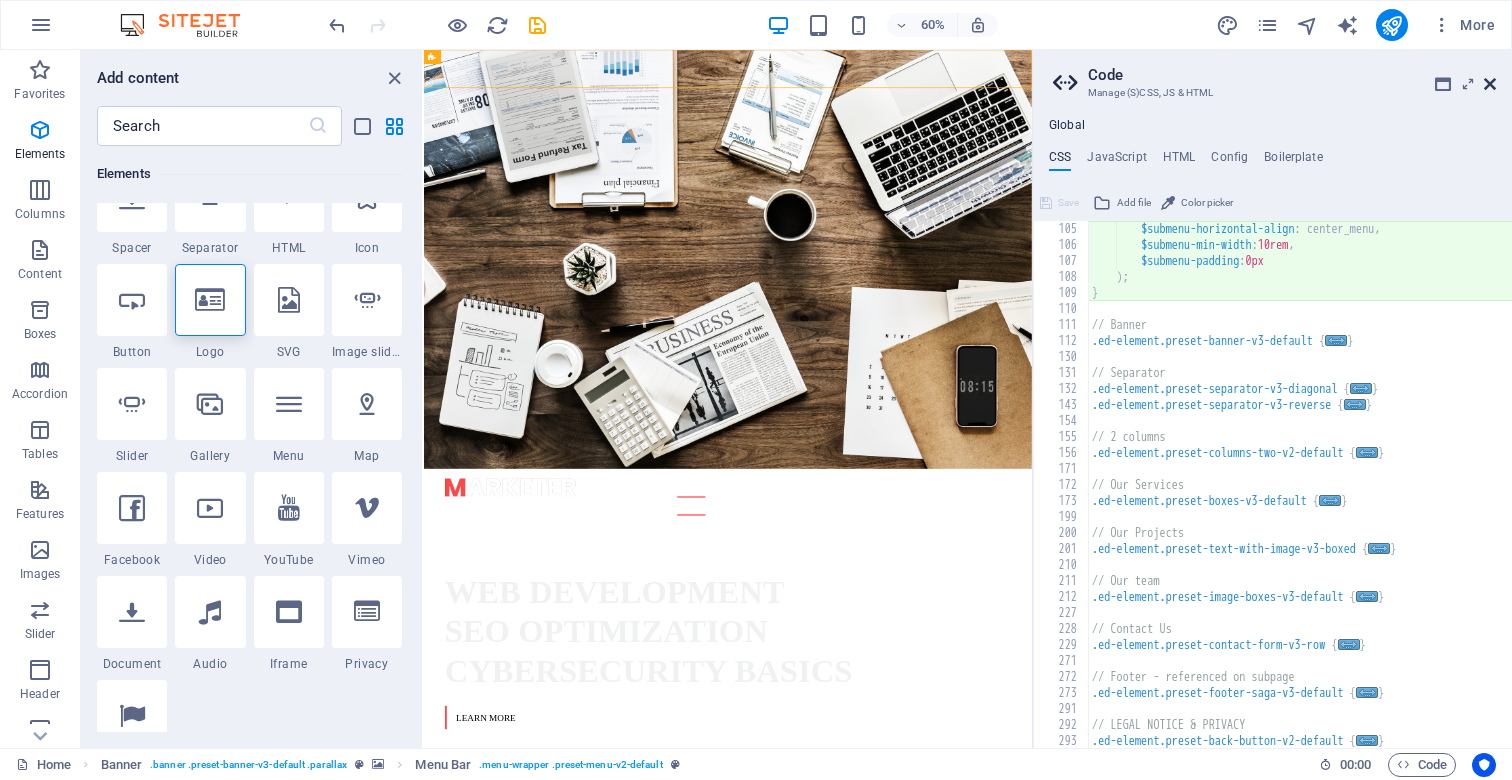 click at bounding box center (1490, 84) 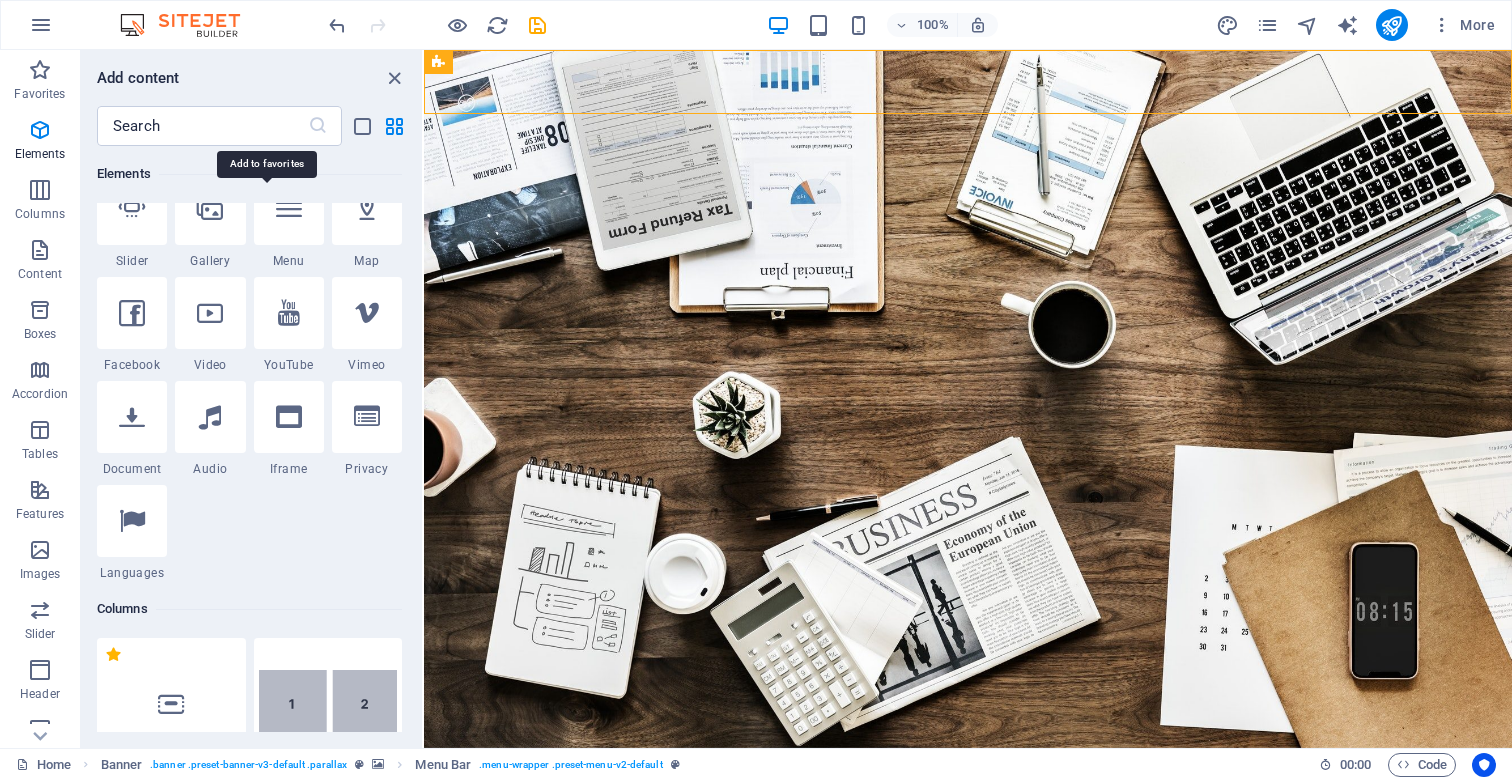scroll, scrollTop: 557, scrollLeft: 0, axis: vertical 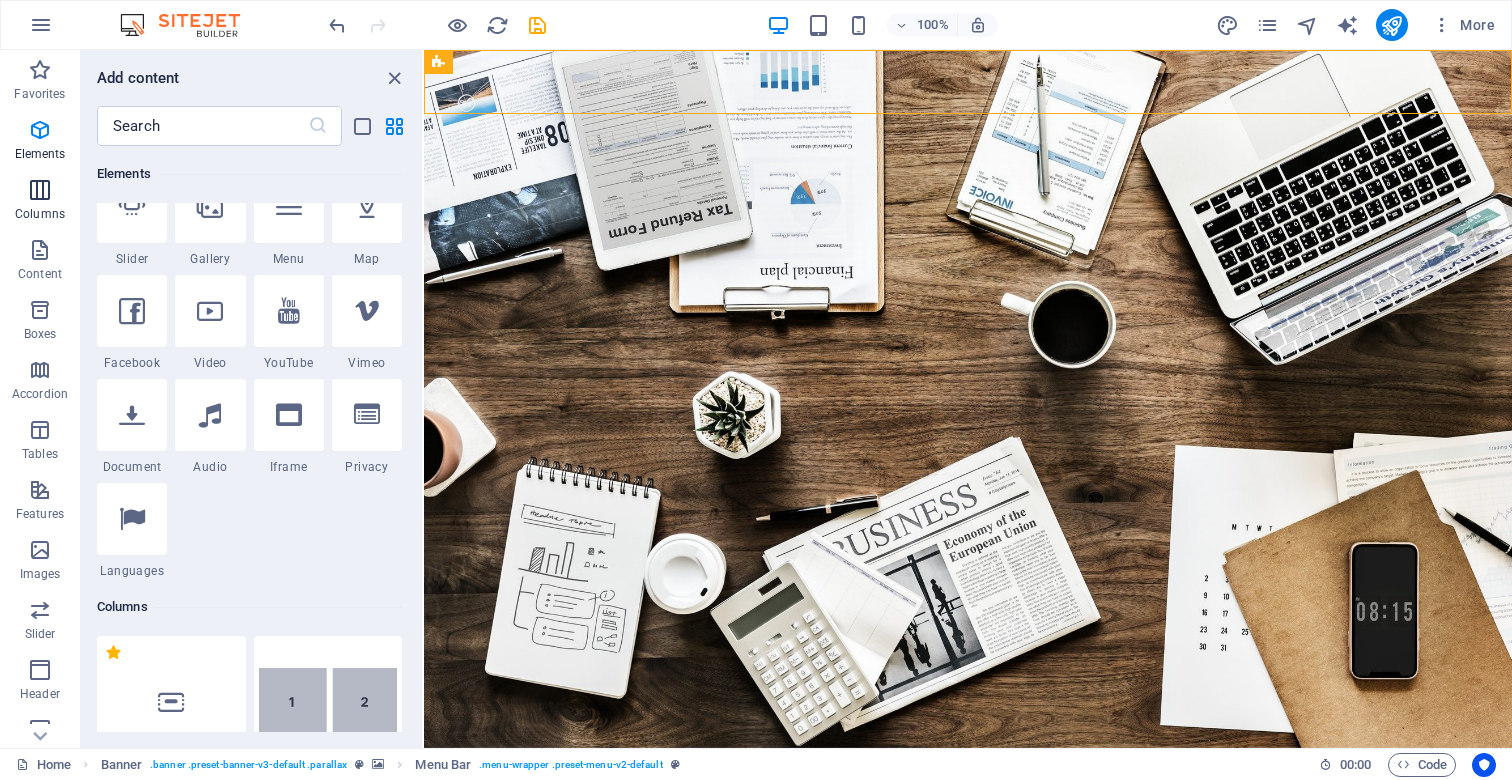 click on "Columns" at bounding box center [40, 202] 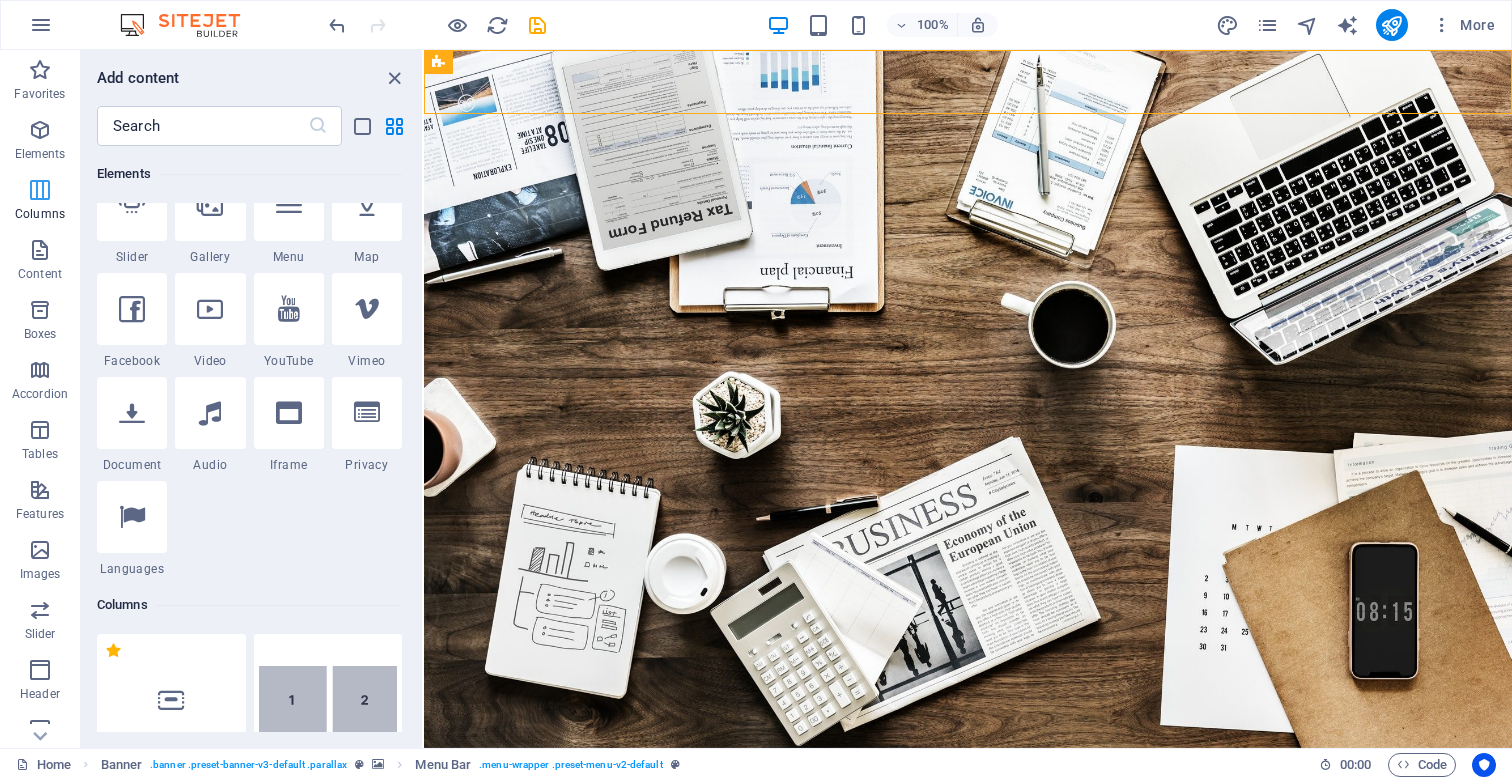 scroll, scrollTop: 1, scrollLeft: 0, axis: vertical 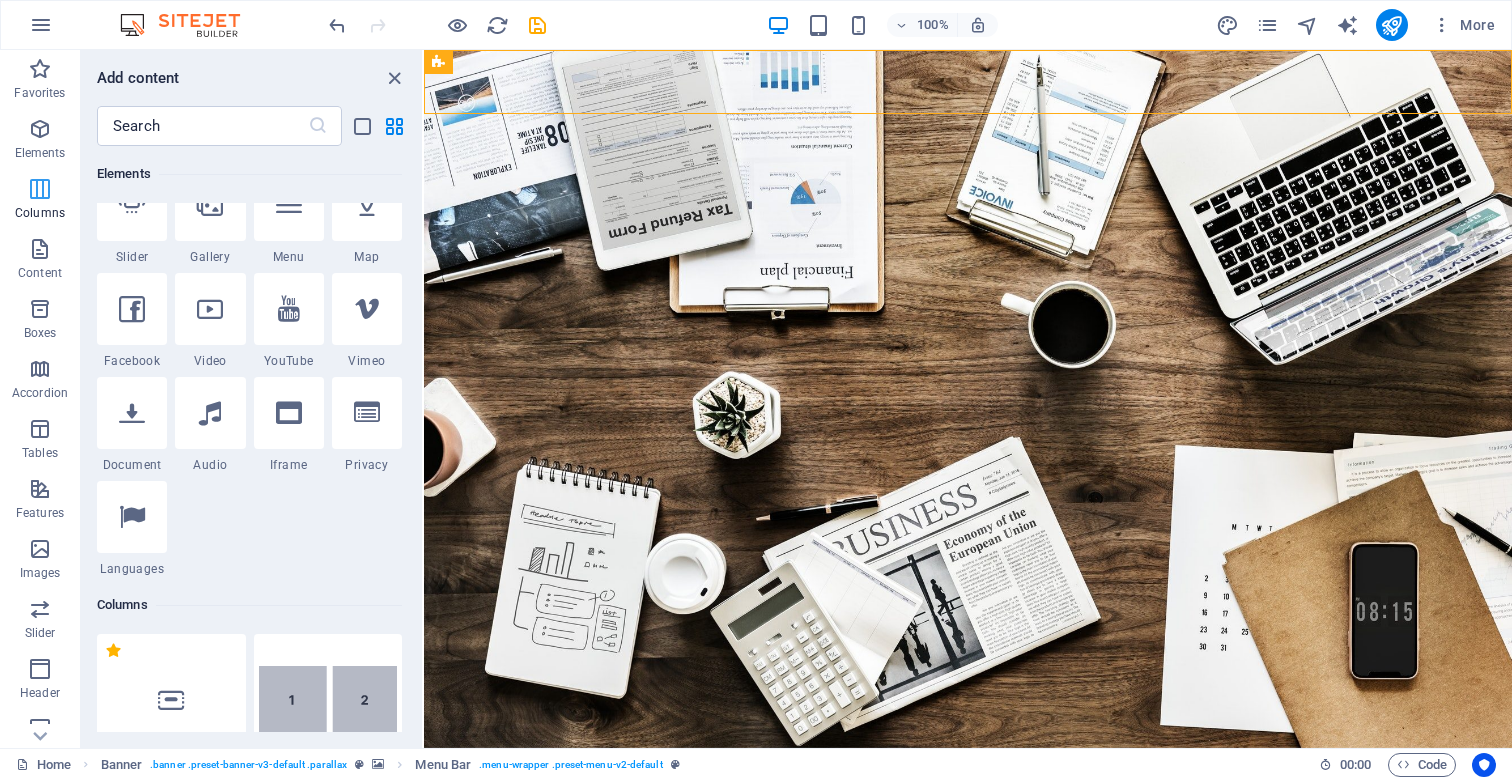 click at bounding box center [40, 189] 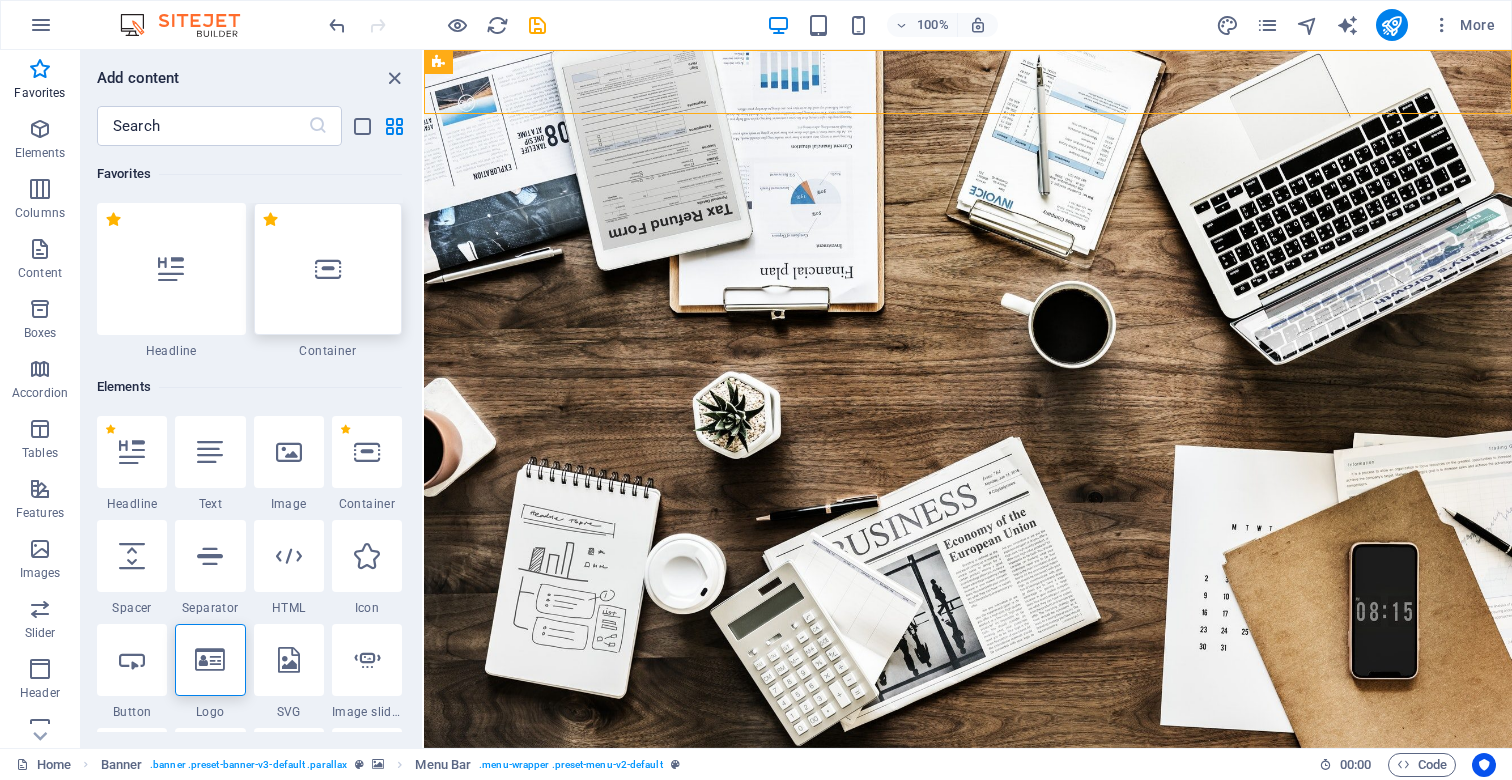 scroll, scrollTop: 0, scrollLeft: 0, axis: both 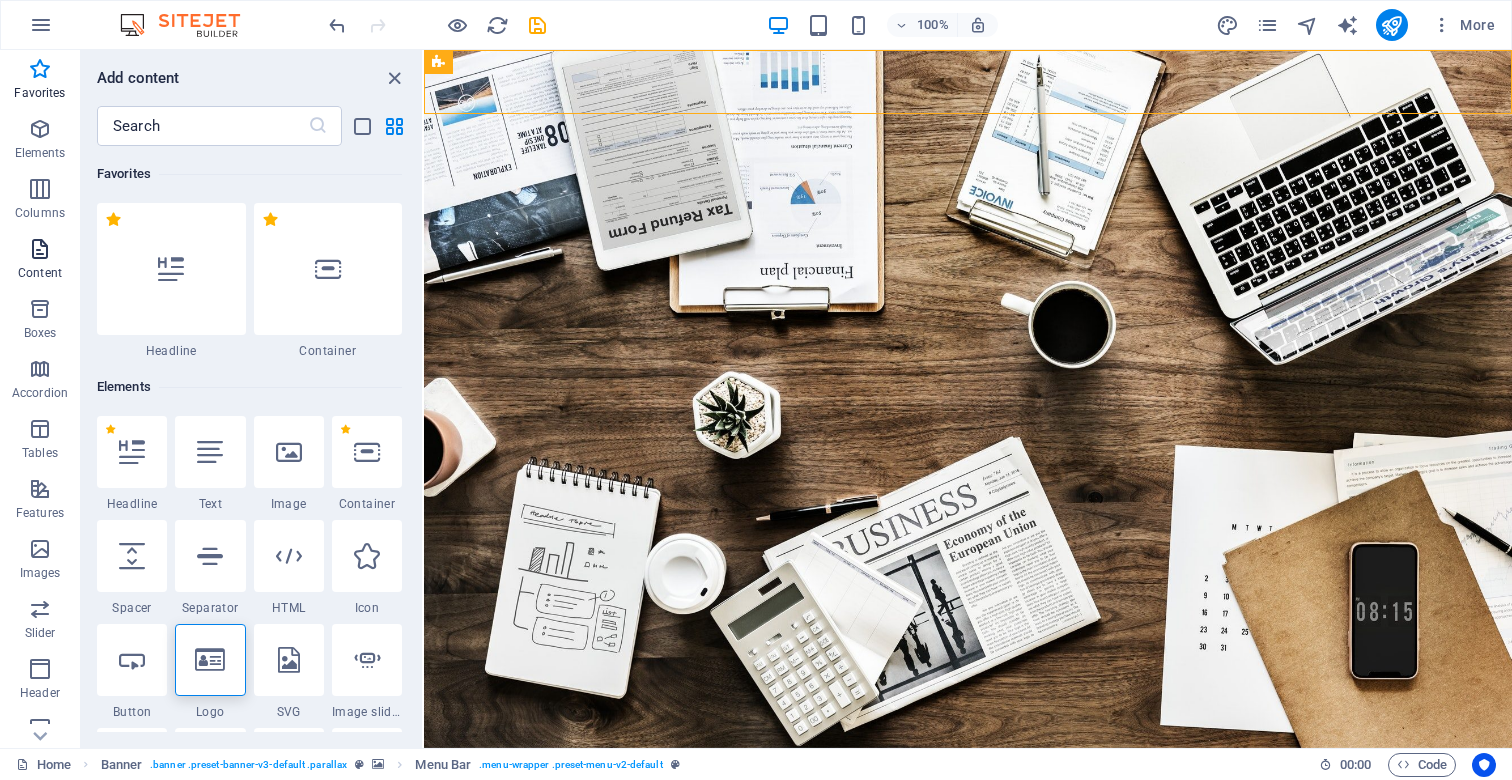 click at bounding box center [40, 249] 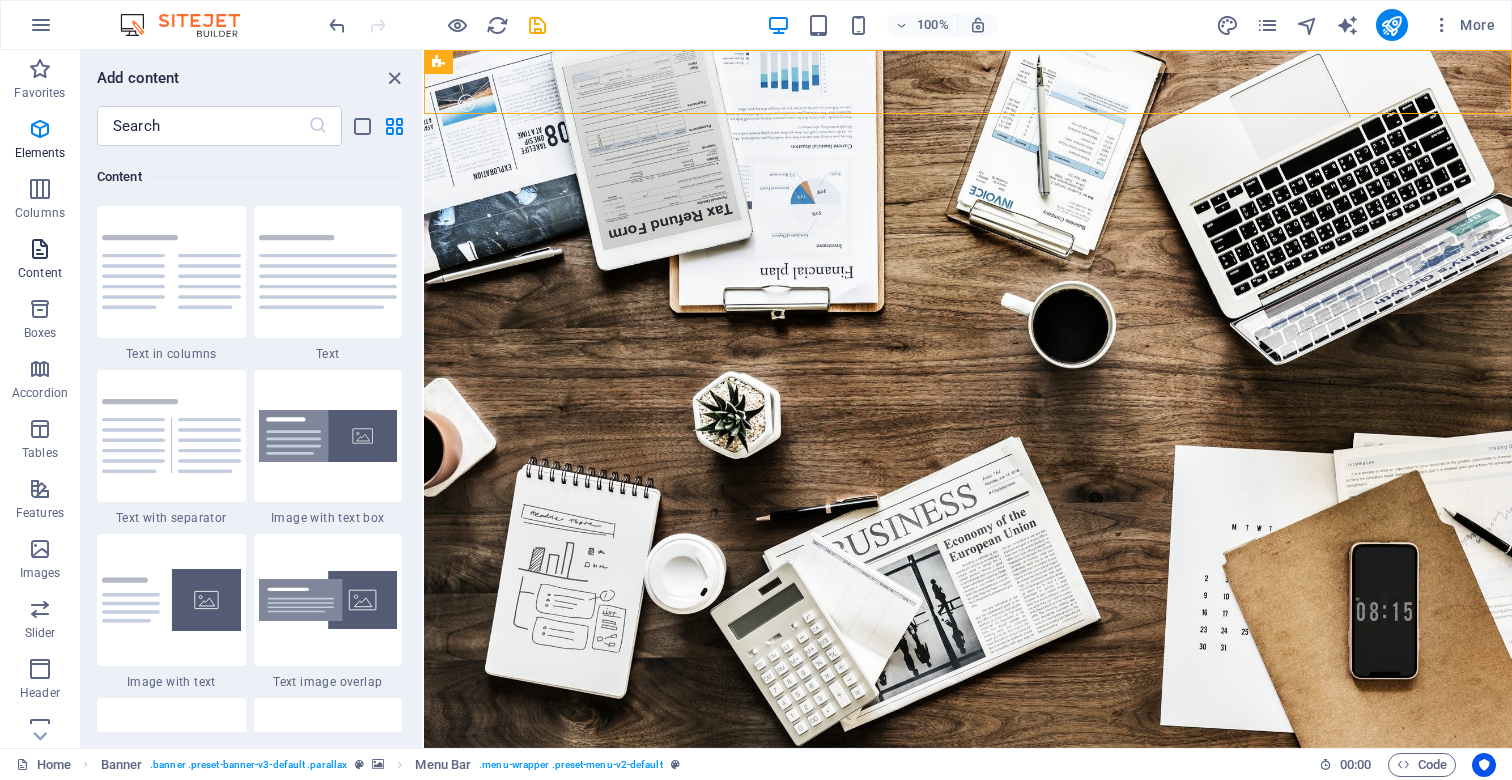 scroll, scrollTop: 3499, scrollLeft: 0, axis: vertical 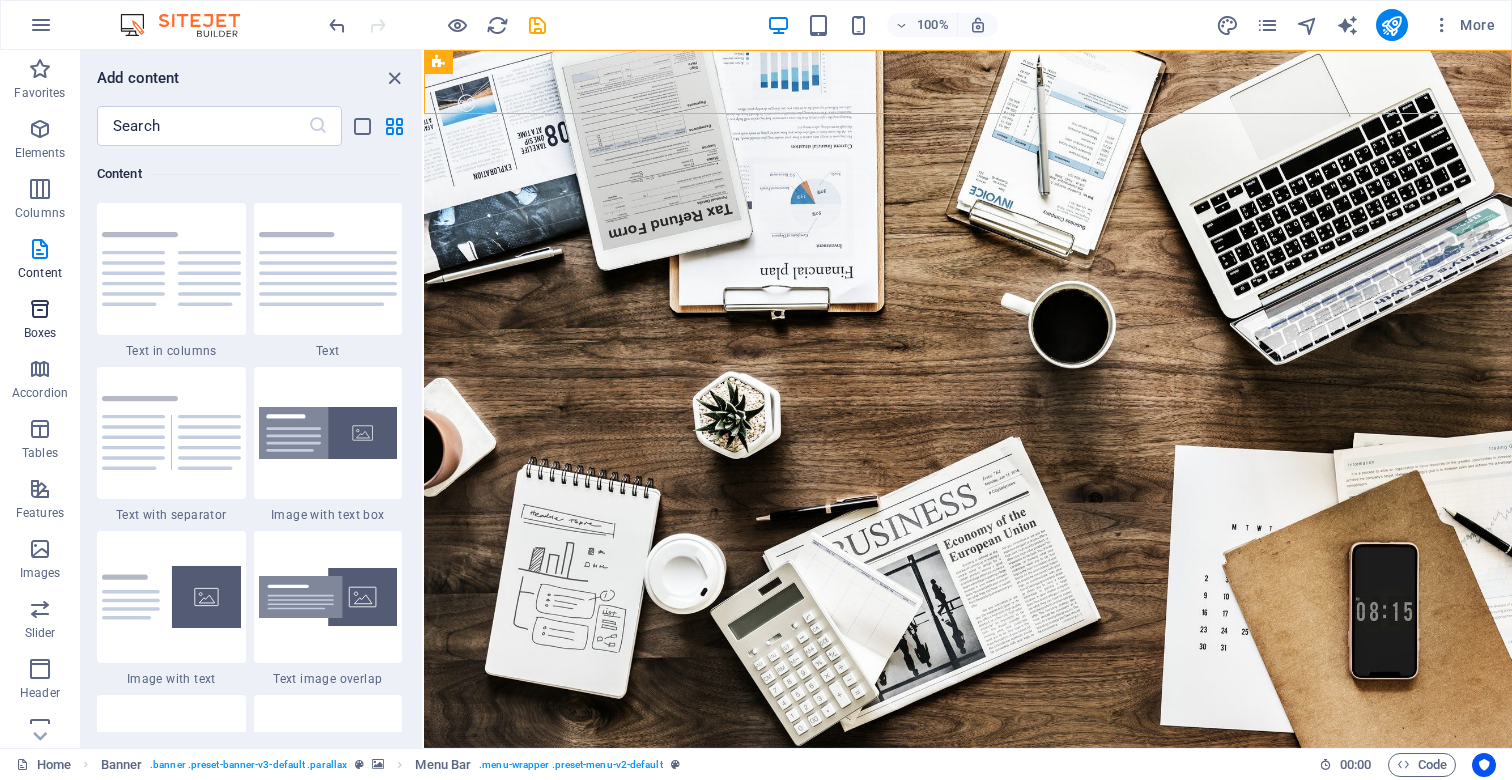 click on "Boxes" at bounding box center (40, 321) 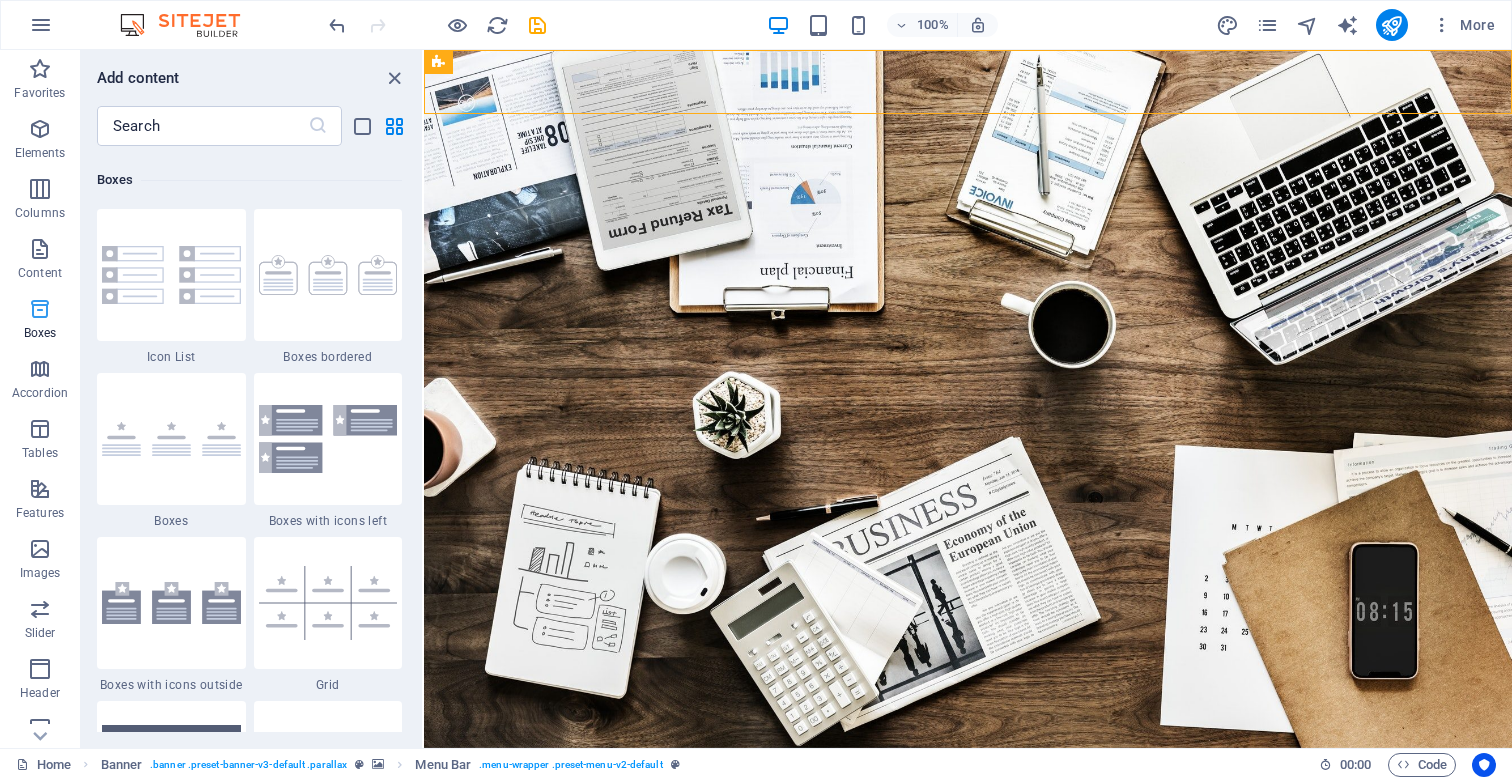 scroll, scrollTop: 5516, scrollLeft: 0, axis: vertical 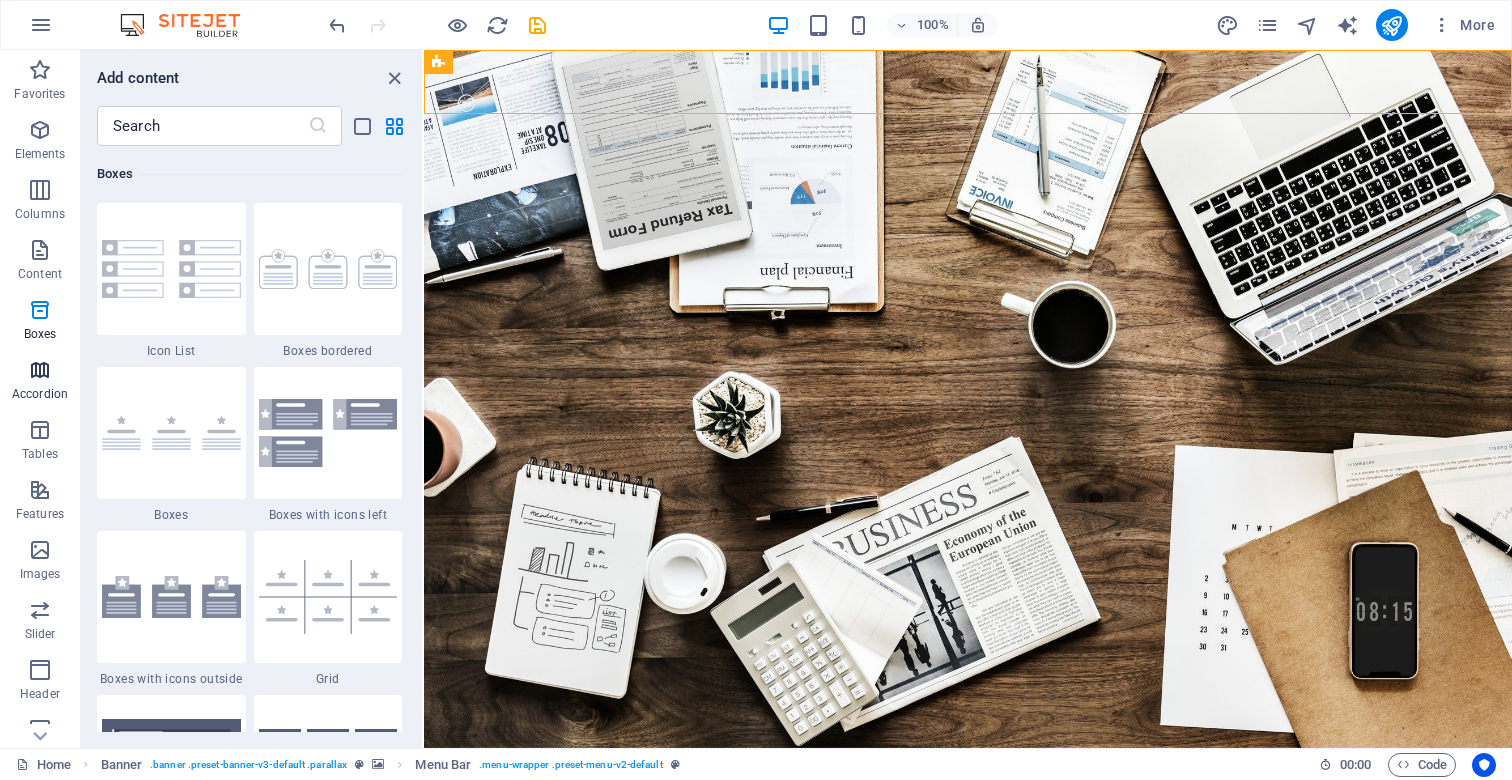 click at bounding box center [40, 370] 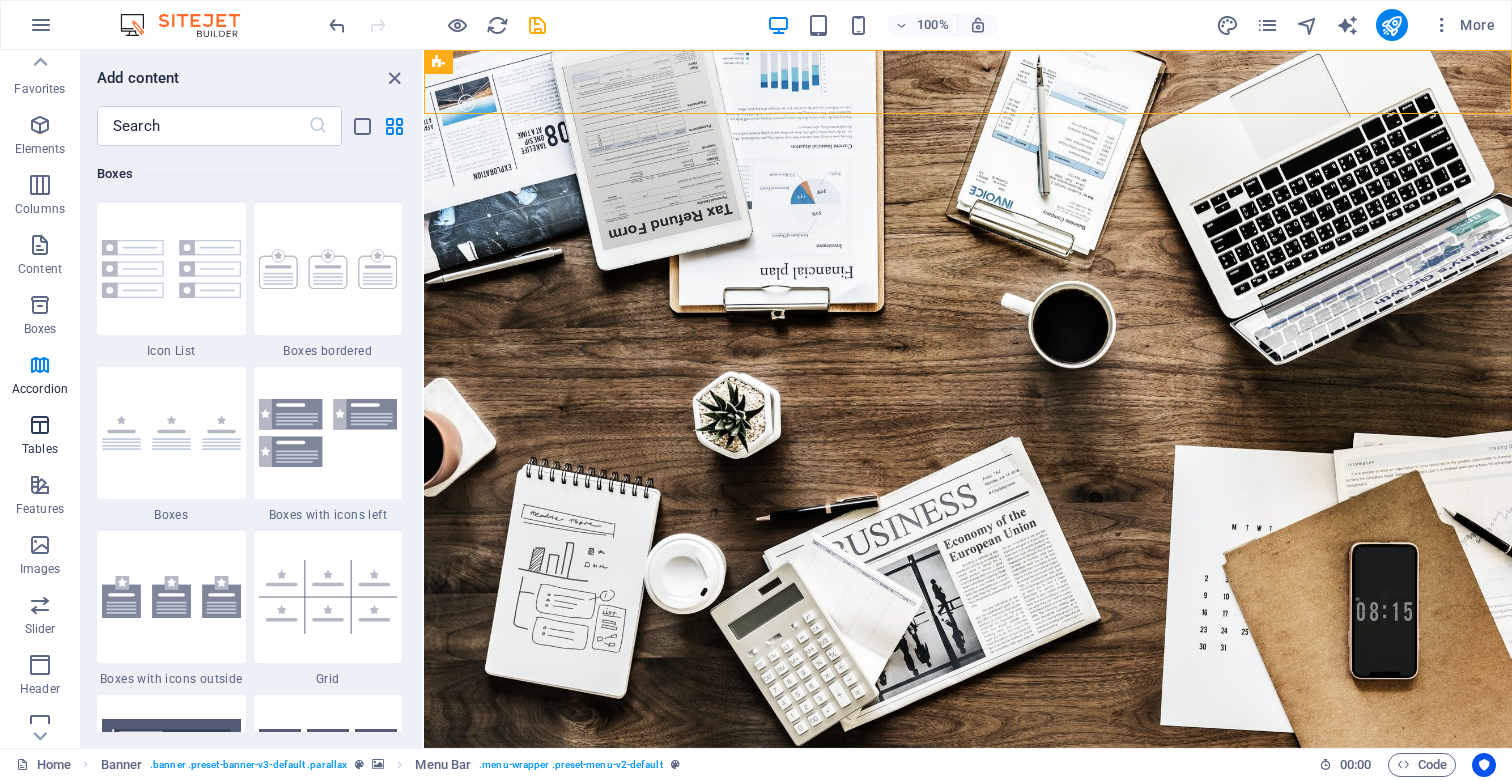 scroll, scrollTop: 0, scrollLeft: 0, axis: both 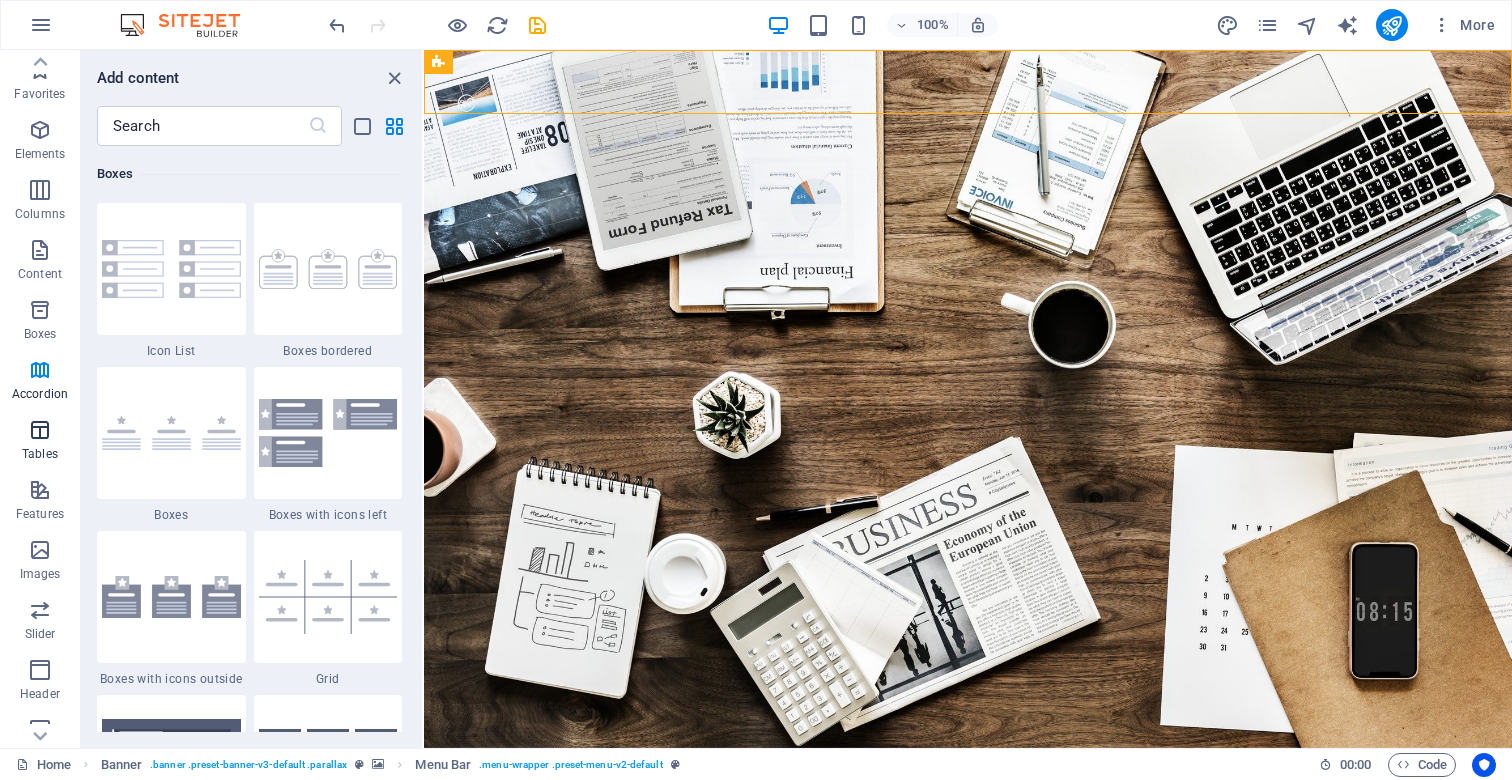 click on "Tables" at bounding box center [40, 442] 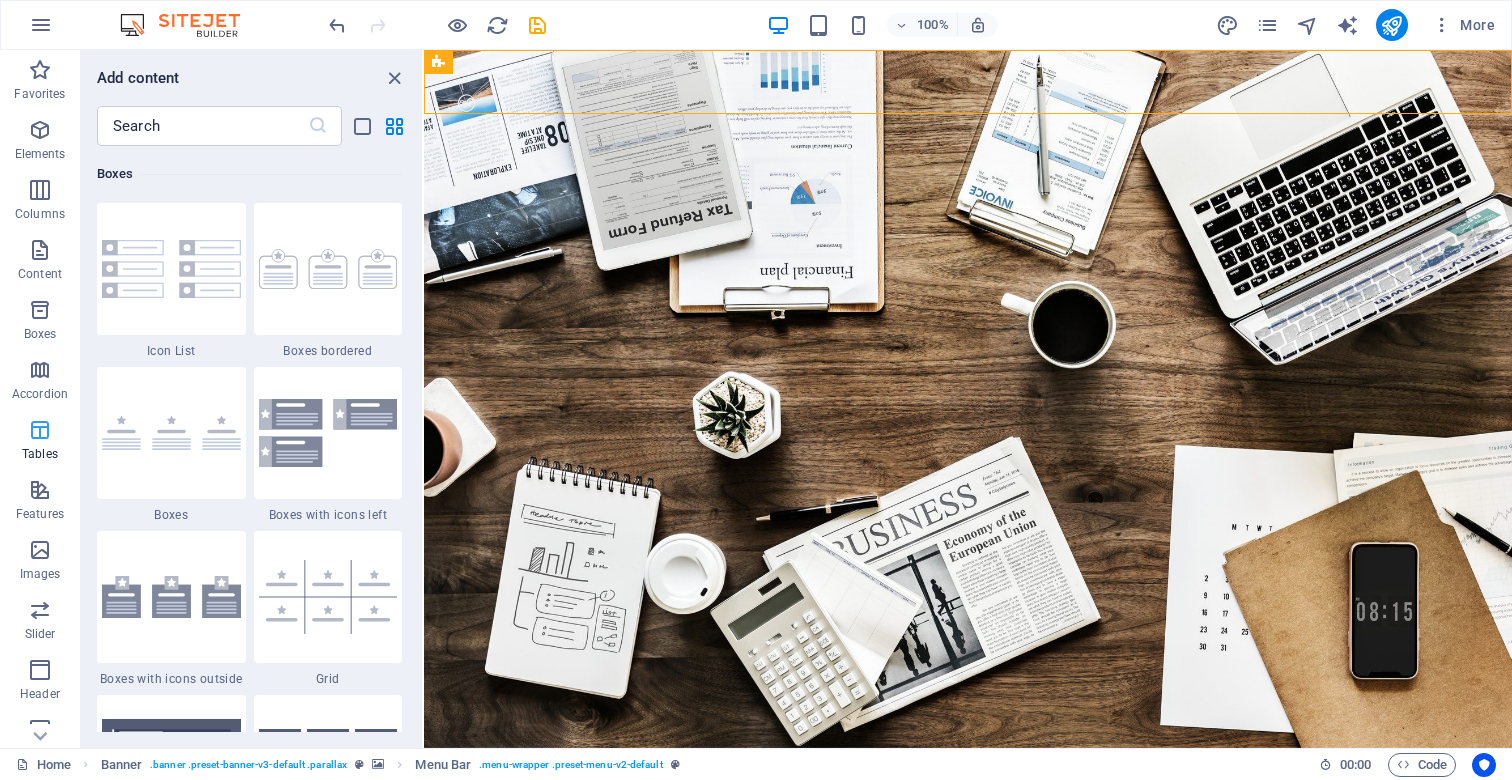 scroll, scrollTop: 9, scrollLeft: 0, axis: vertical 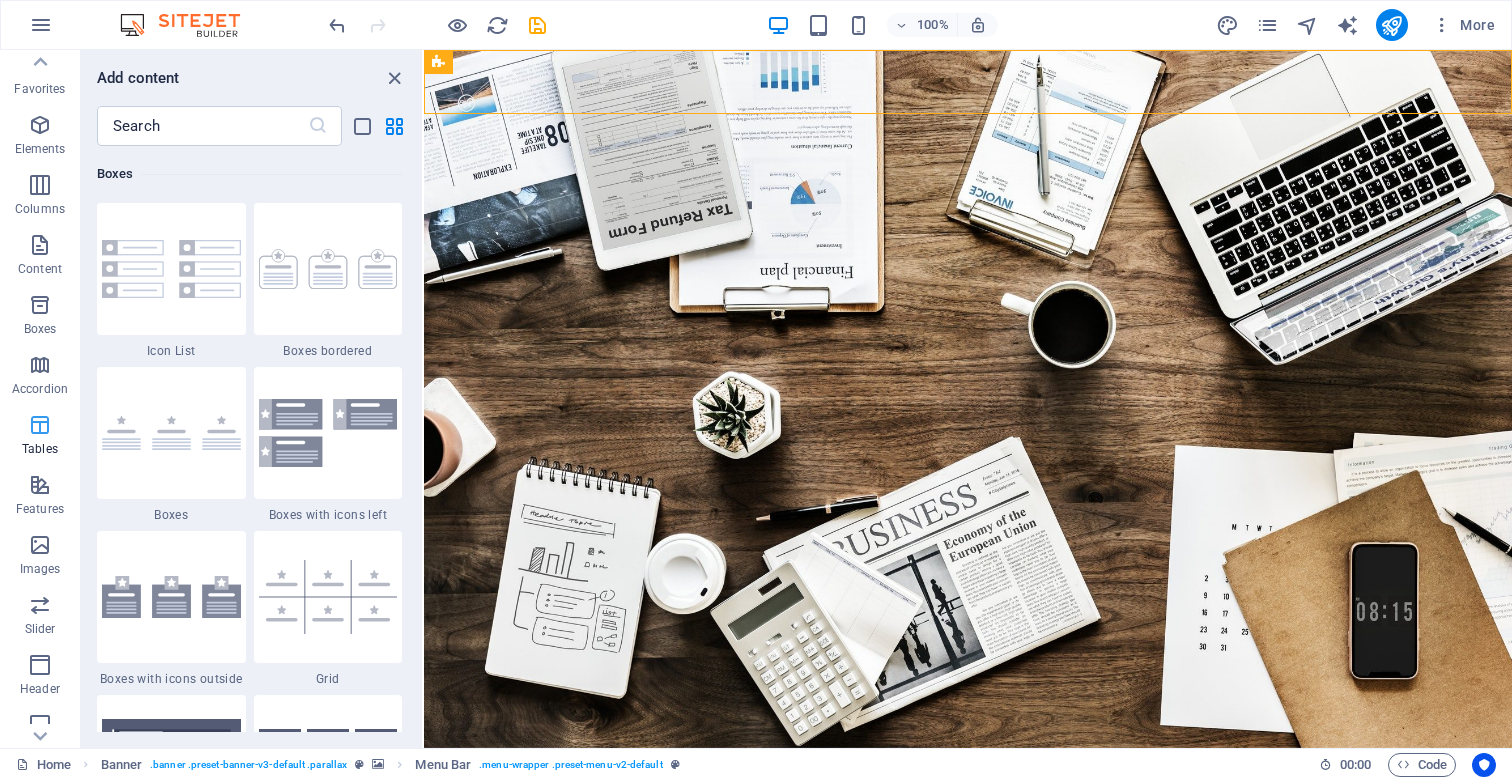 click on "Tables" at bounding box center (40, 449) 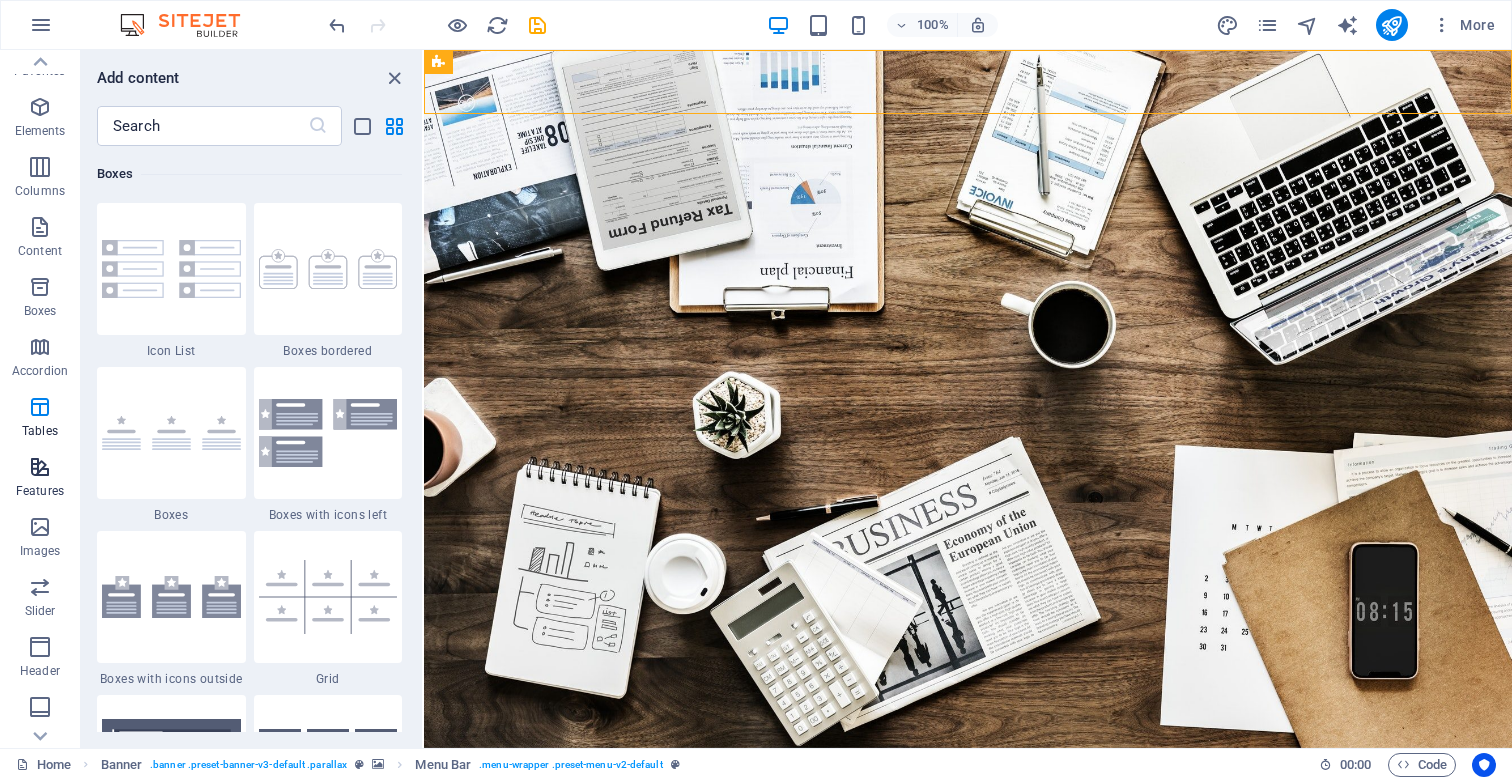 scroll, scrollTop: 45, scrollLeft: 0, axis: vertical 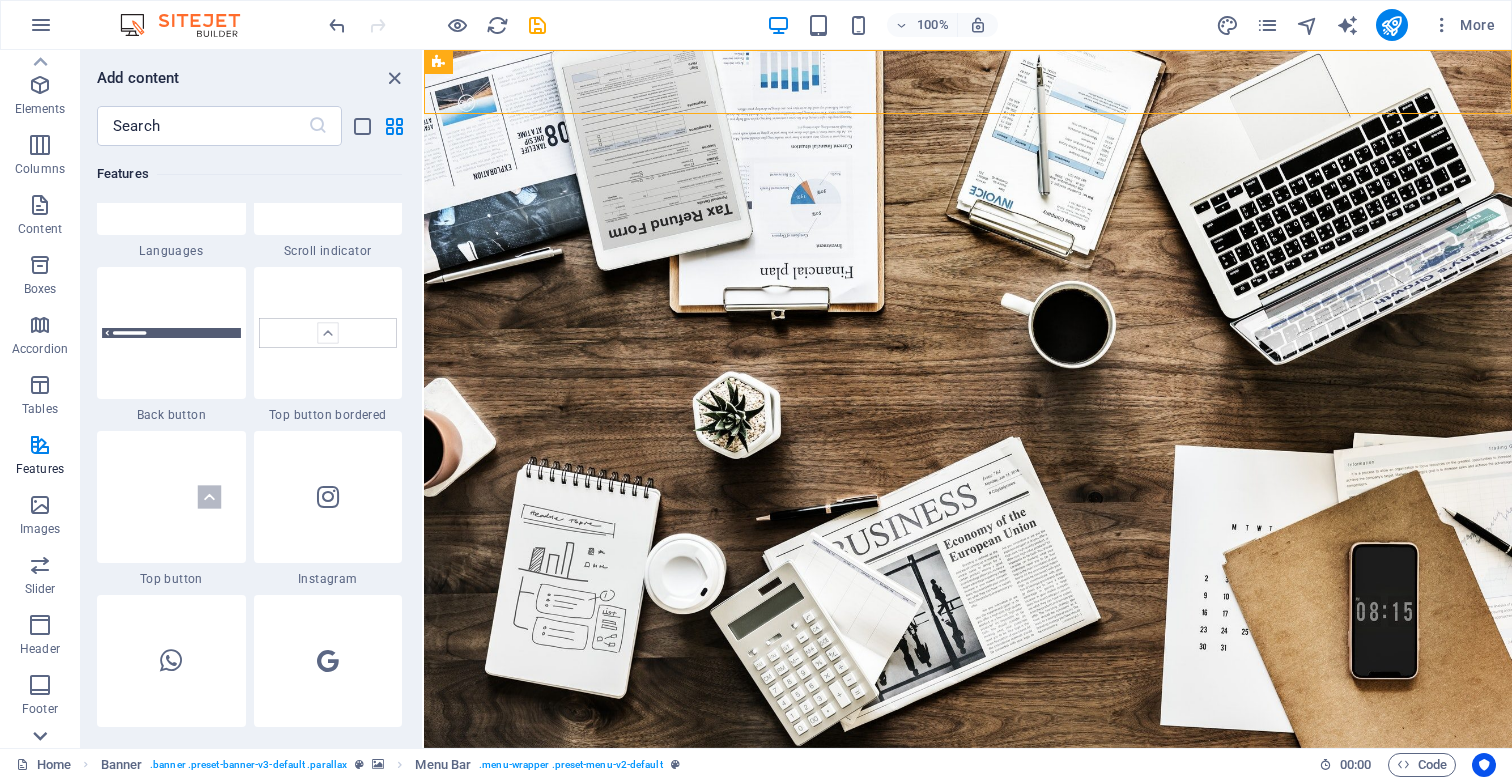 click 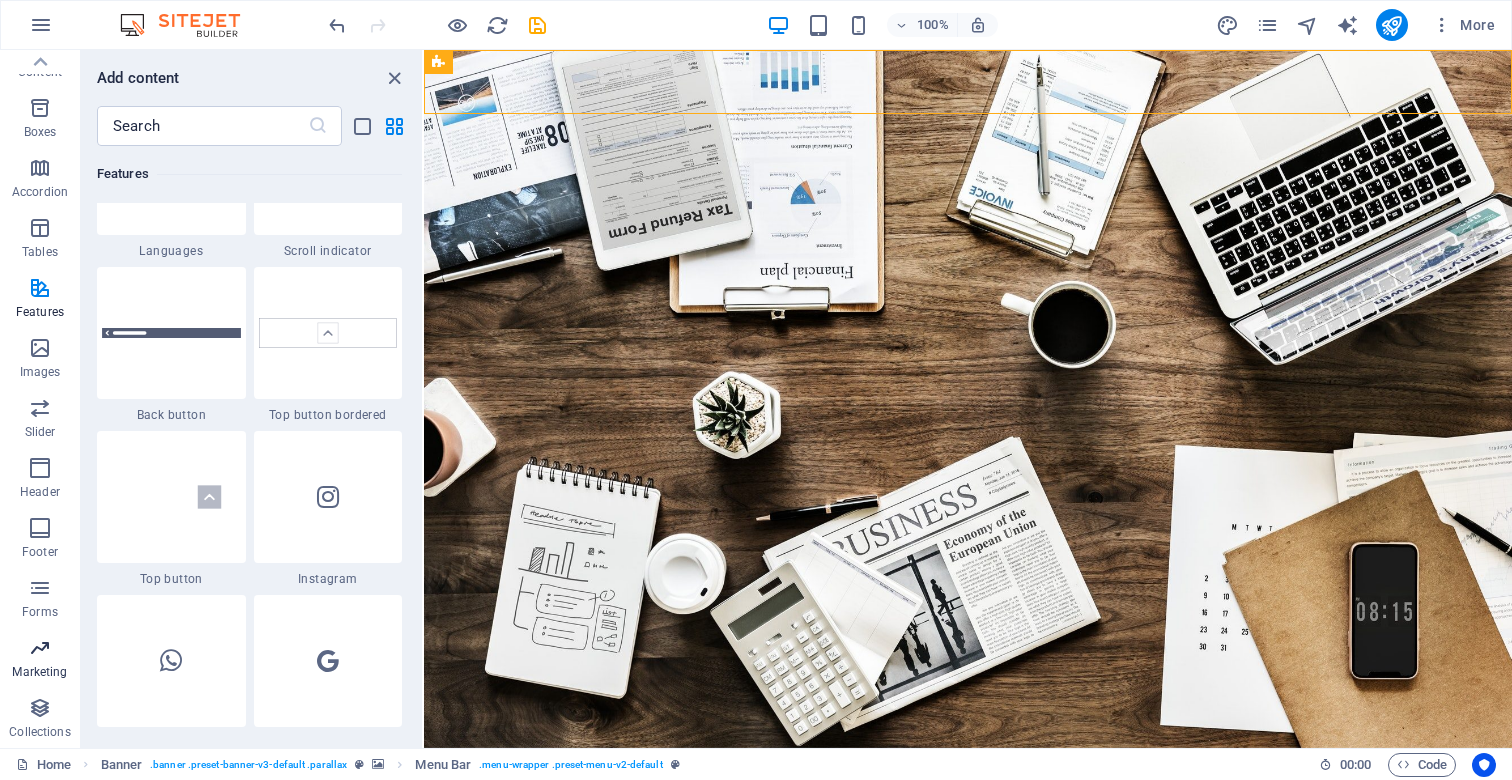 click on "Marketing" at bounding box center [39, 672] 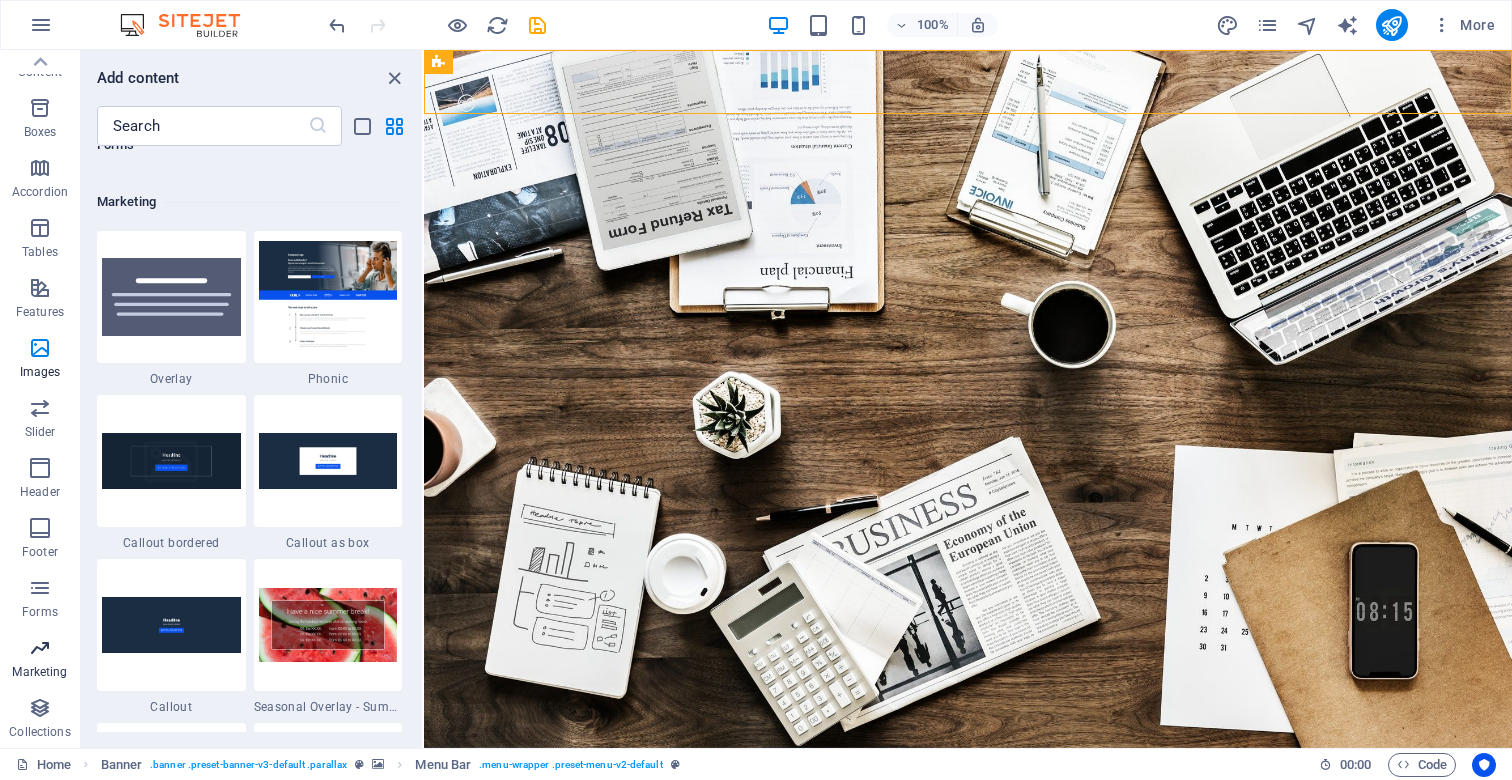 scroll, scrollTop: 16289, scrollLeft: 0, axis: vertical 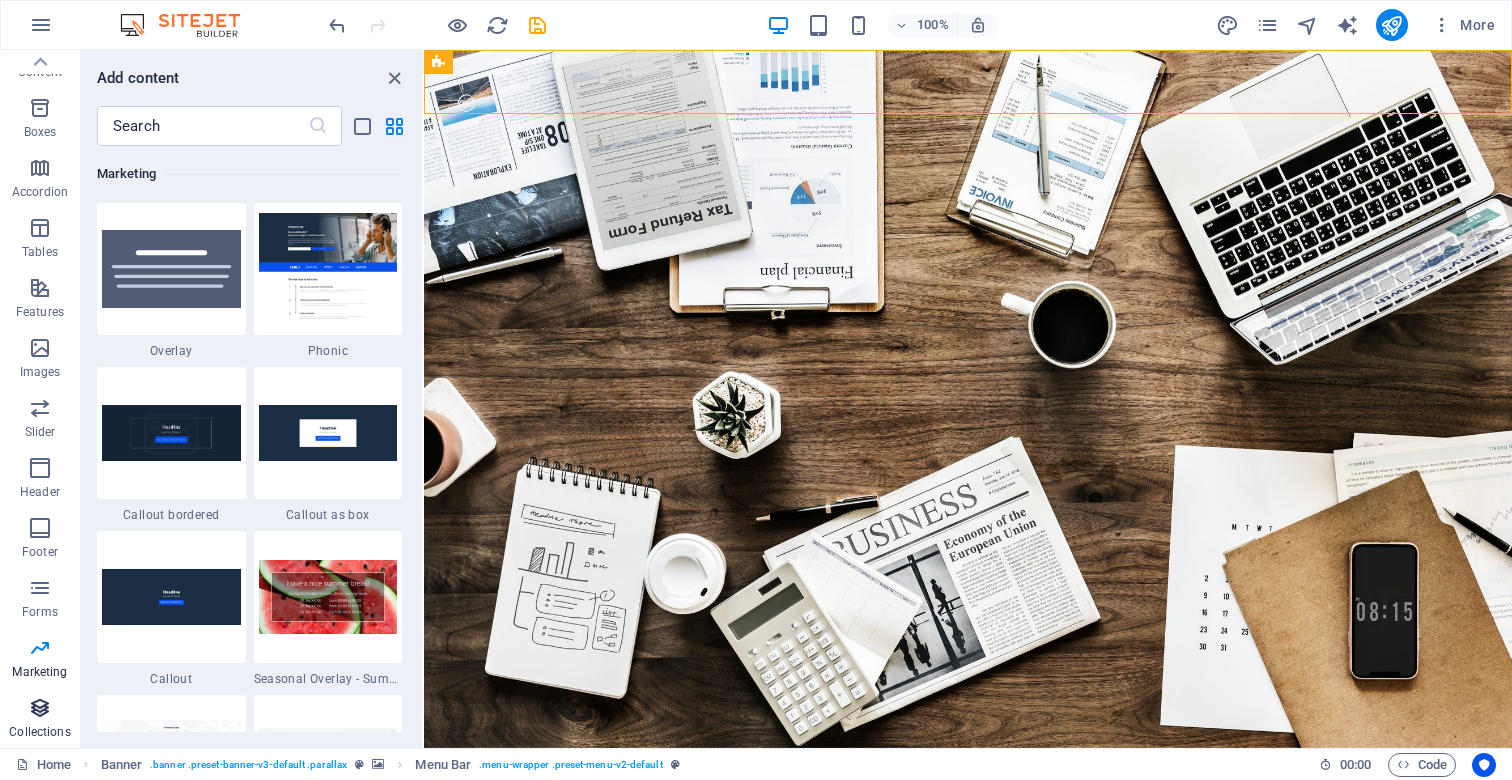 click on "Collections" at bounding box center [39, 732] 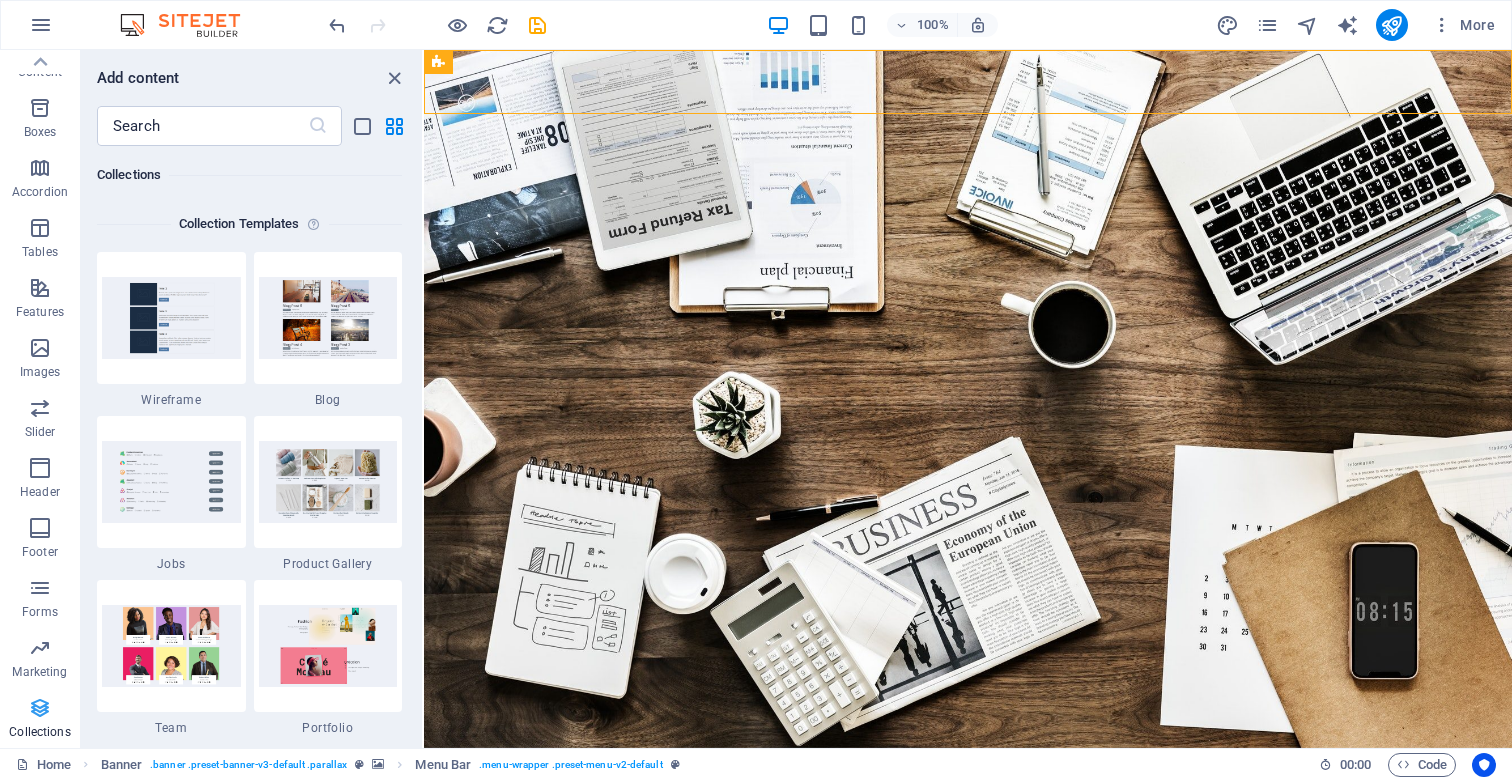 scroll, scrollTop: 18306, scrollLeft: 0, axis: vertical 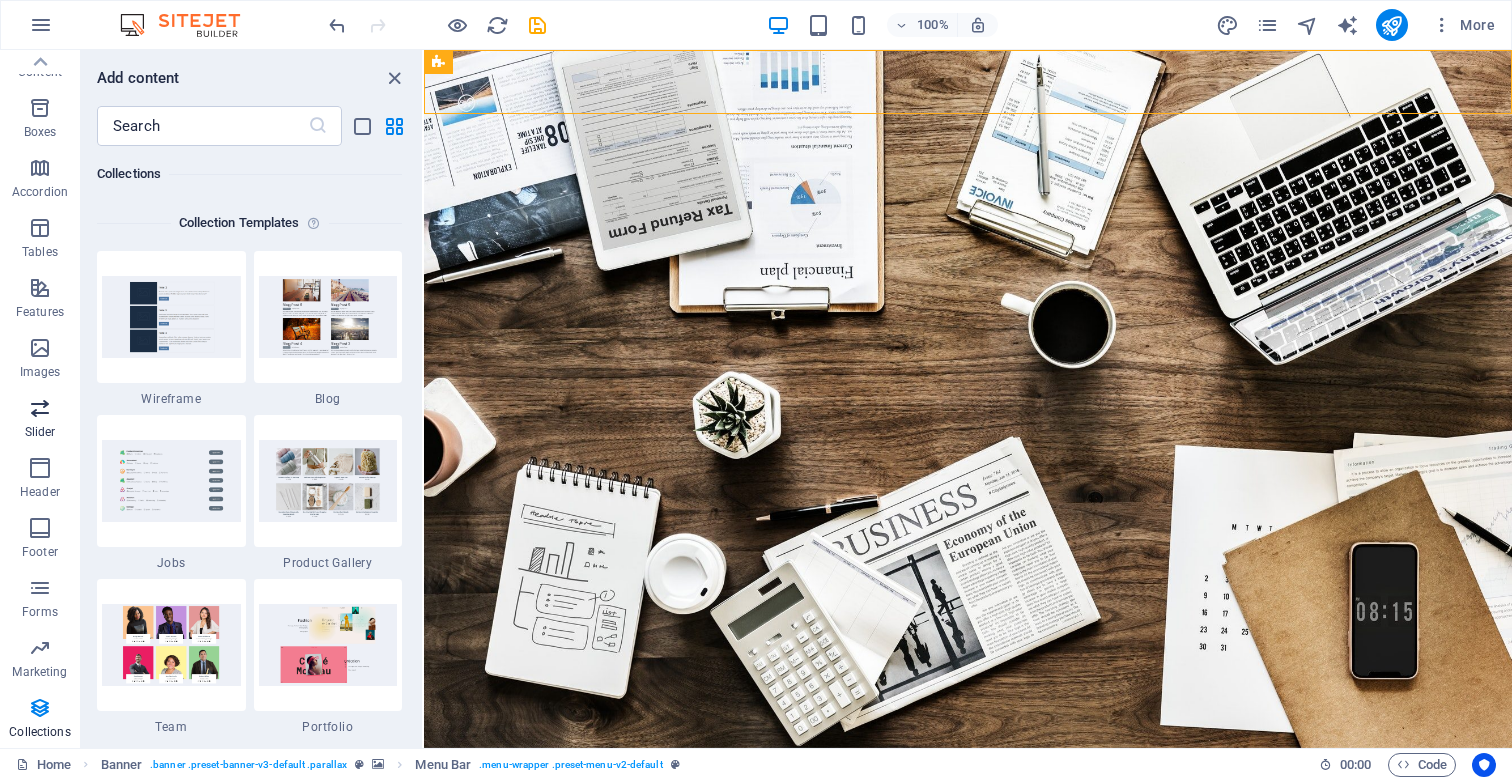 click at bounding box center [40, 408] 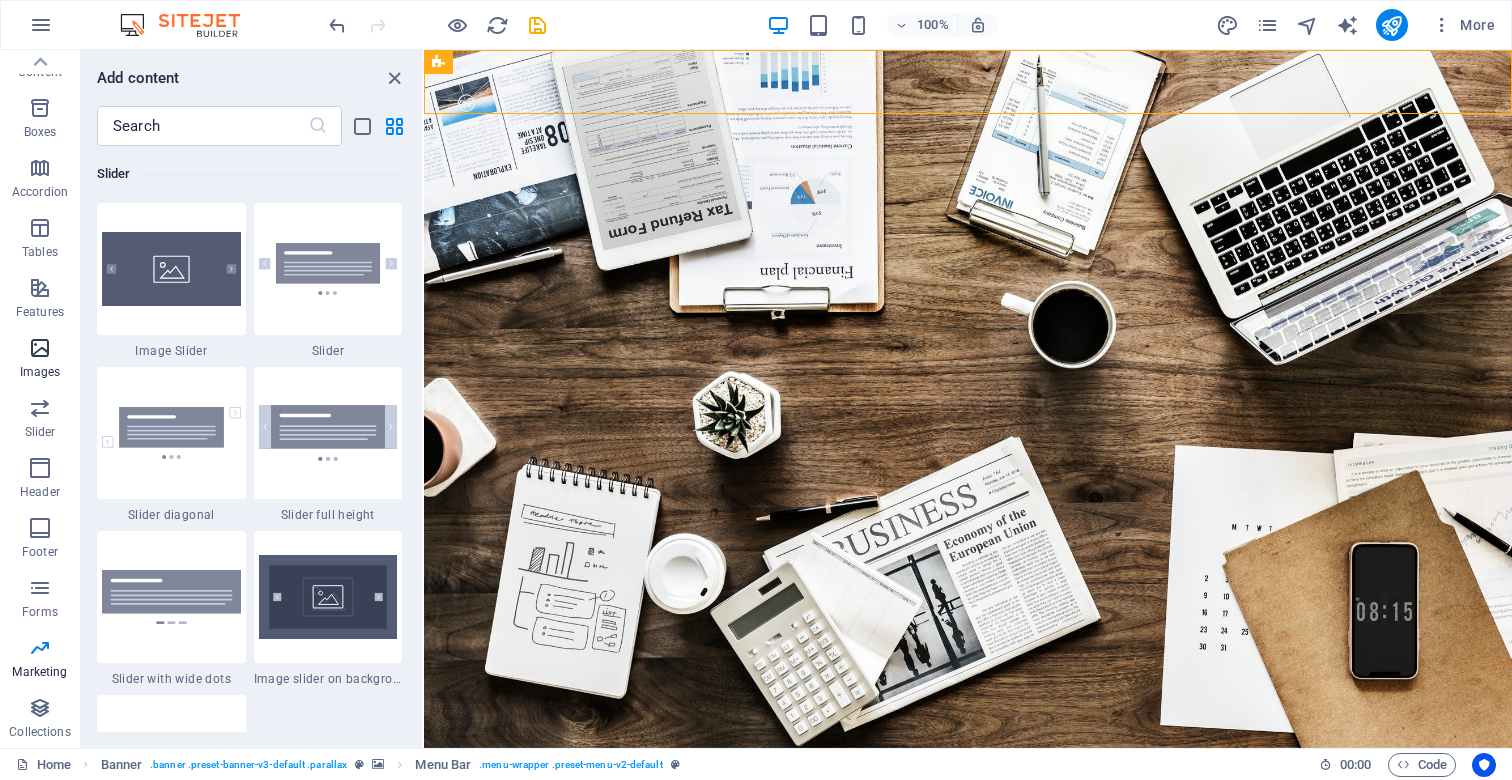 click on "Images" at bounding box center [40, 372] 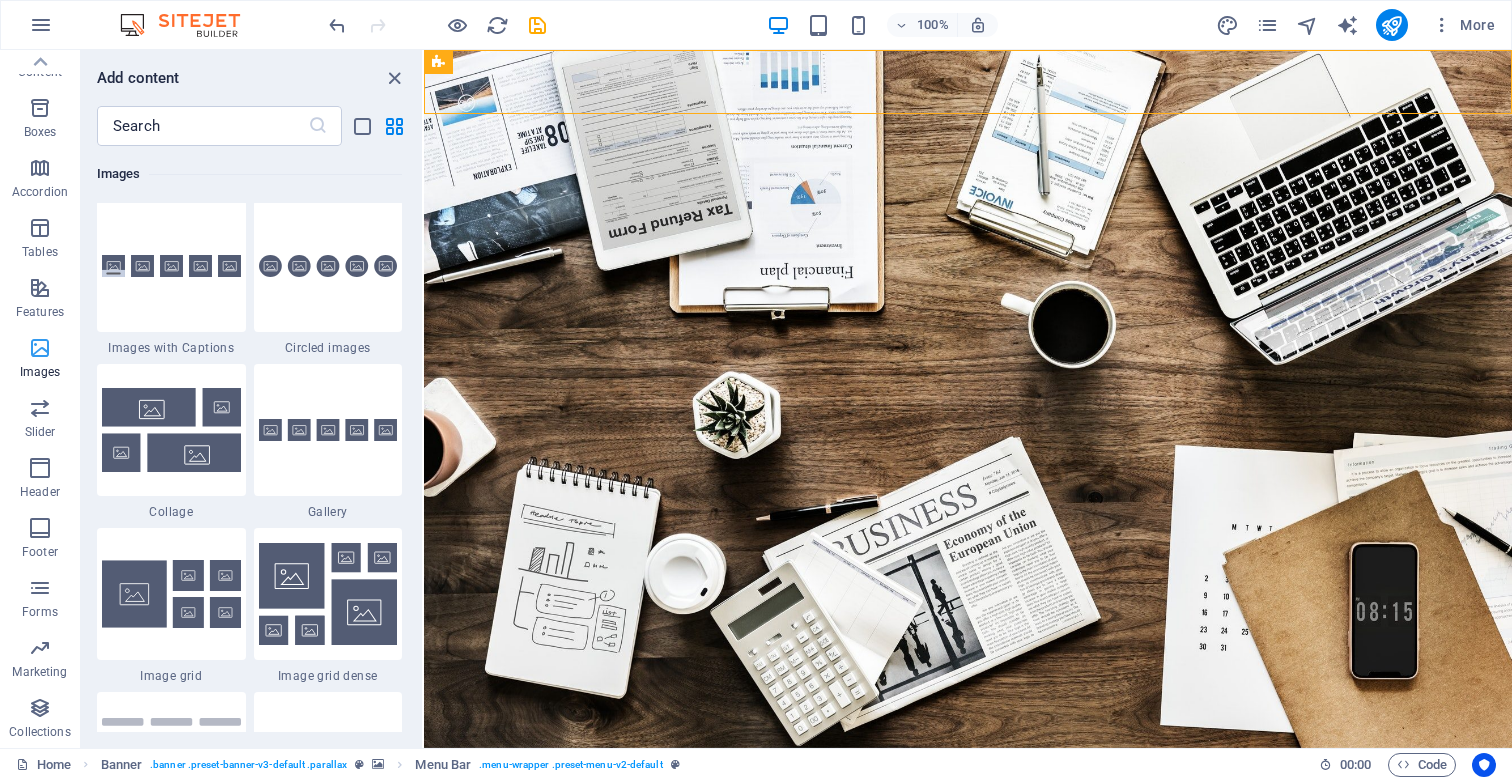 scroll, scrollTop: 10140, scrollLeft: 0, axis: vertical 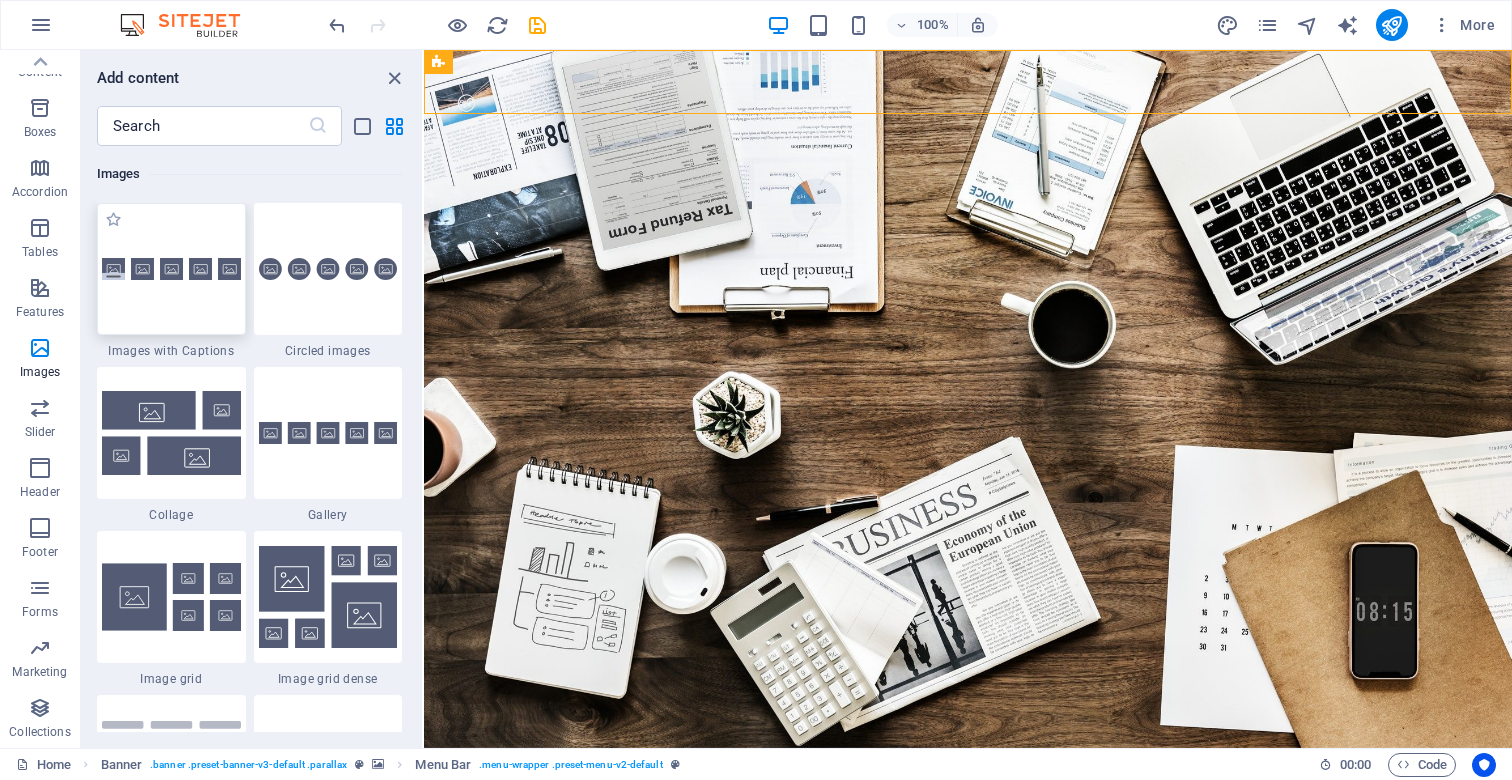 click at bounding box center (171, 269) 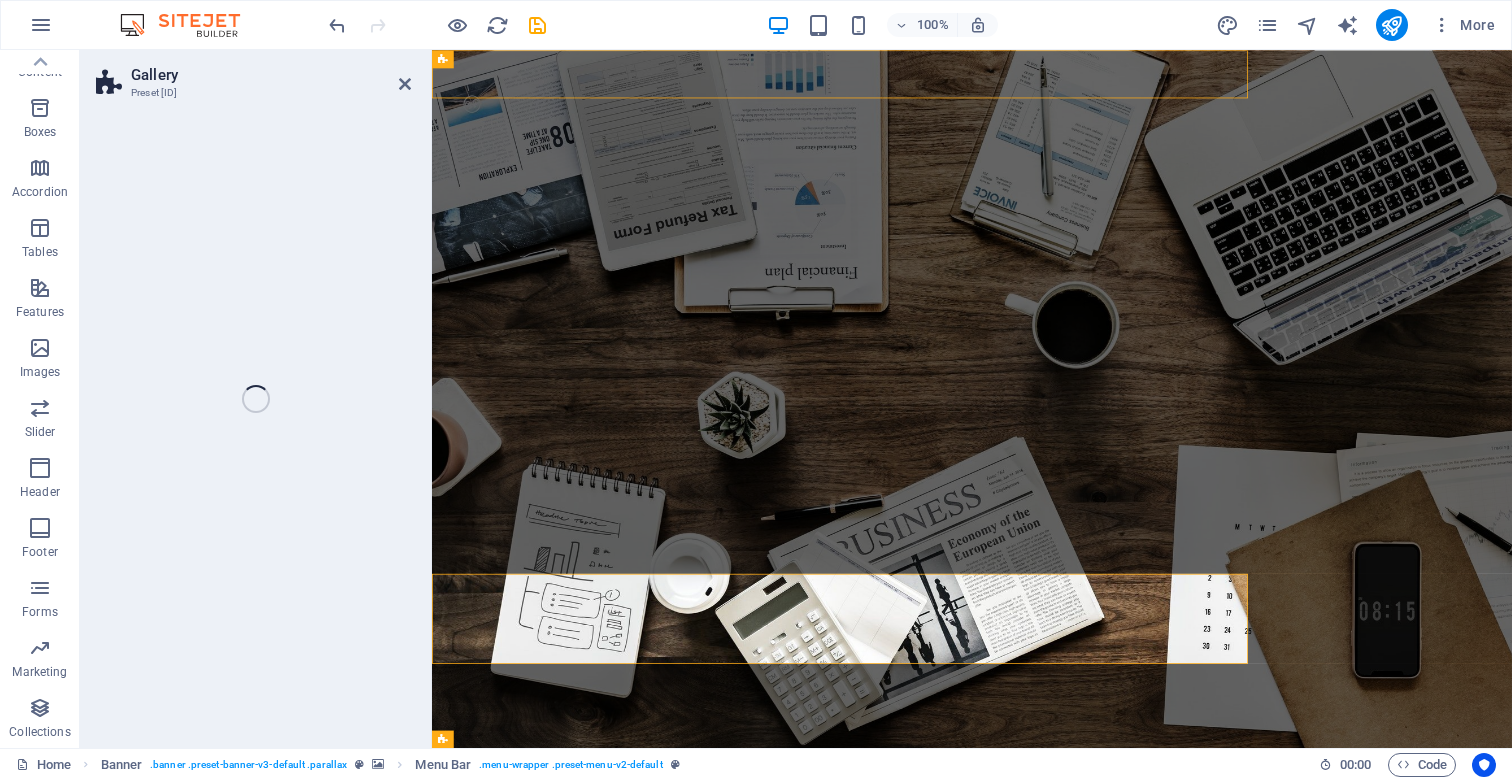 scroll, scrollTop: 409, scrollLeft: 0, axis: vertical 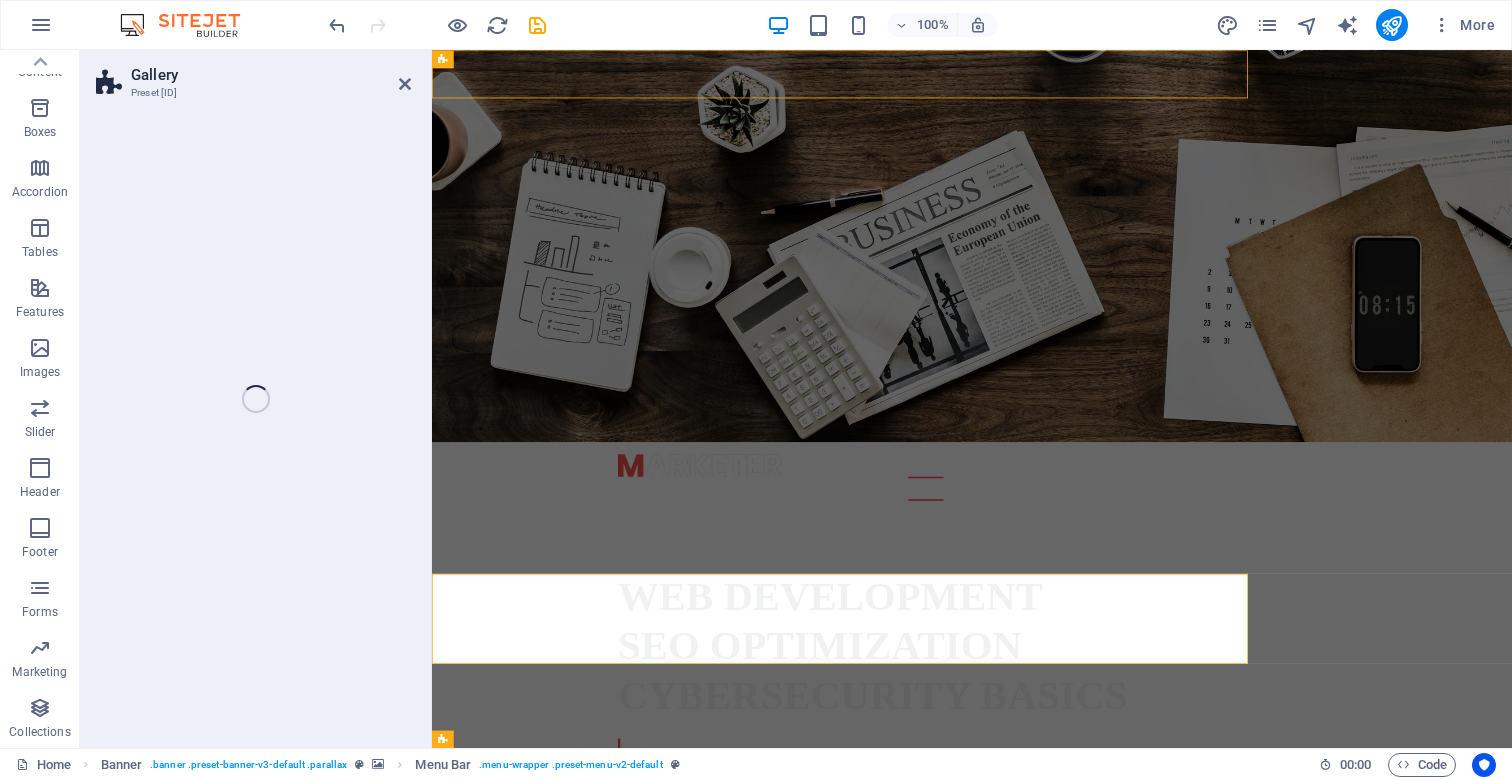 select on "rem" 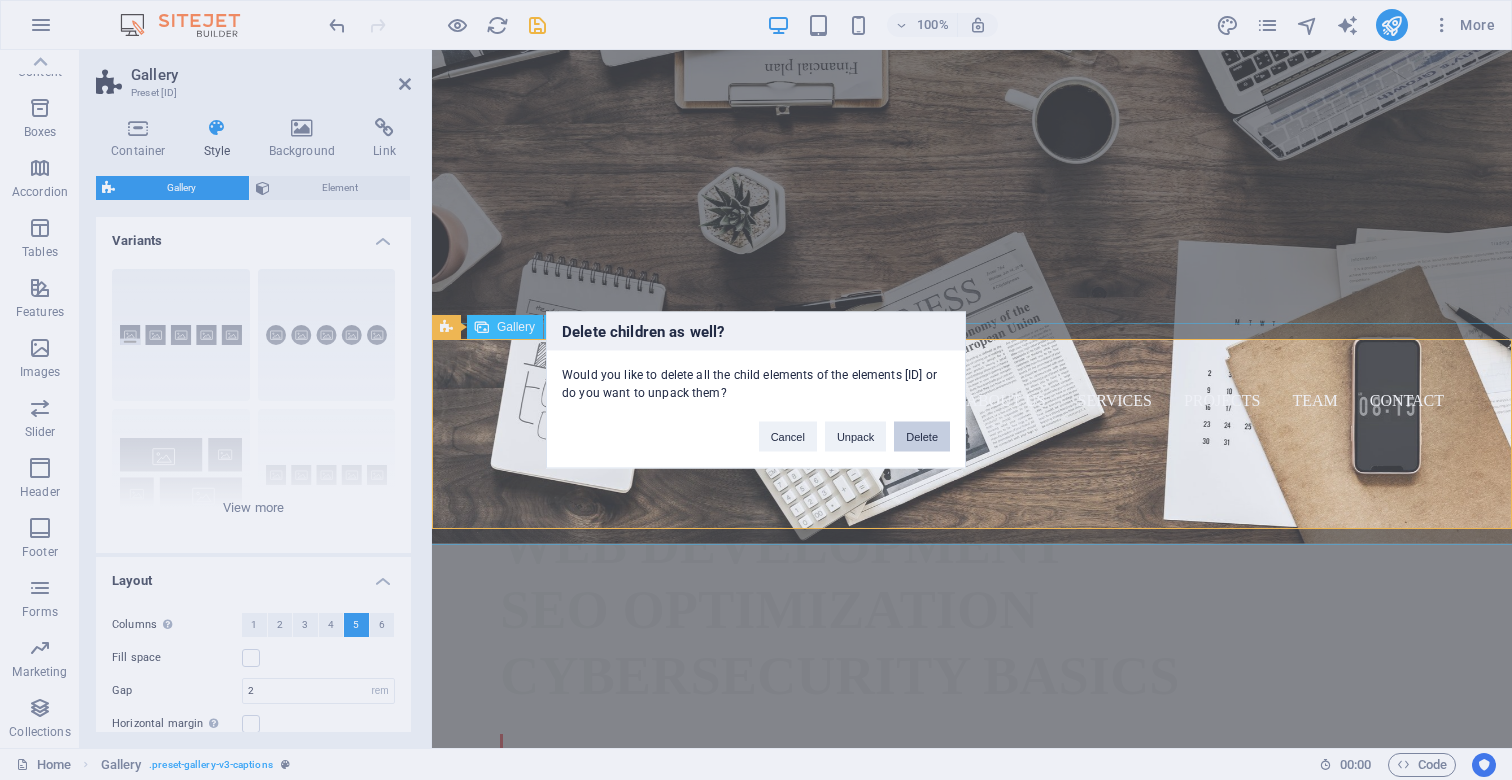 type 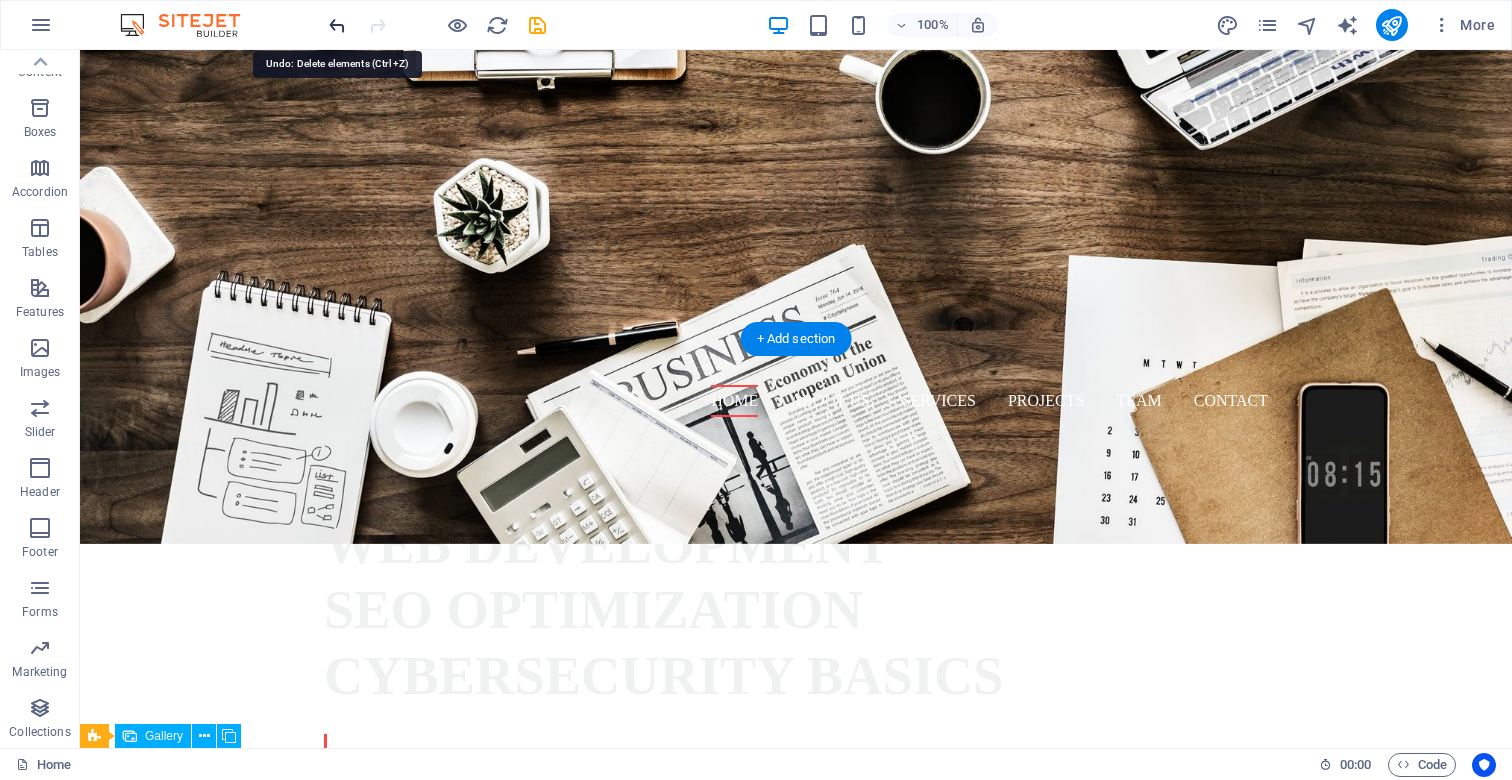 click at bounding box center [337, 25] 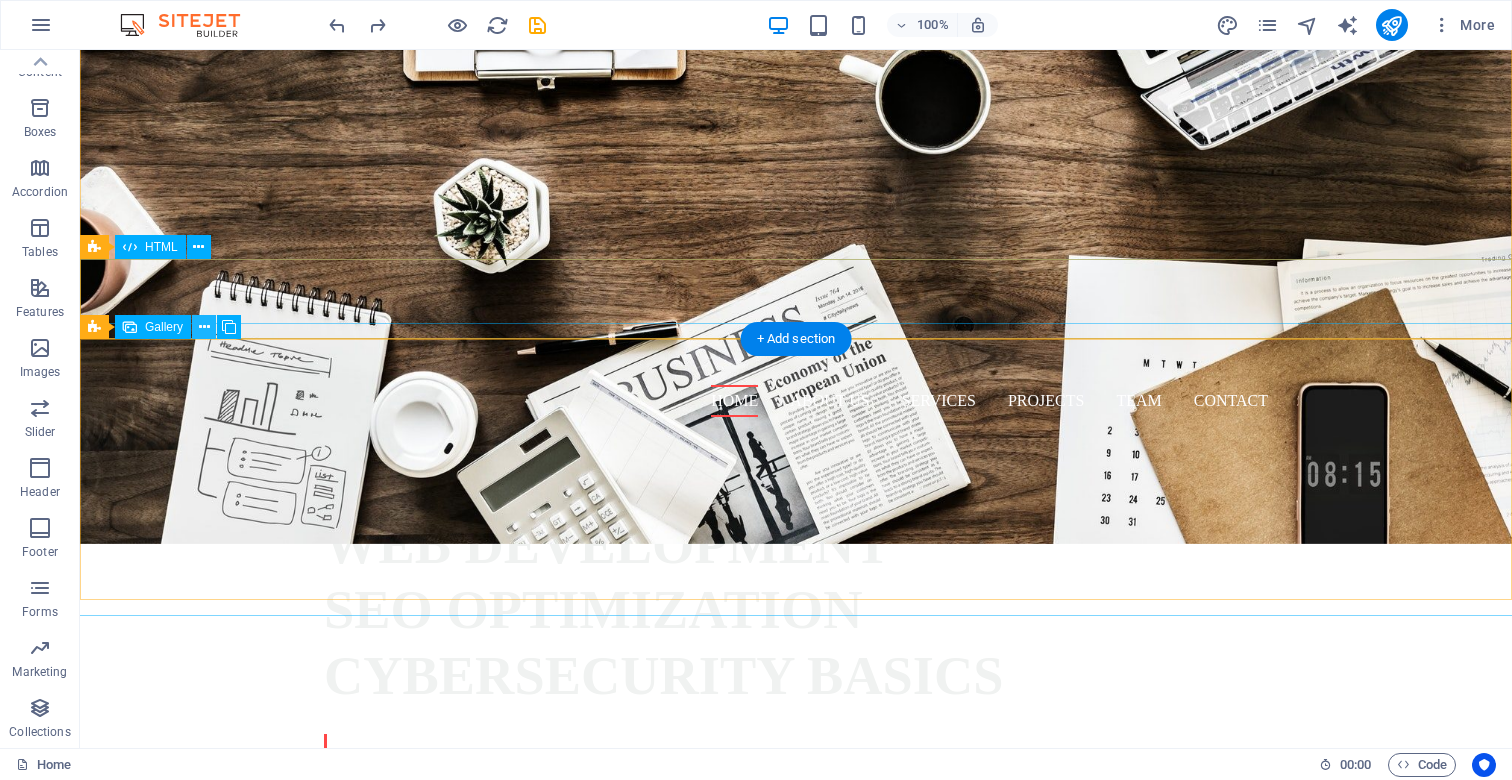 click at bounding box center (204, 327) 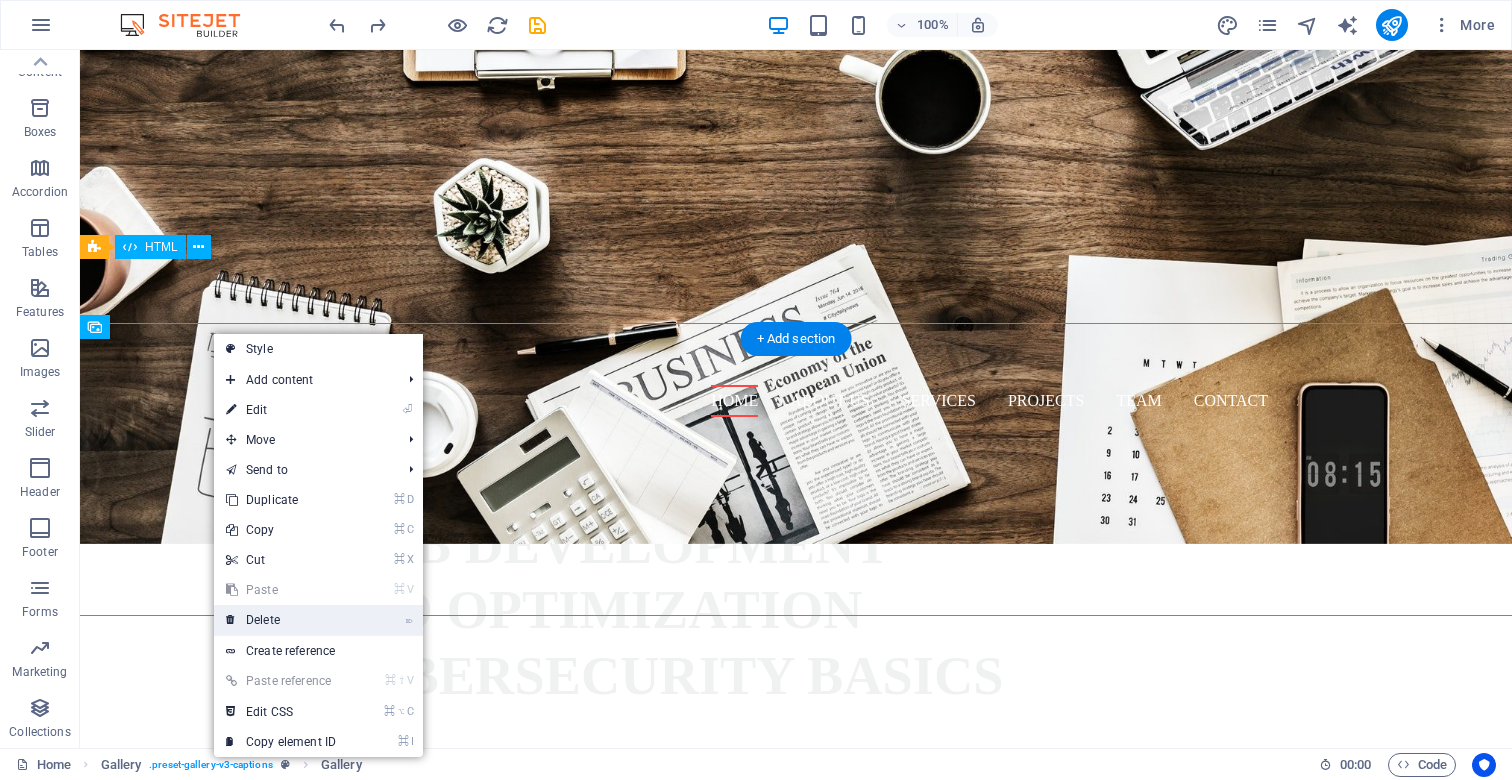 click on "⌦  Delete" at bounding box center (281, 620) 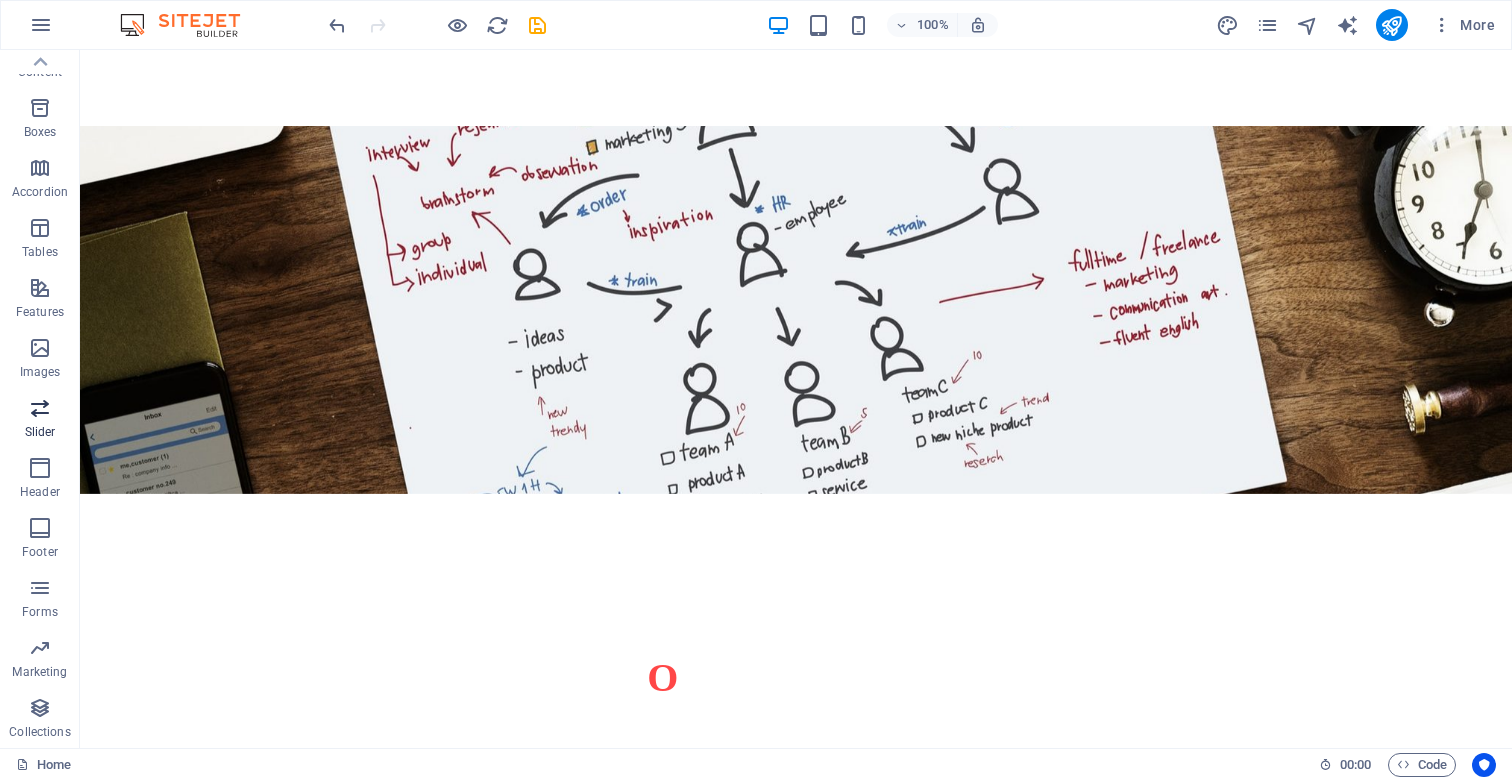 scroll, scrollTop: 1758, scrollLeft: 0, axis: vertical 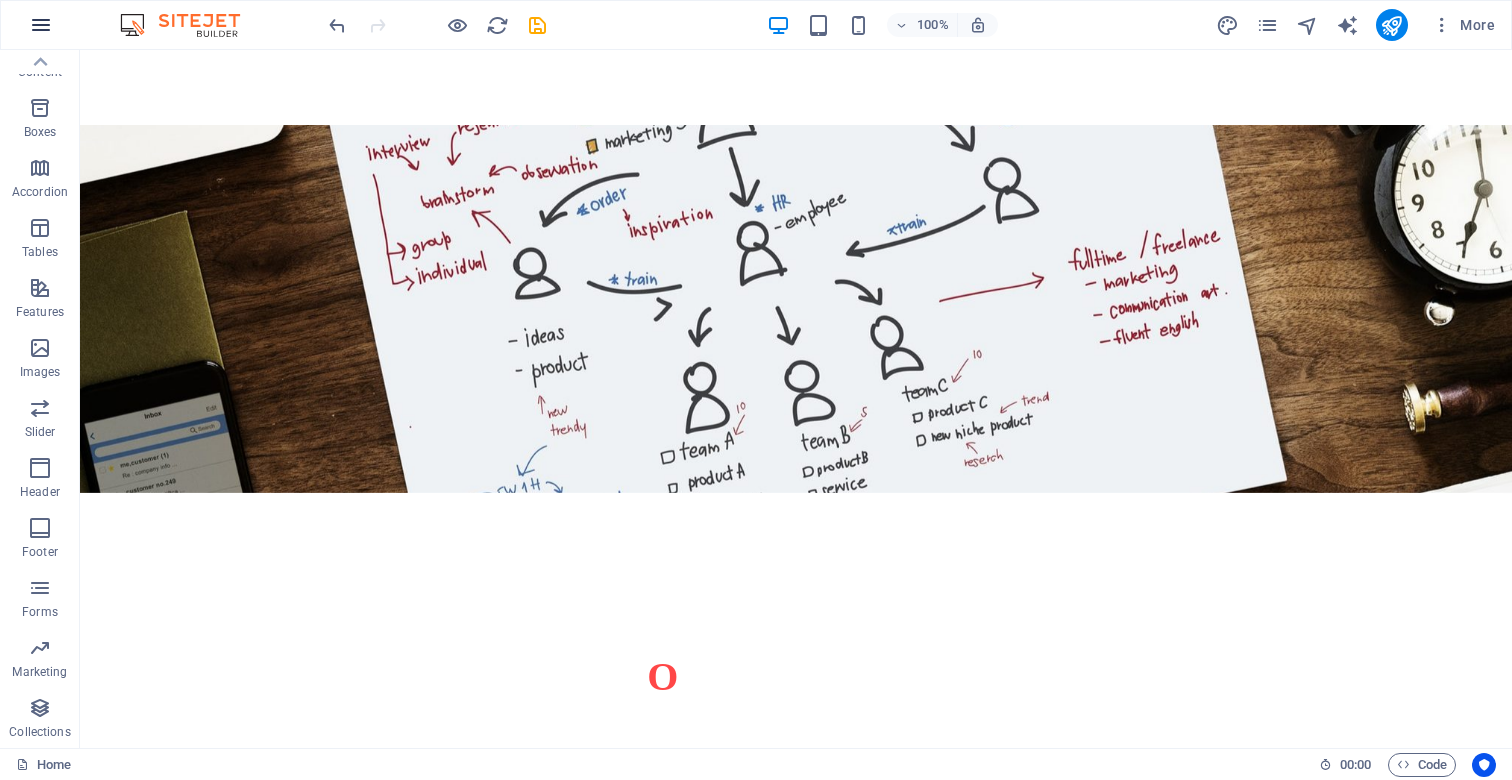click at bounding box center [41, 25] 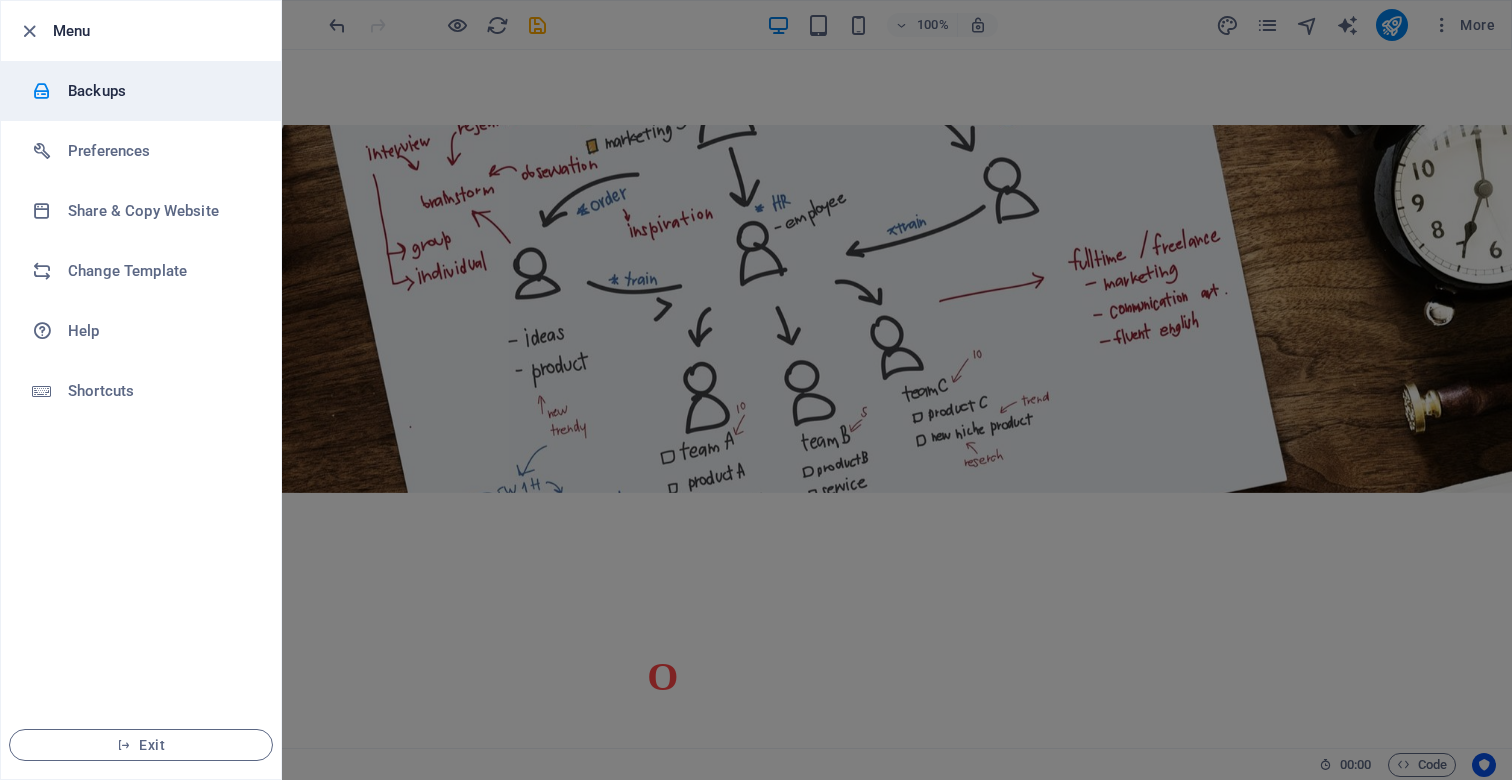 click on "Backups" at bounding box center (160, 91) 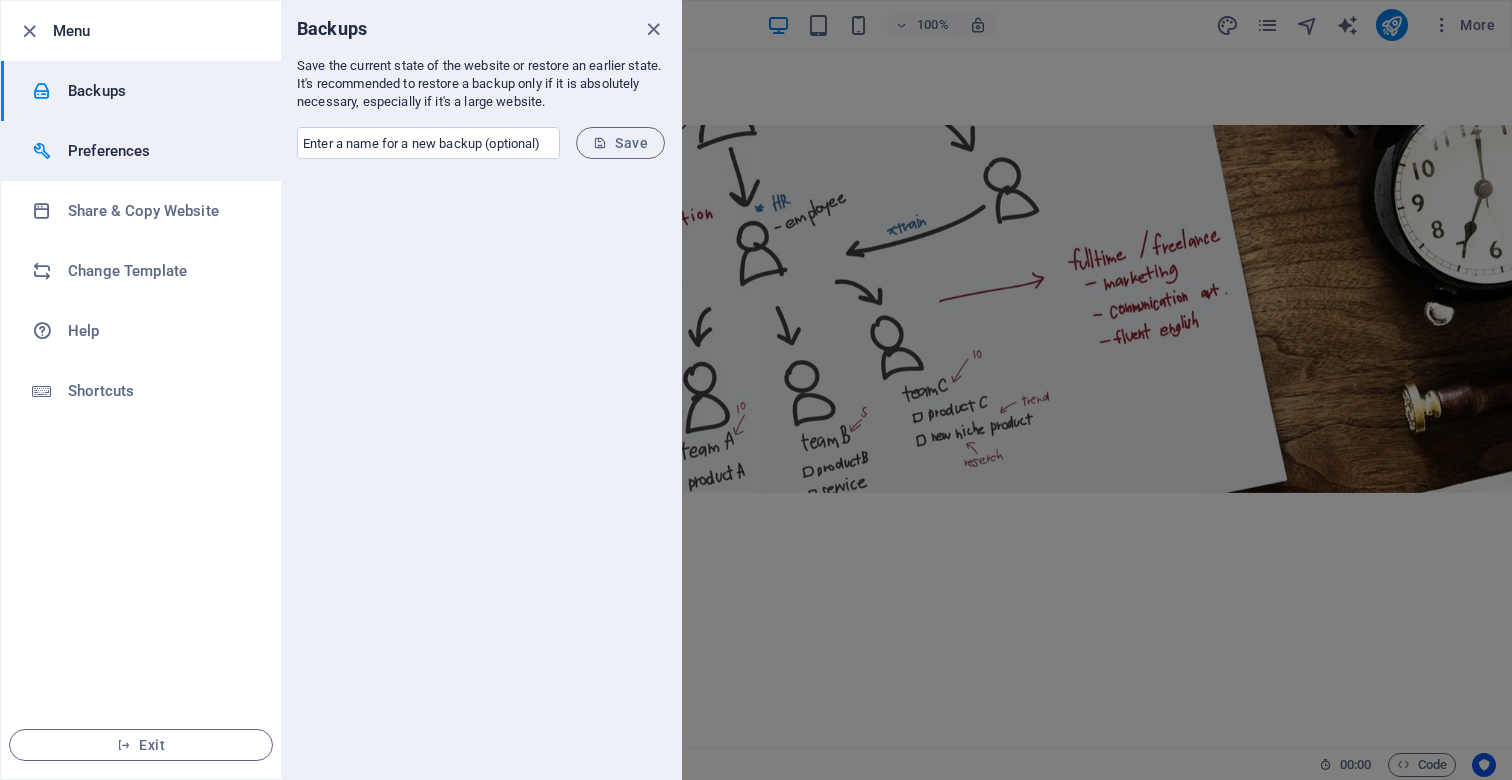 click on "Preferences" at bounding box center [160, 151] 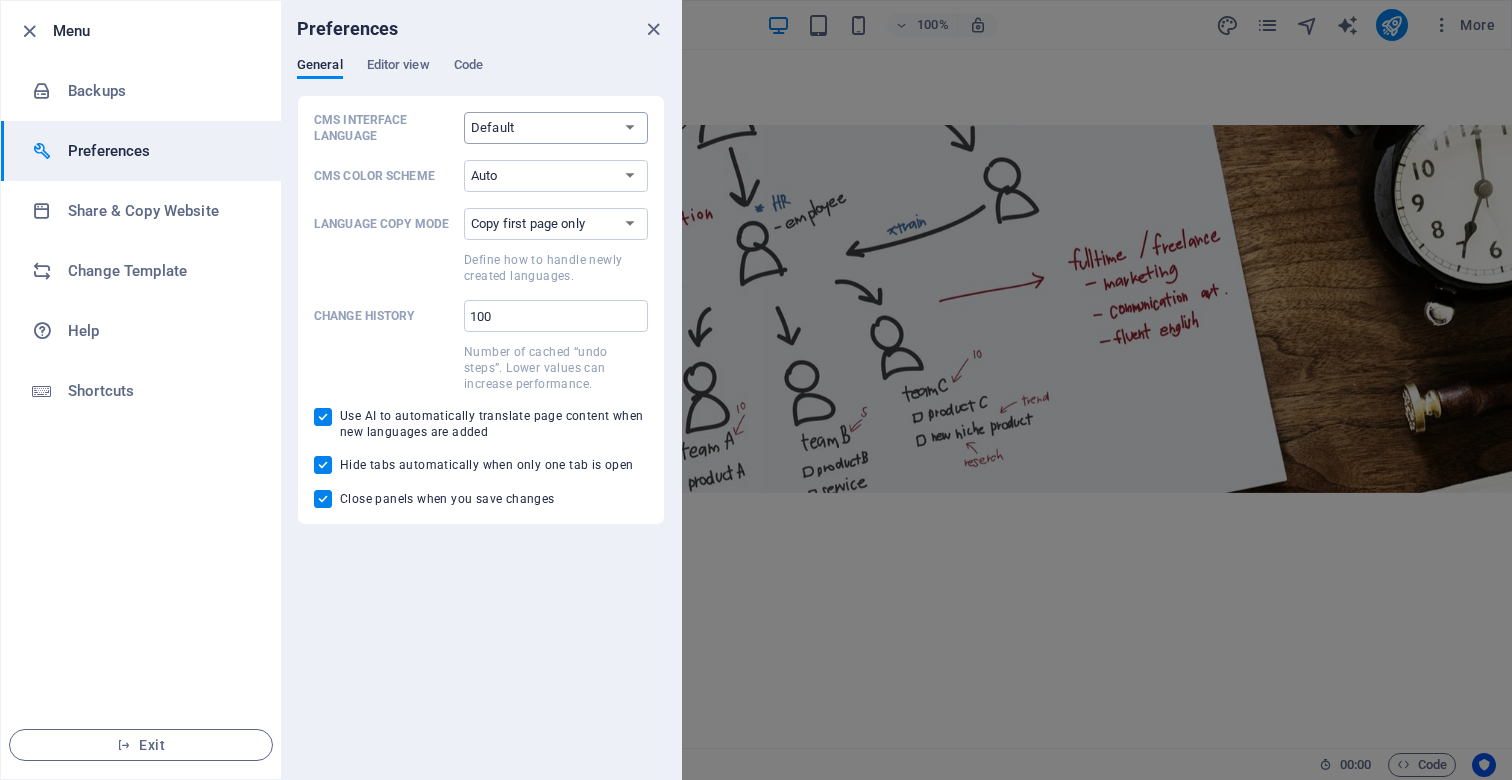 select on "en" 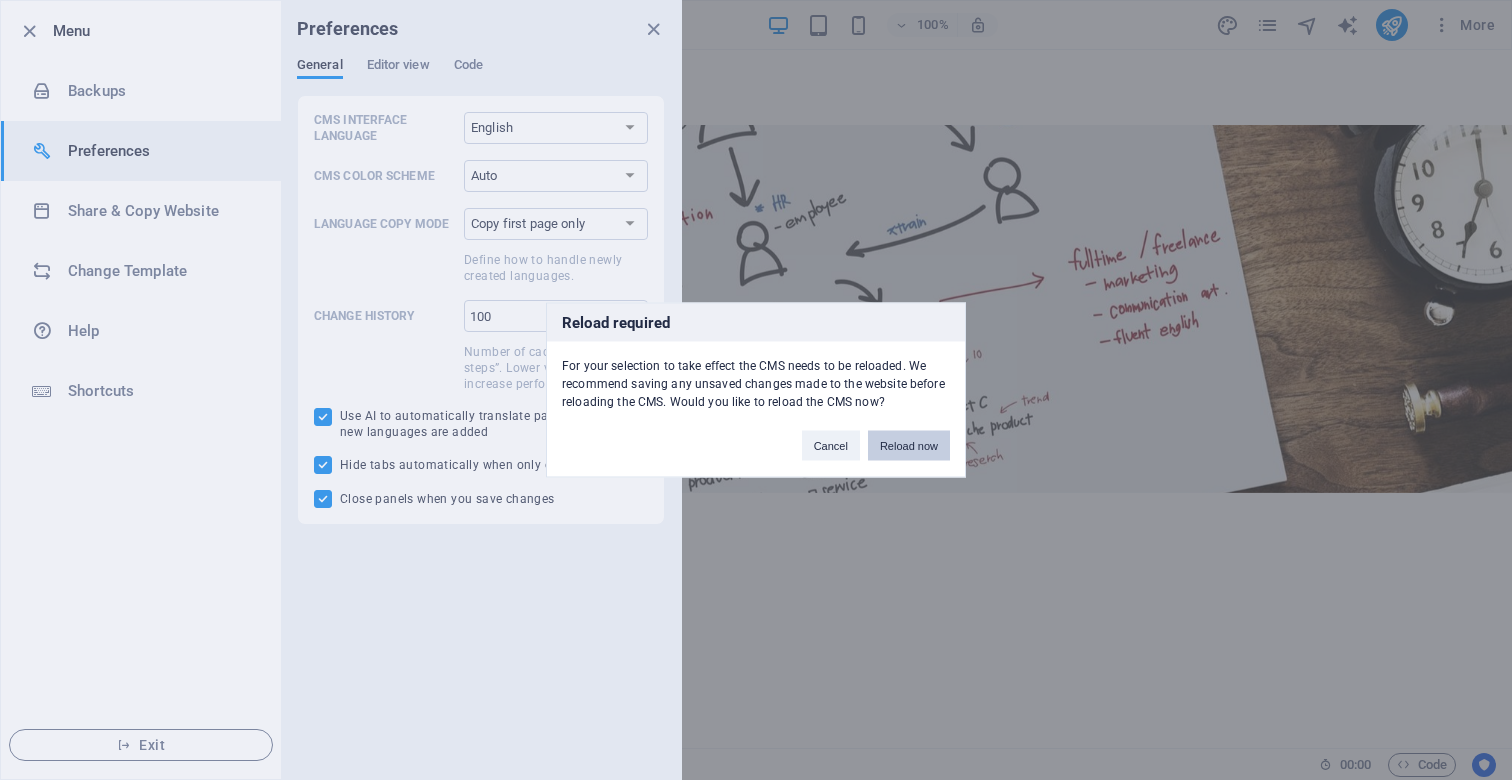 click on "Reload now" at bounding box center (909, 446) 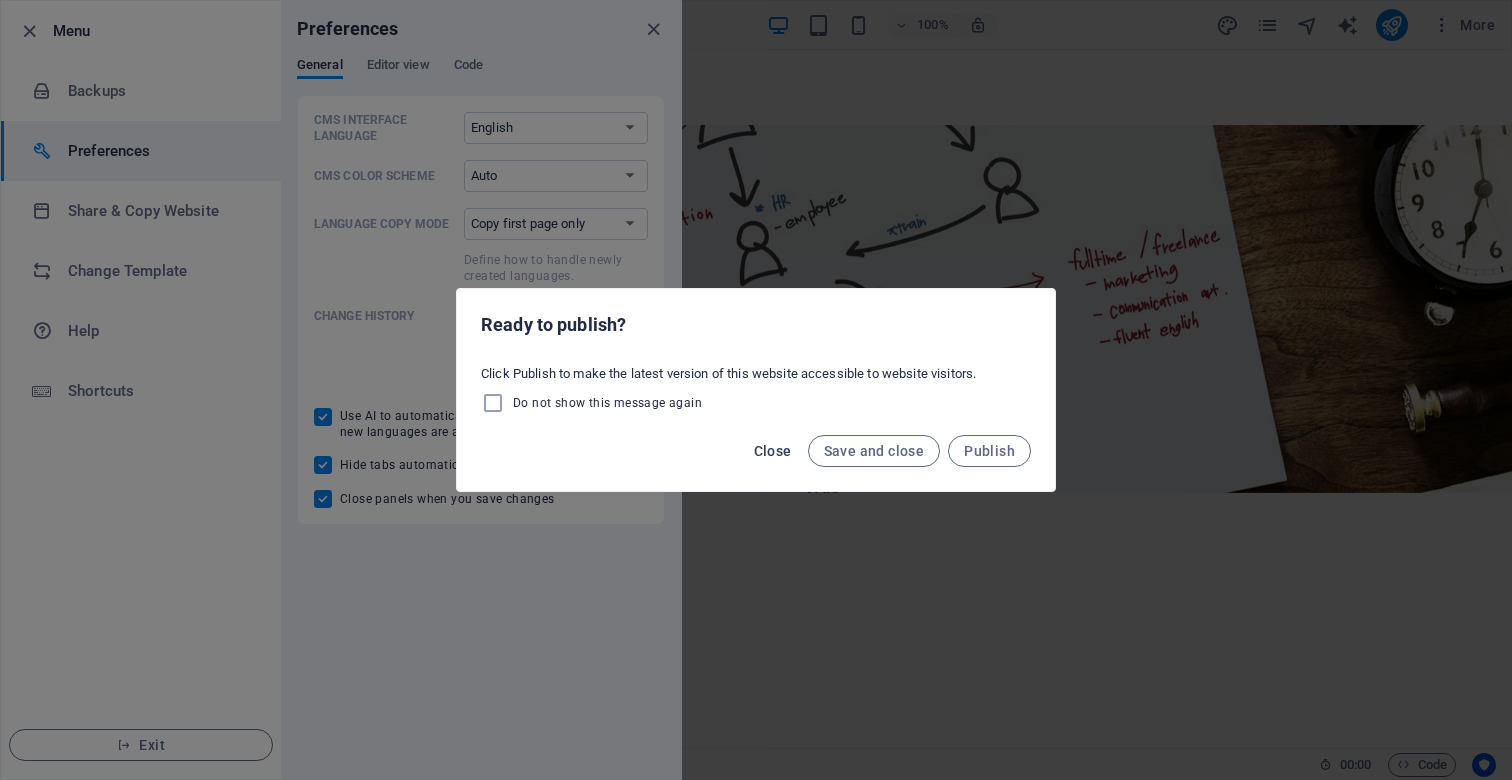 click on "Close" at bounding box center [773, 451] 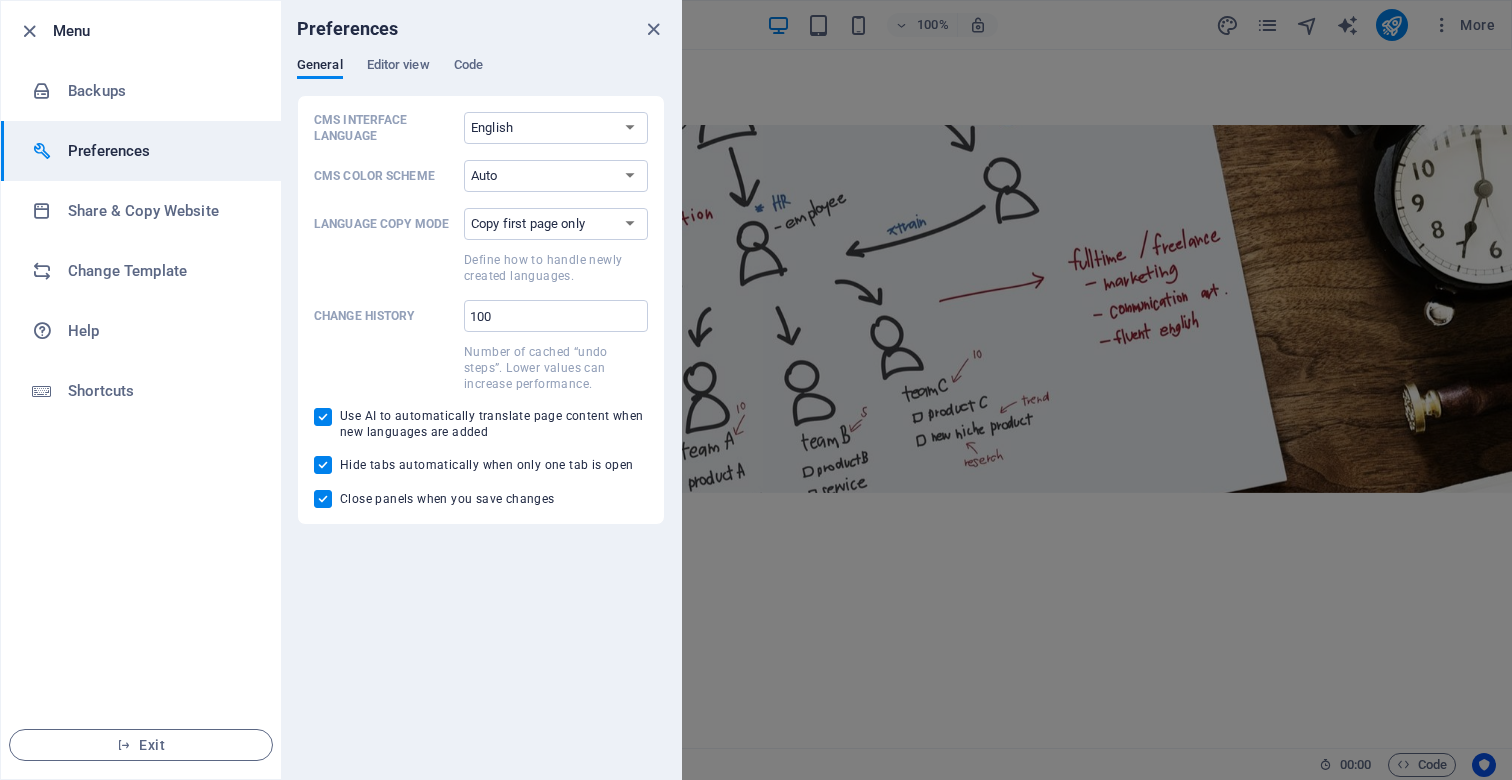 click on "CMS Interface Language Default Deutsch English Español Français Magyar Italiano Nederlands Polski Português русский язык Svenska Türkçe 日本語 CMS Color Scheme Auto Dark Light Language Copy Mode Copy first page only Copy all pages Define how to handle newly created languages. Change history 100 ​ Number of cached “undo steps”. Lower values can increase performance. Use AI to automatically translate page content when new languages are added Hide tabs automatically when only one tab is open Close panels when you save changes" at bounding box center [481, 310] 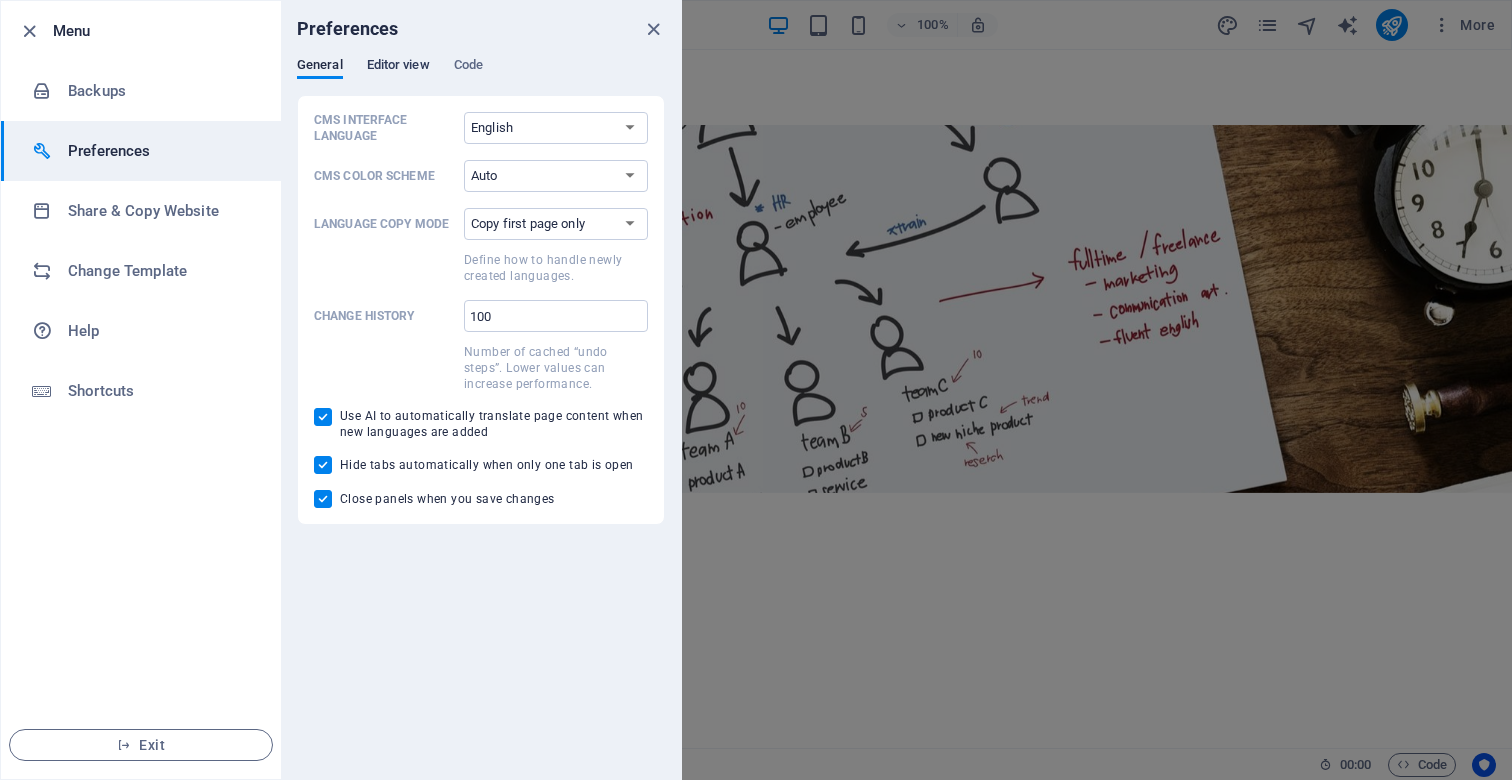click on "Editor view" at bounding box center (398, 67) 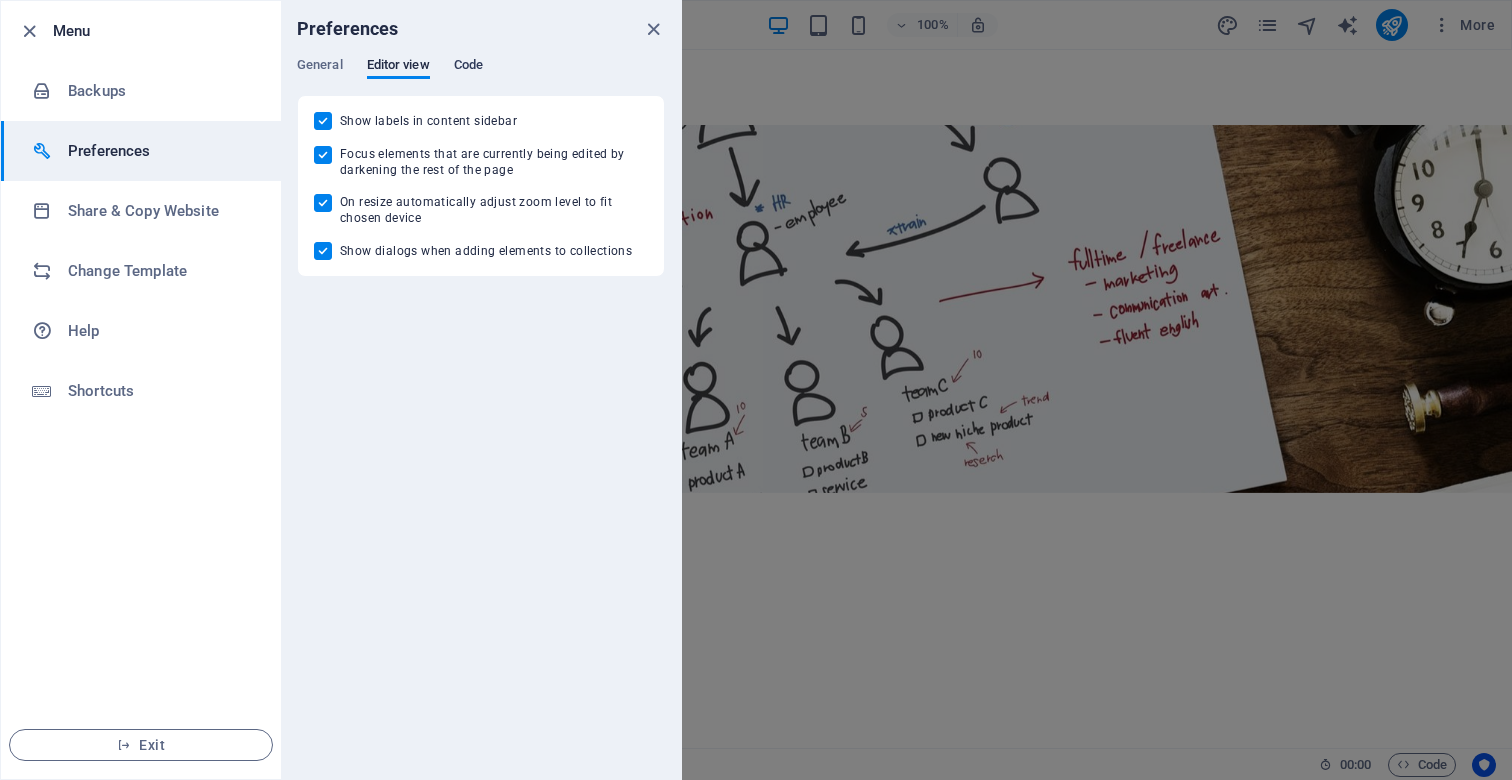 click on "Code" at bounding box center (468, 67) 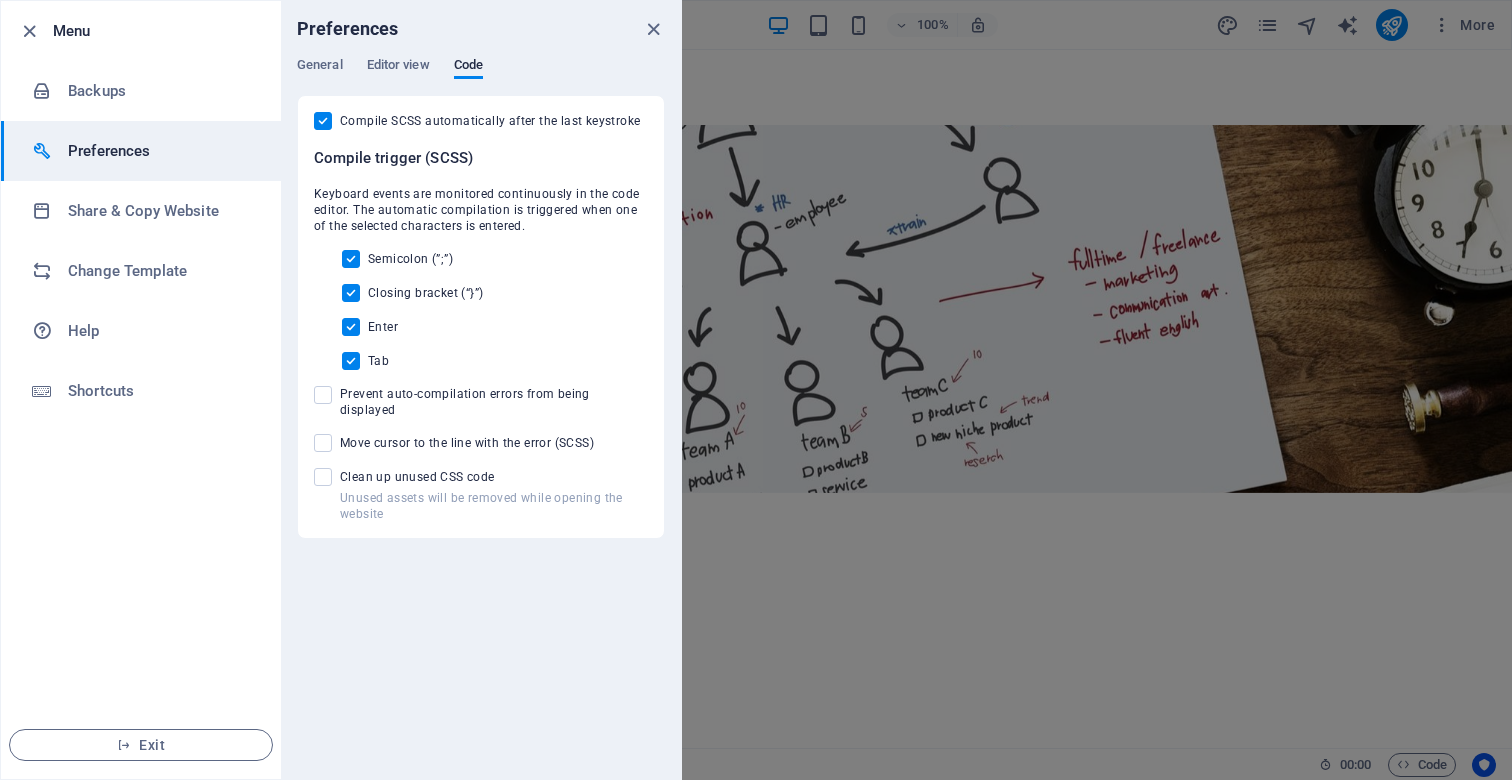 click at bounding box center [323, 395] 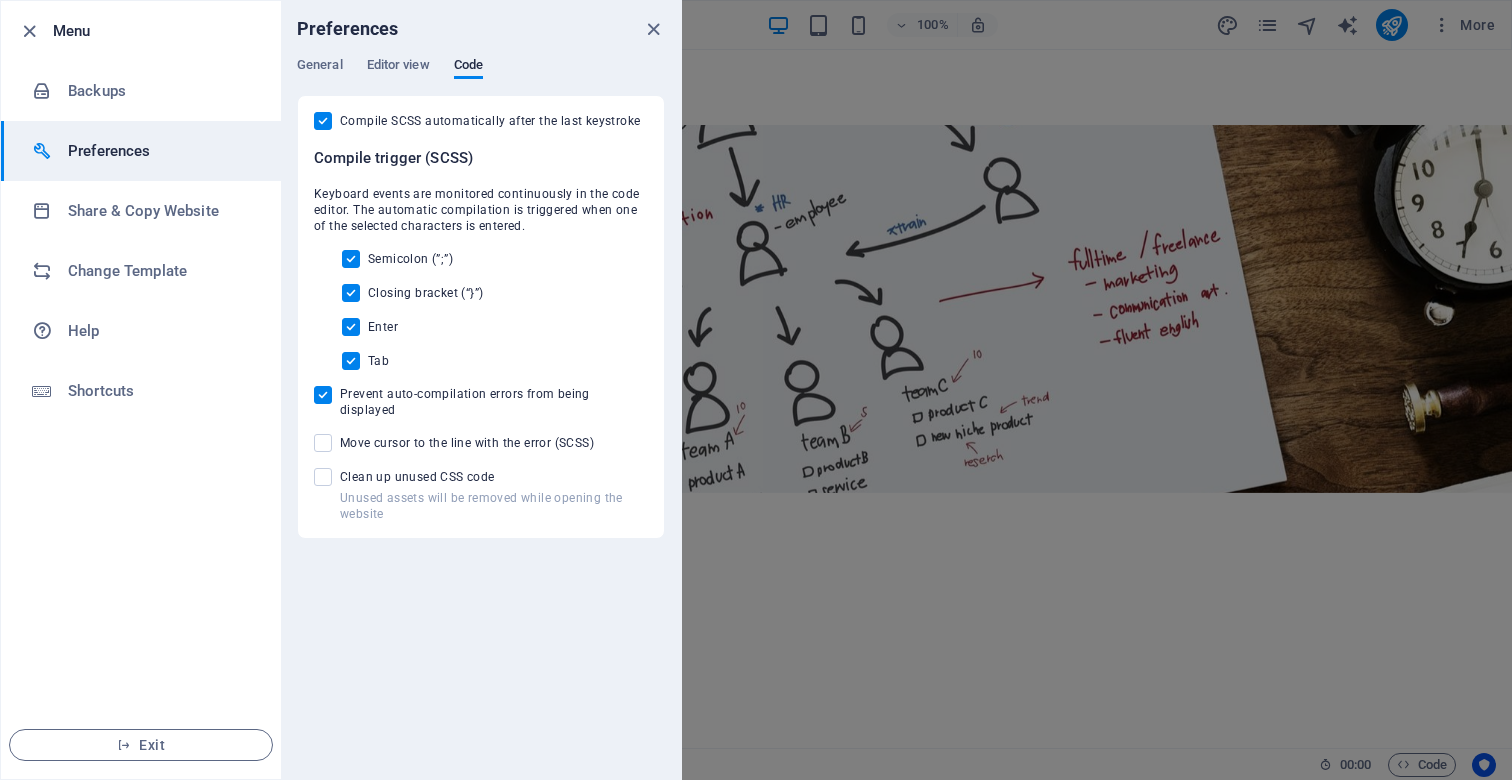 click at bounding box center (323, 443) 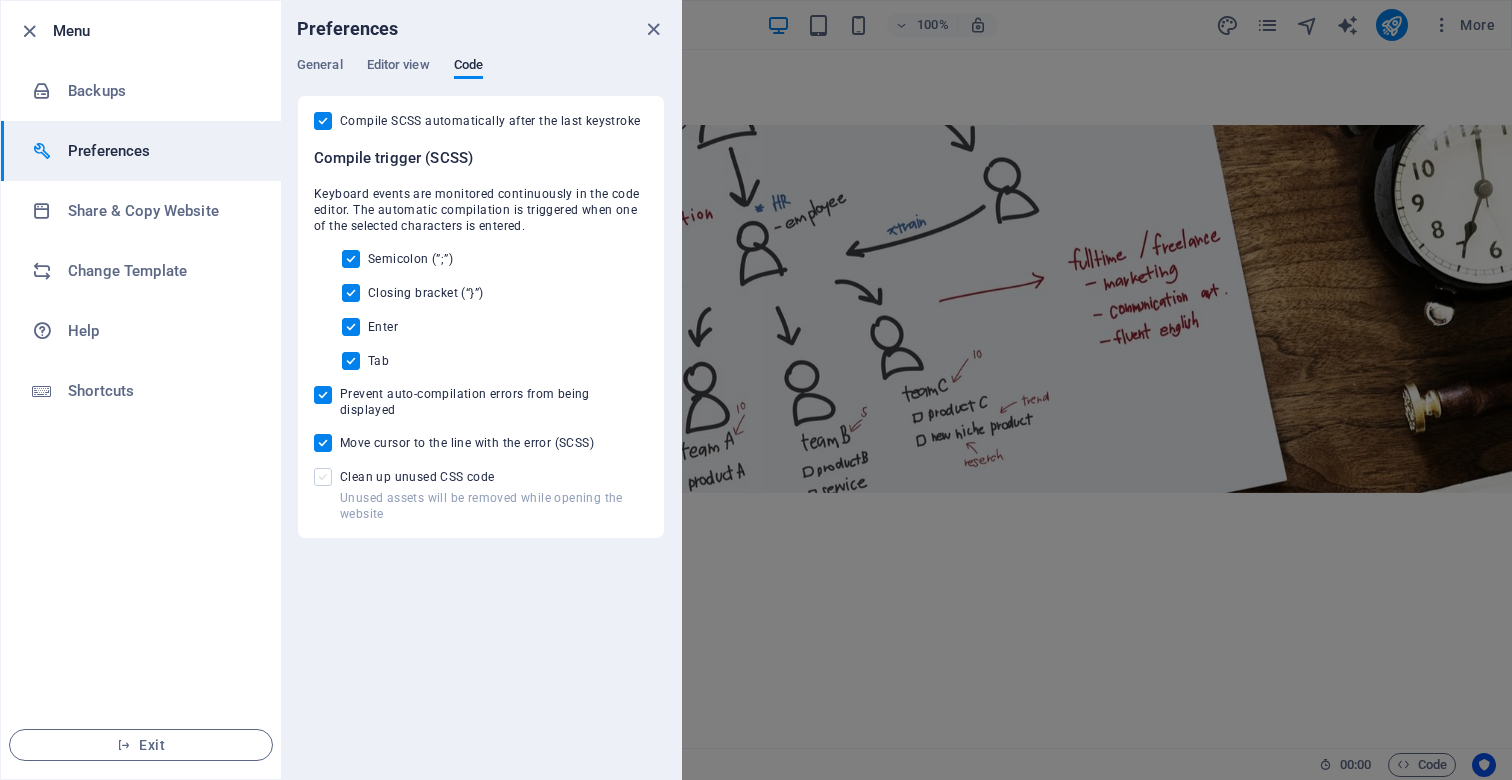 click at bounding box center (323, 477) 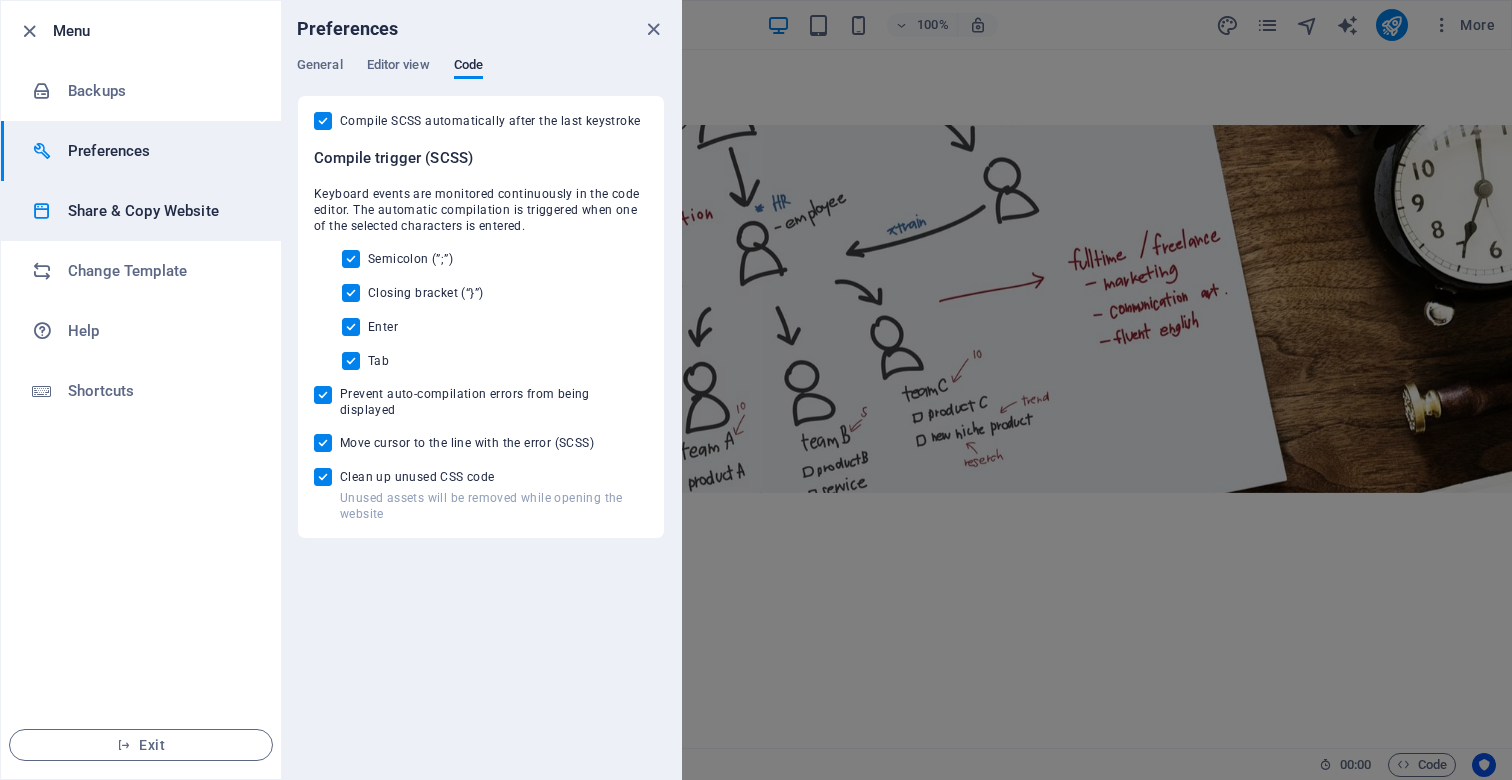 click on "Share & Copy Website" at bounding box center [160, 211] 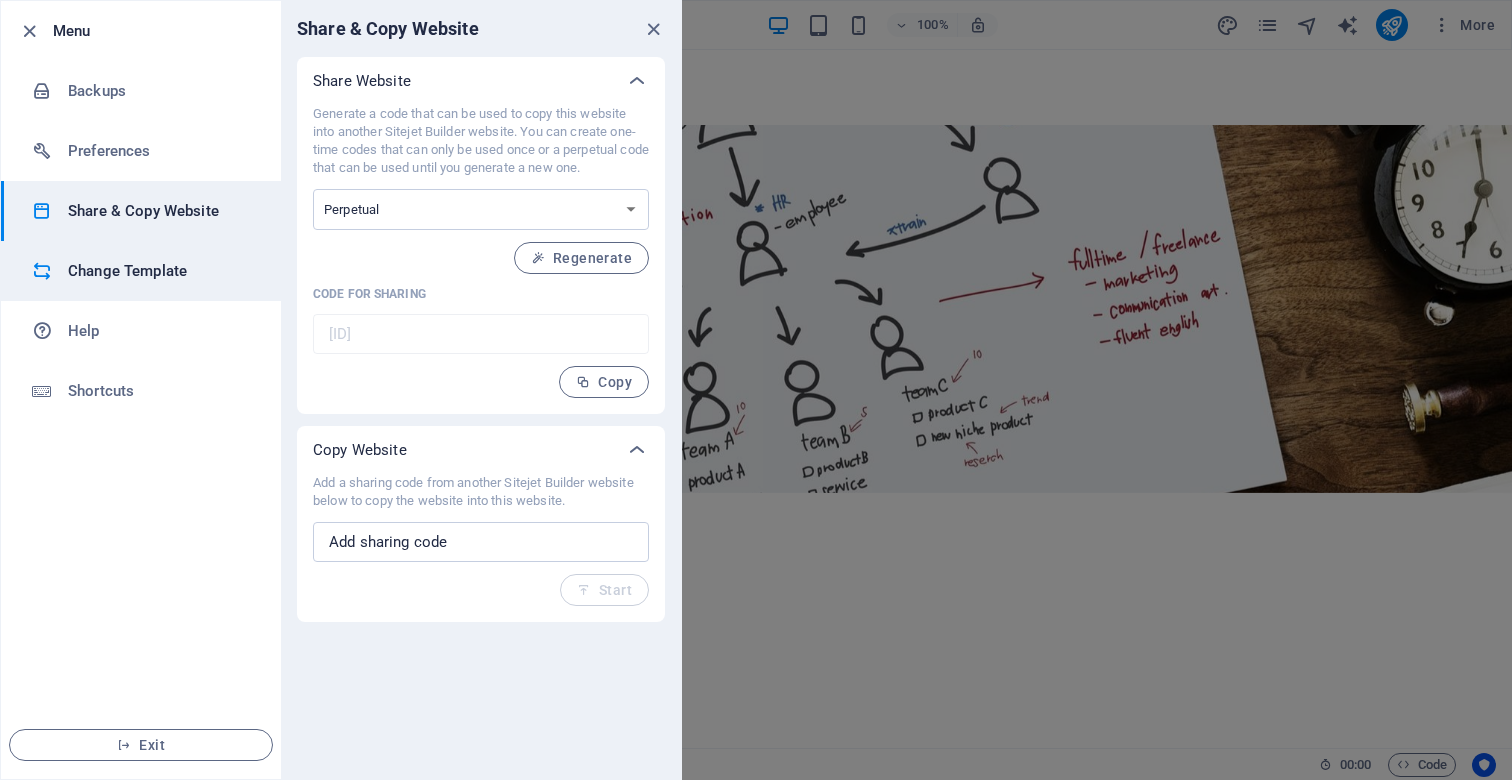click on "Change Template" at bounding box center [160, 271] 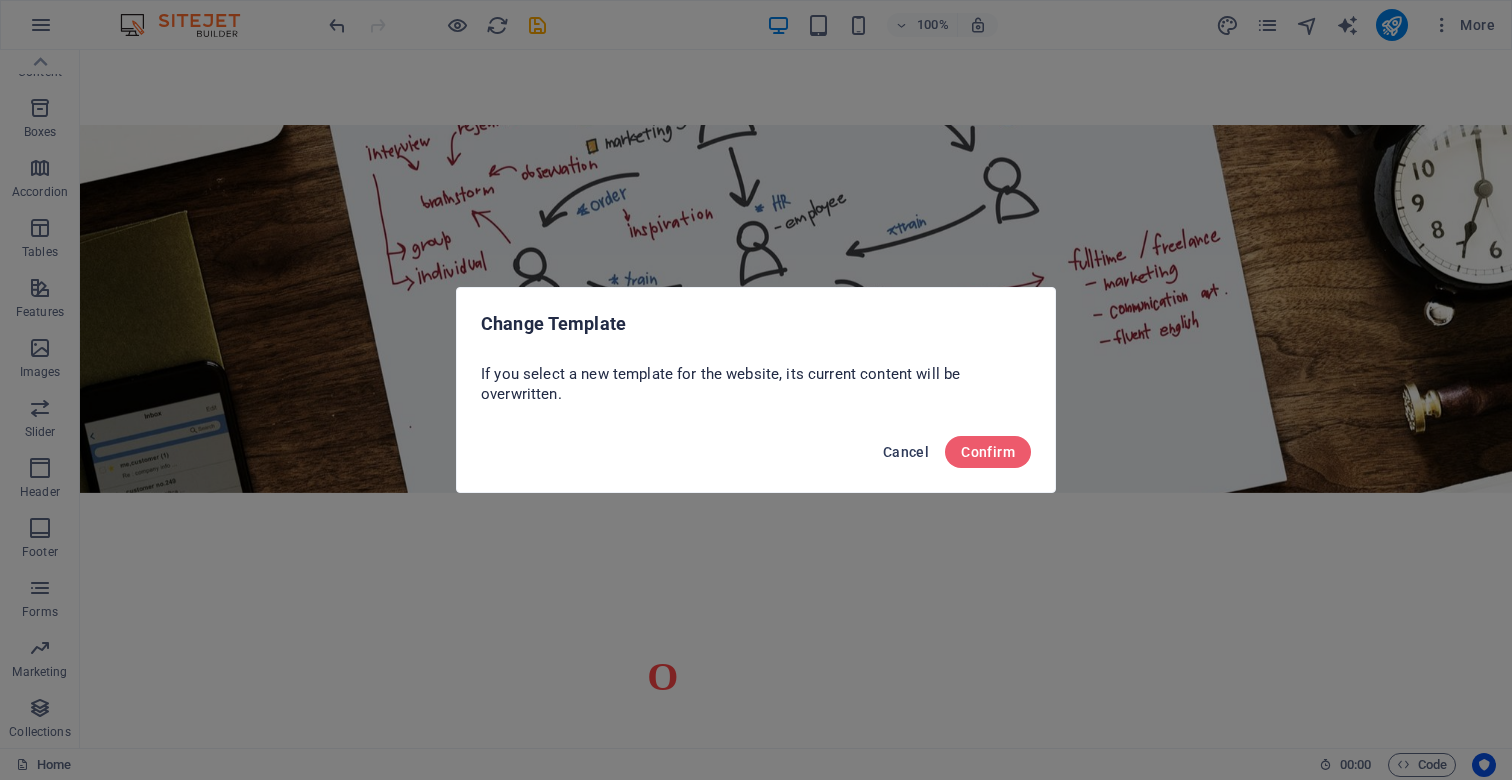 click on "Cancel" at bounding box center (906, 452) 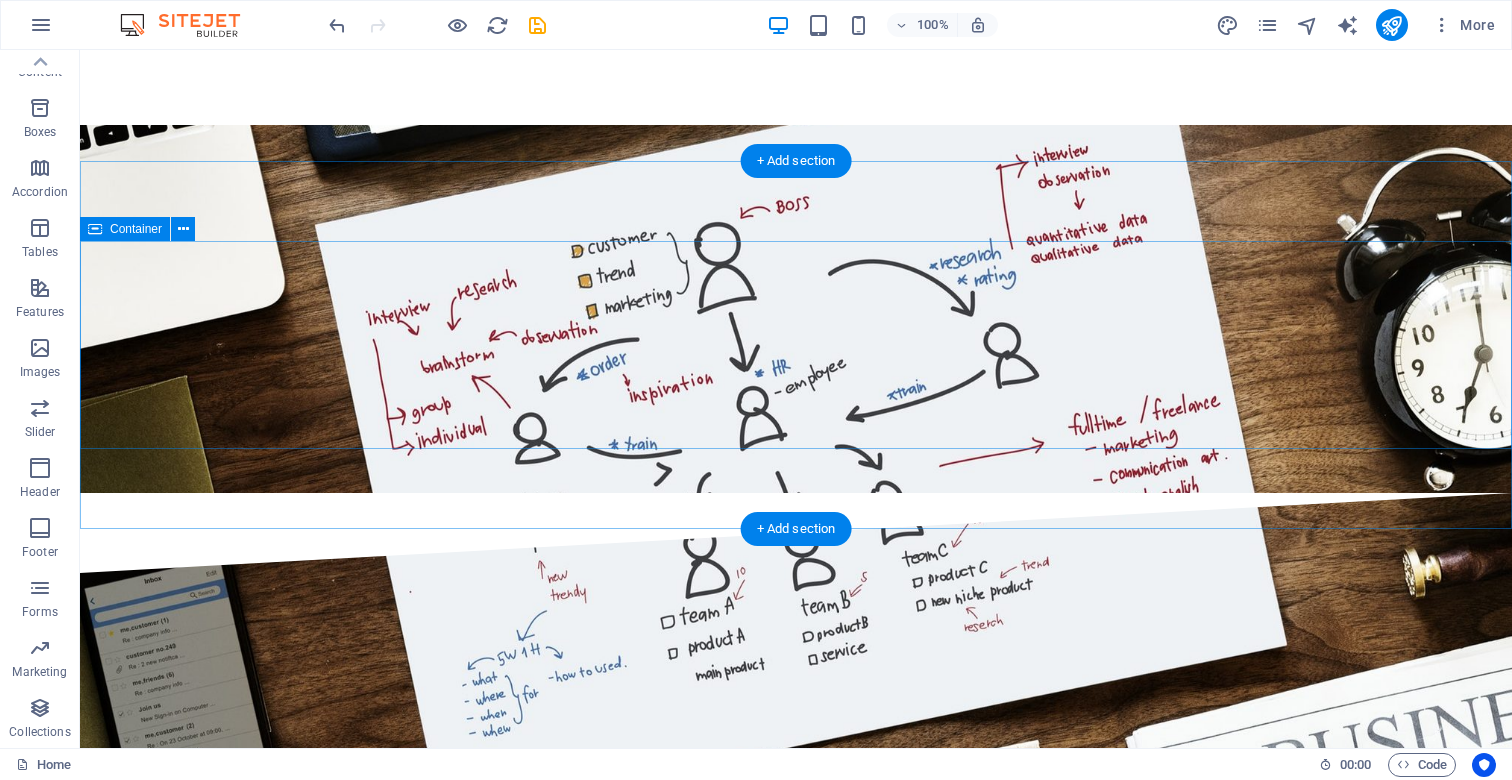 scroll, scrollTop: 1759, scrollLeft: 0, axis: vertical 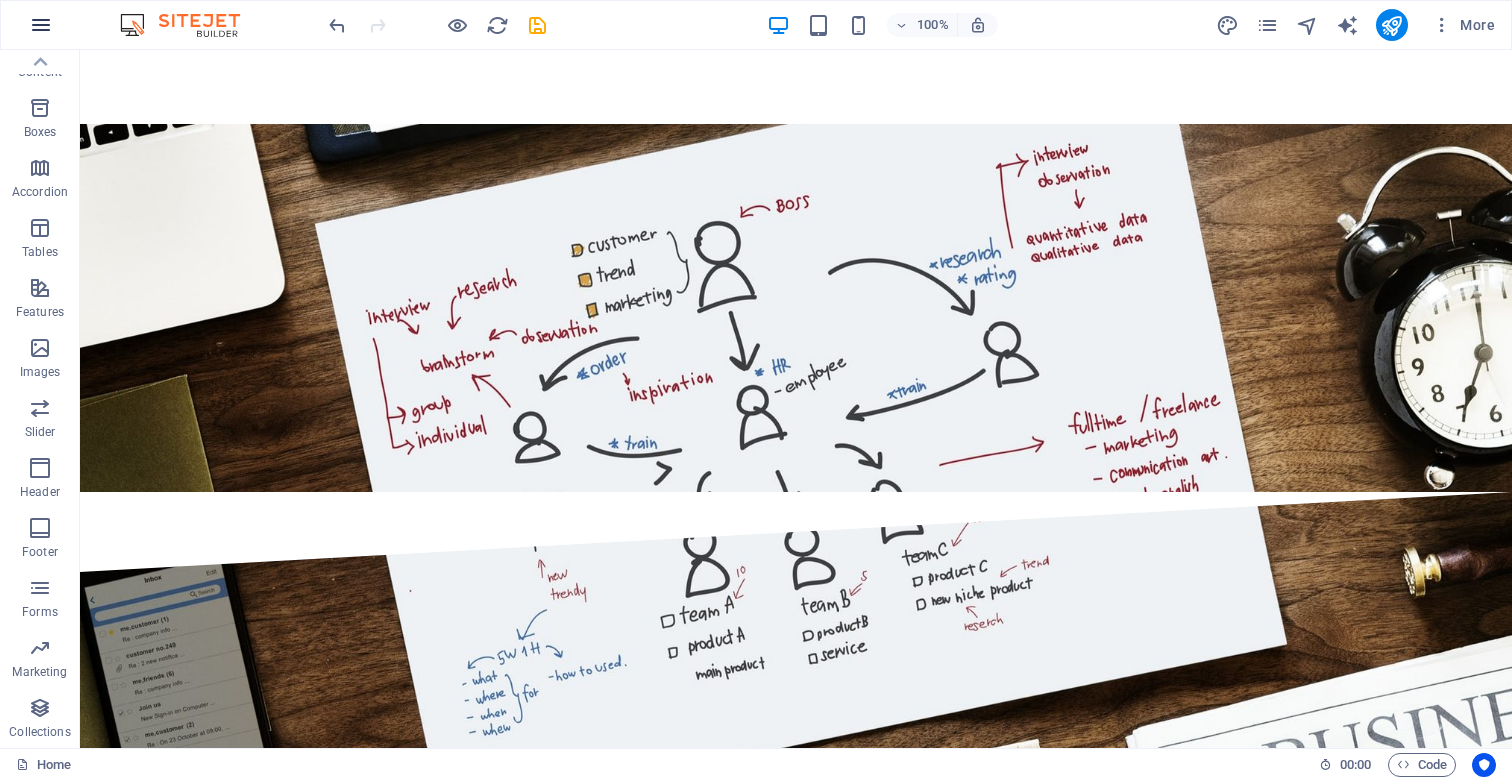 click at bounding box center [41, 25] 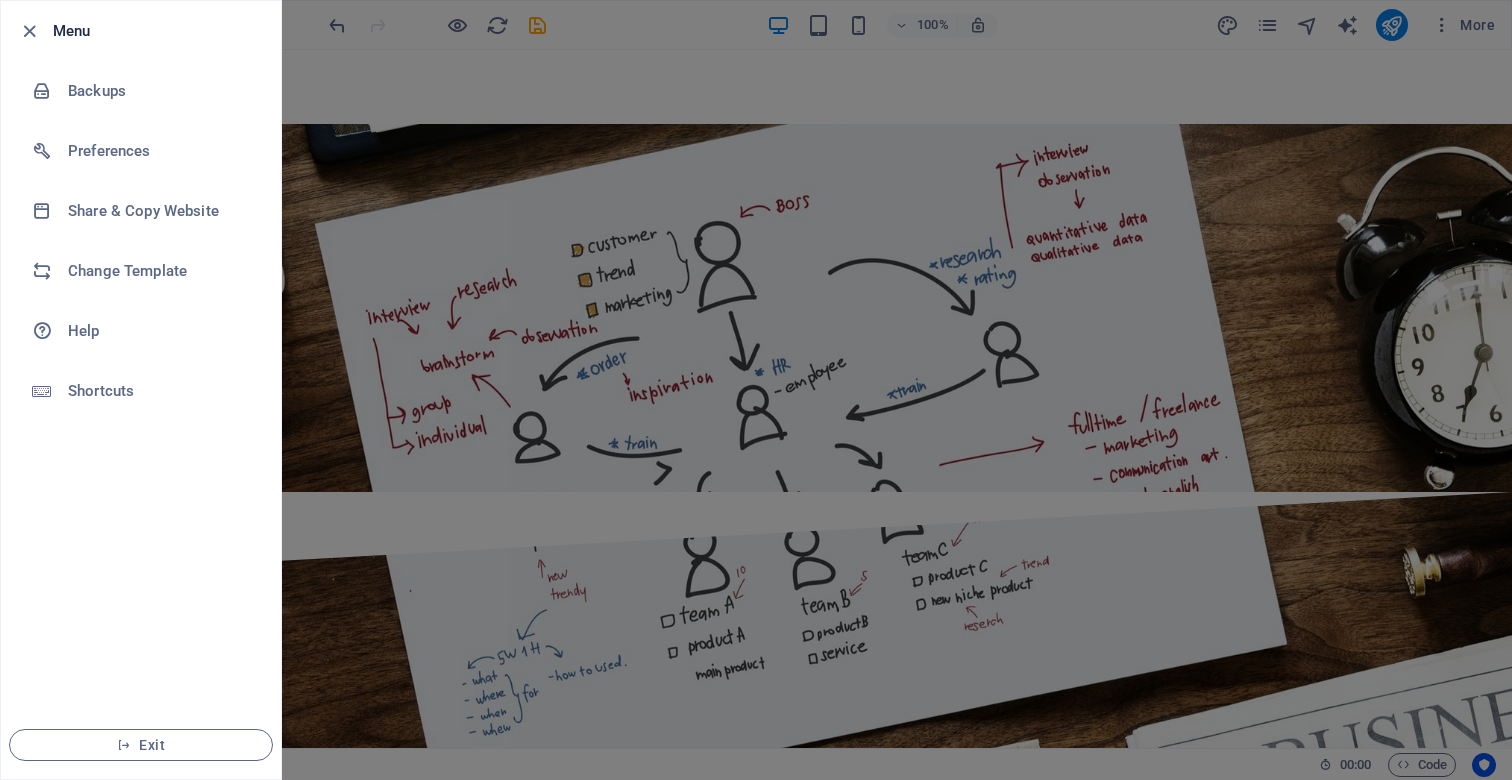 click at bounding box center (756, 390) 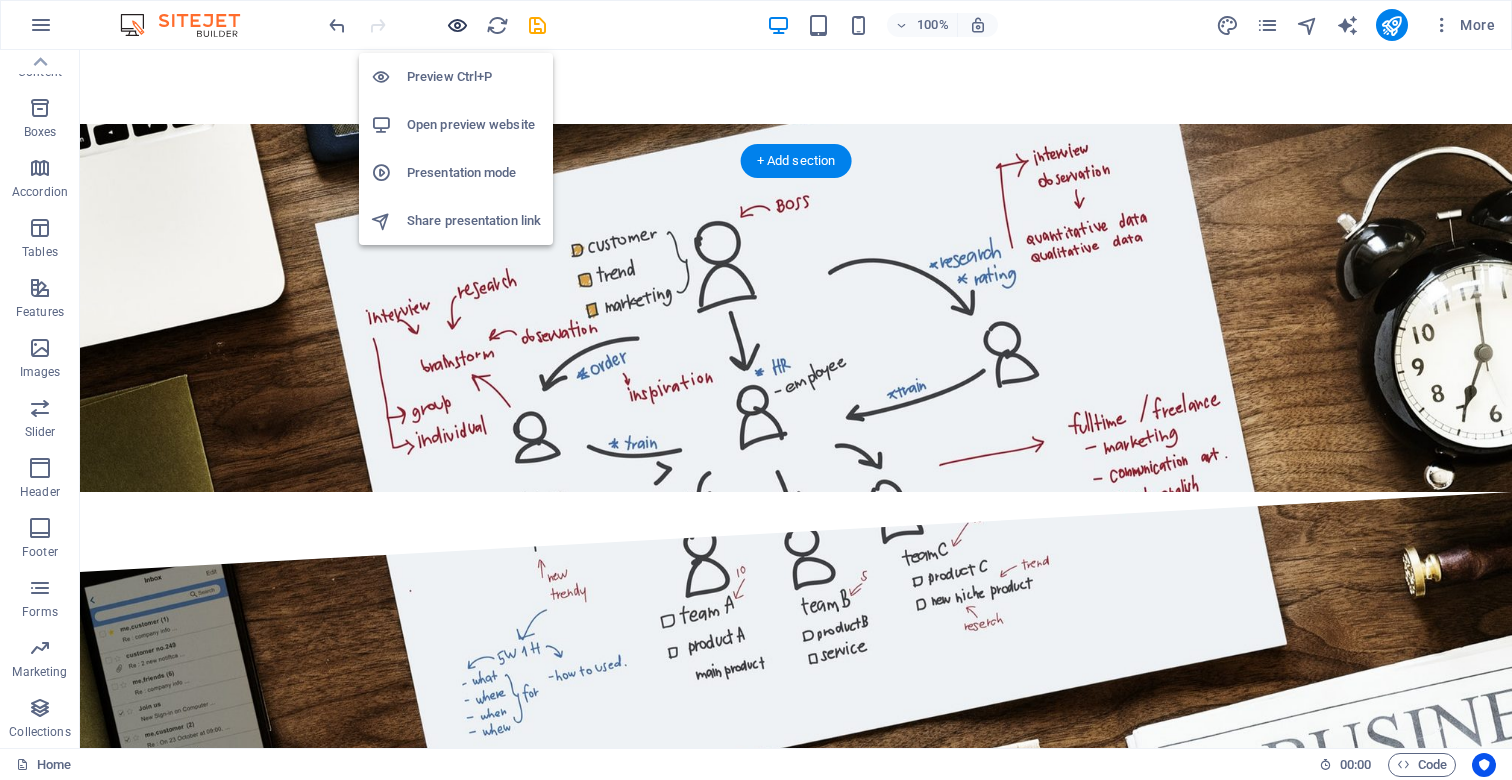 click at bounding box center [457, 25] 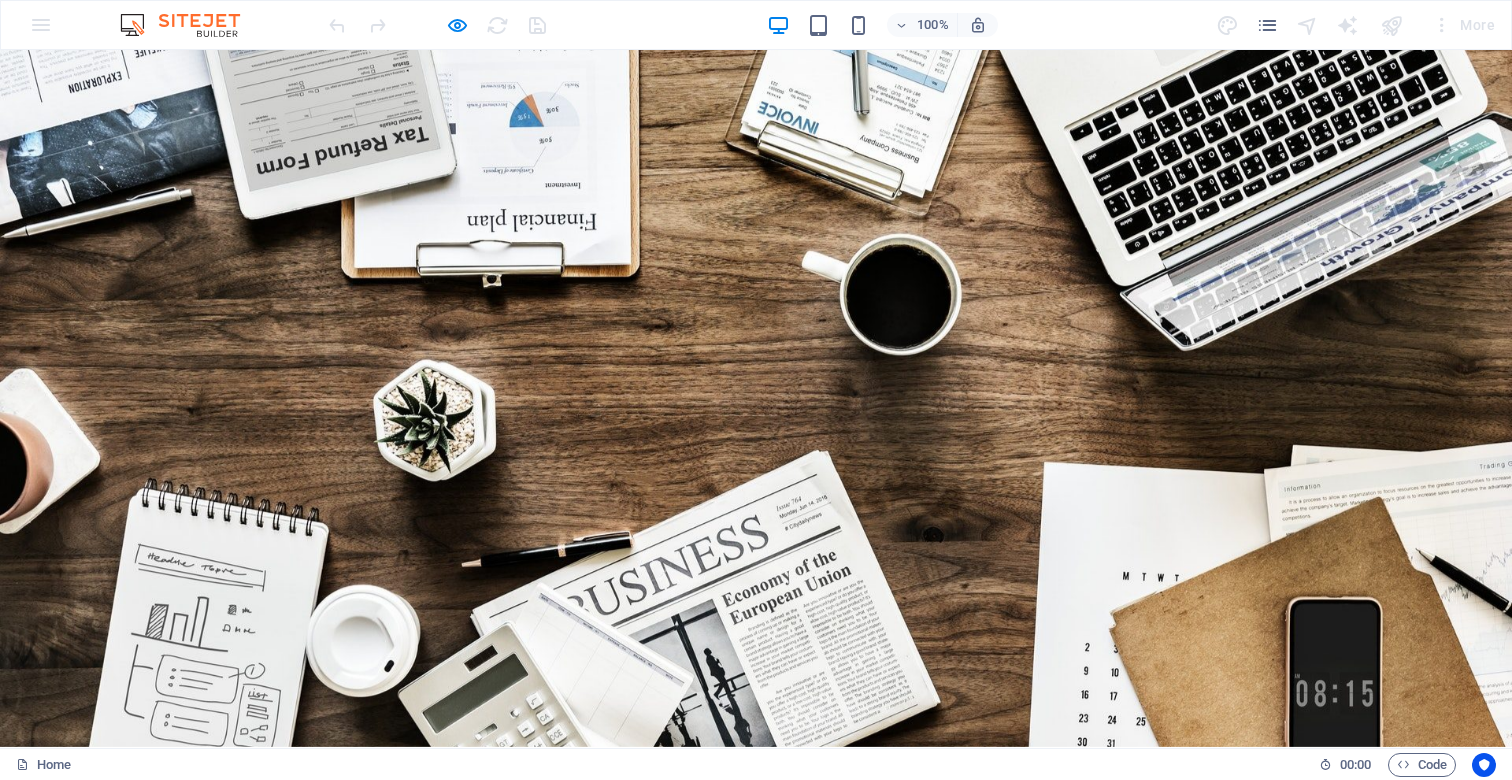 scroll, scrollTop: 0, scrollLeft: 0, axis: both 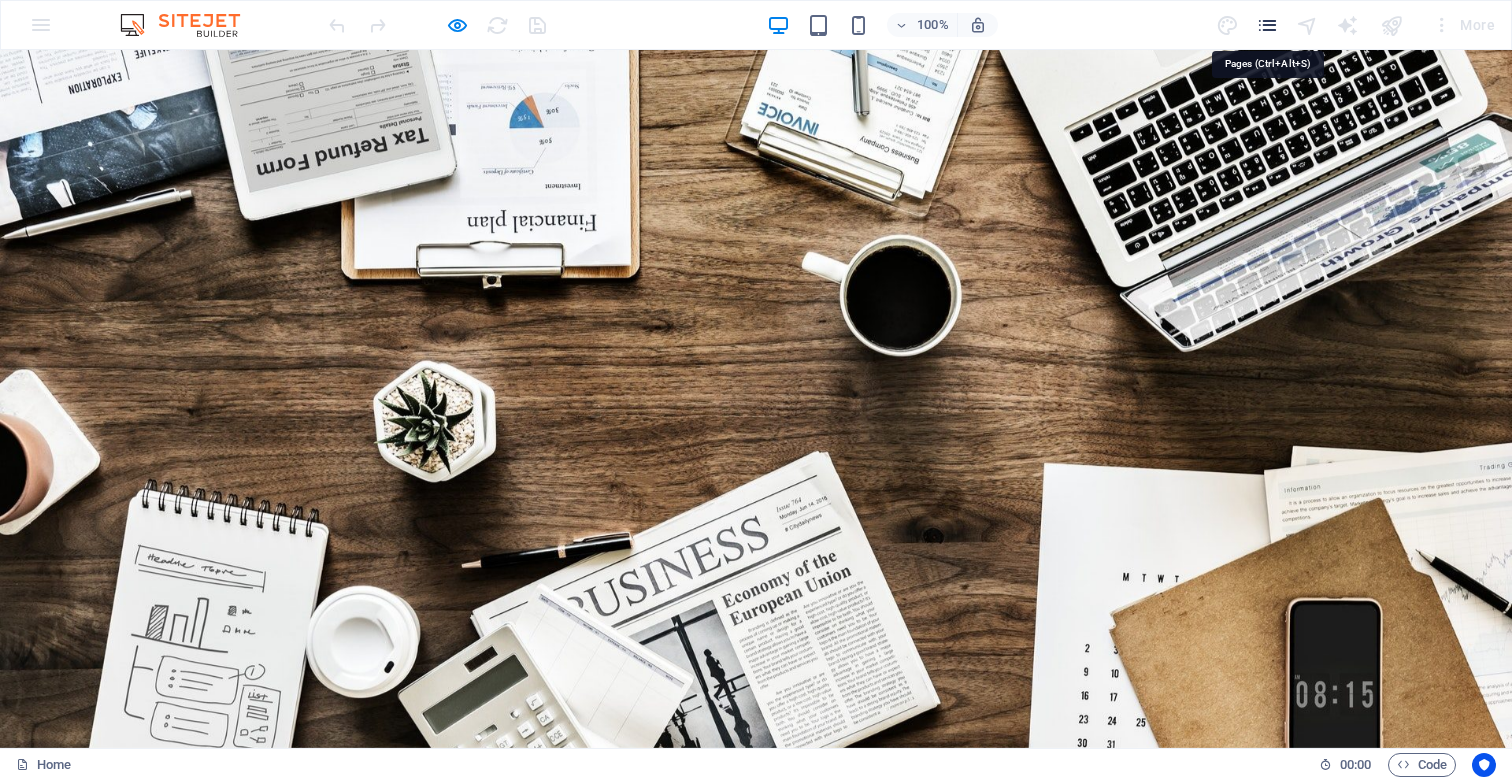 click at bounding box center [1267, 25] 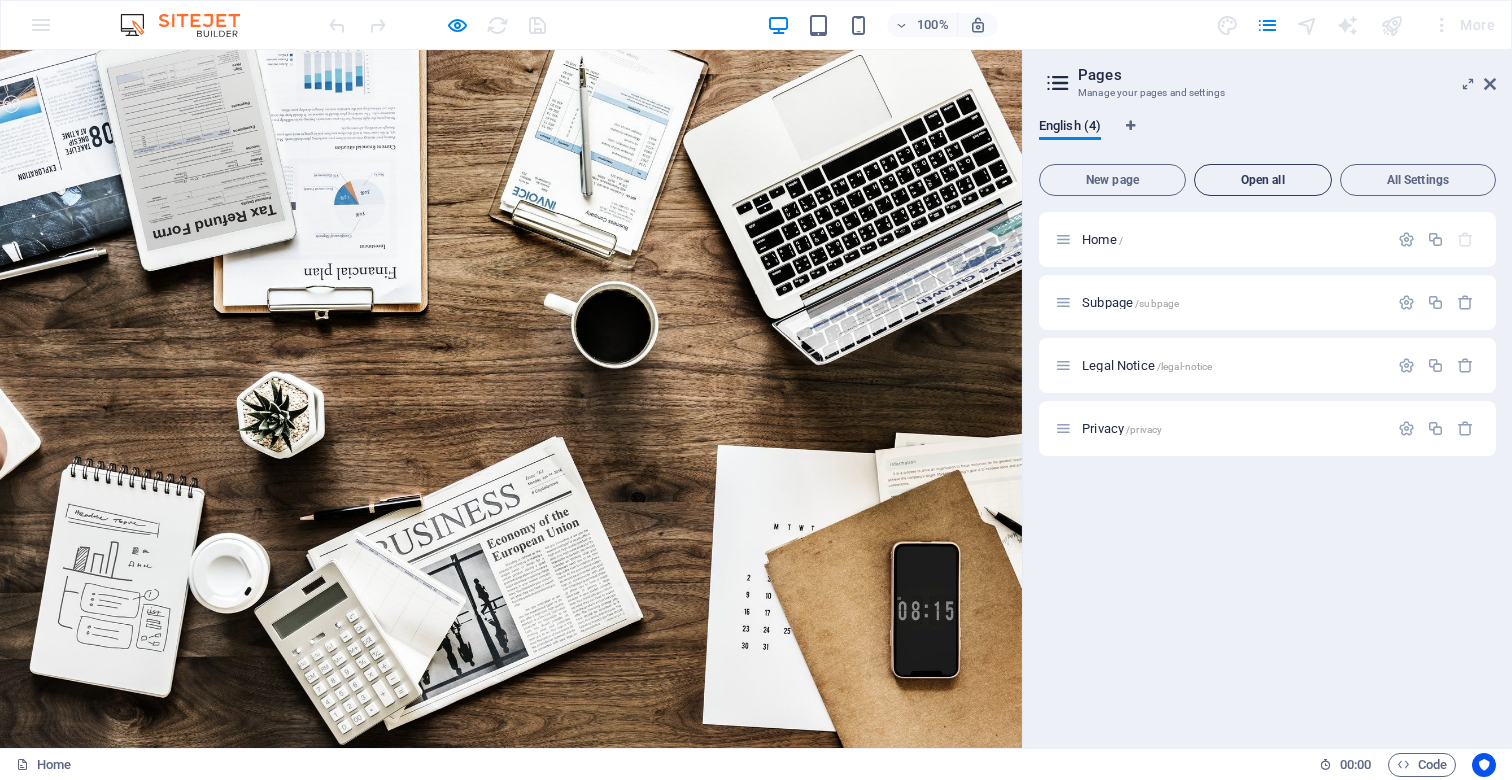 click on "Open all" at bounding box center (1263, 180) 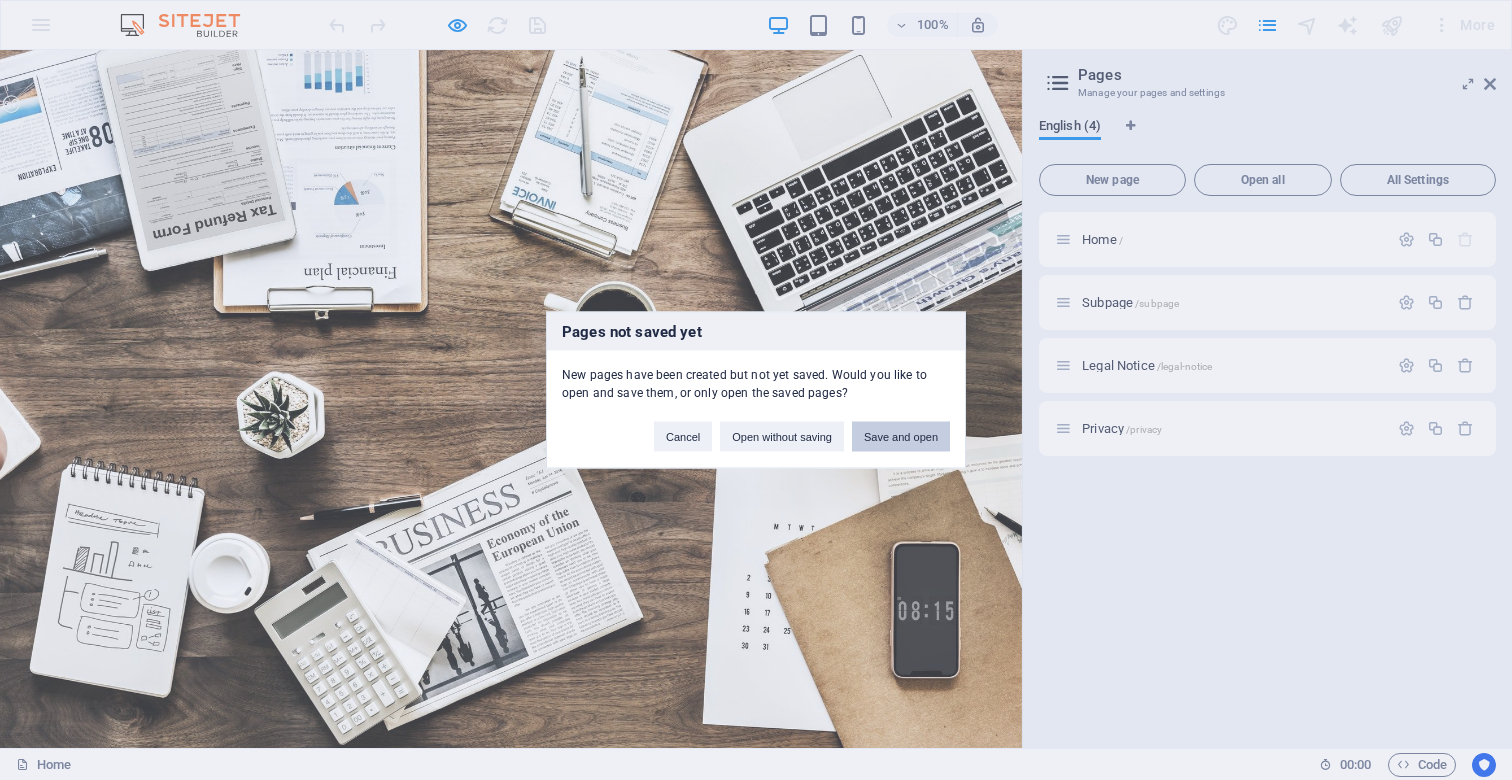 click on "Save and open" at bounding box center (901, 437) 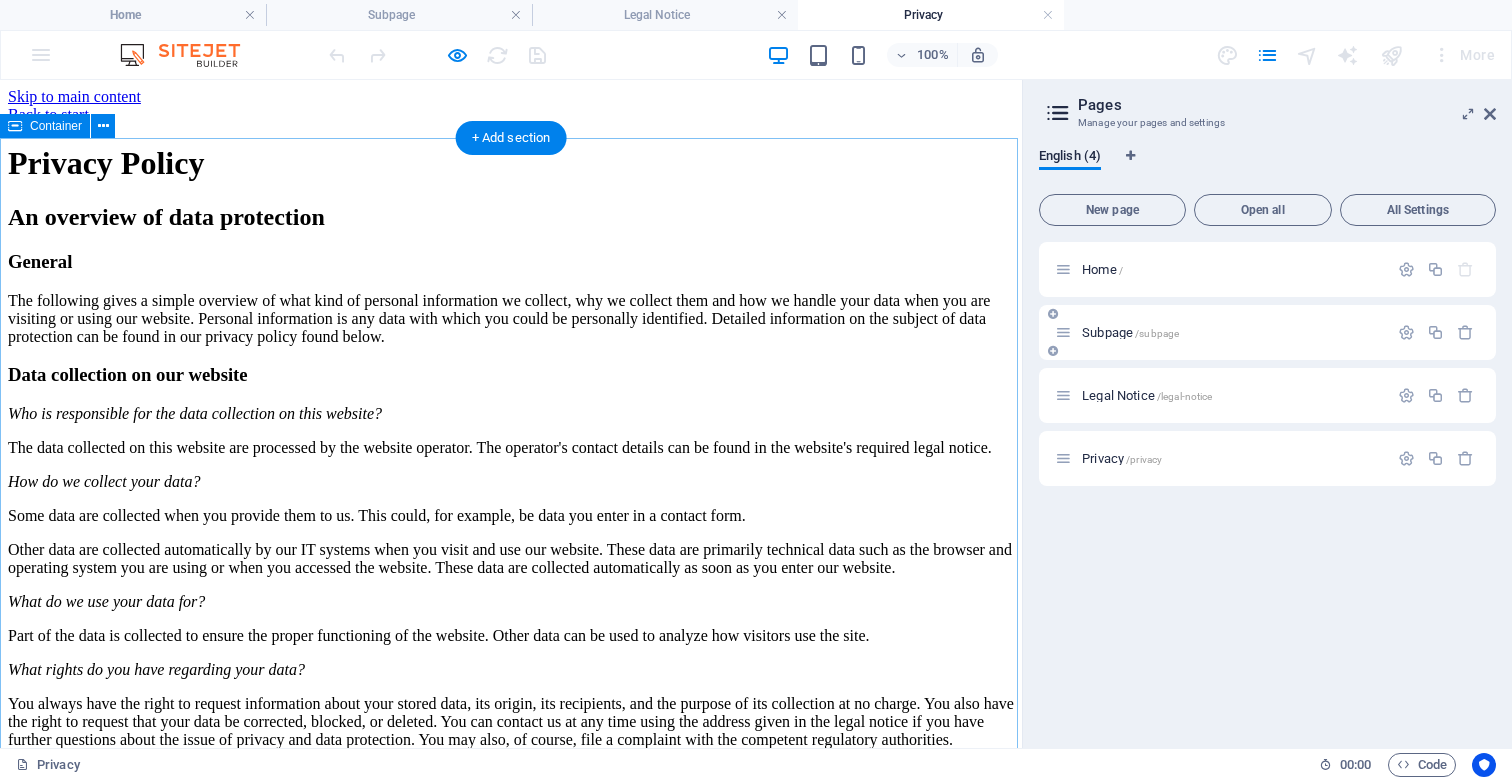 scroll, scrollTop: 0, scrollLeft: 0, axis: both 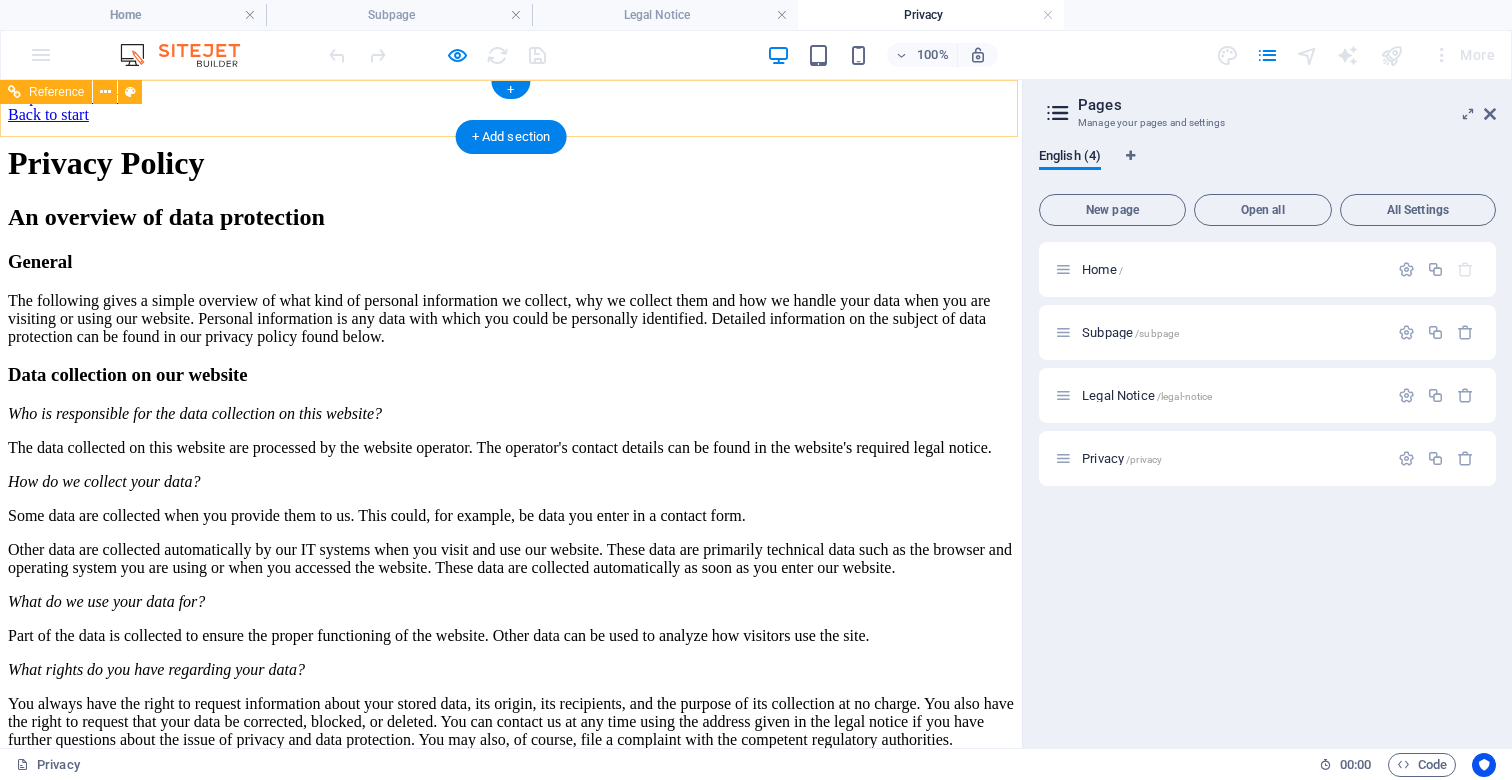 click on "Back to start" at bounding box center [511, 115] 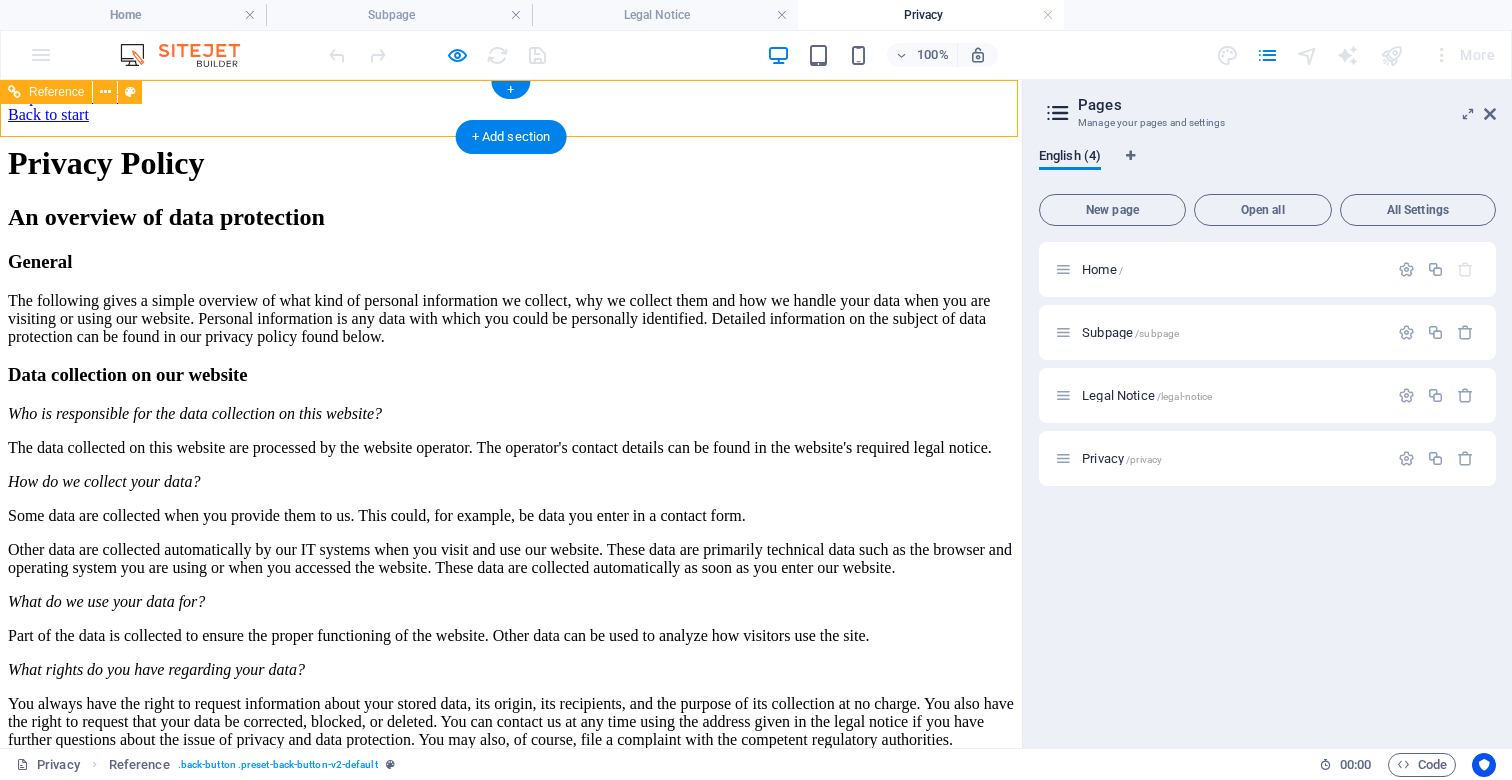 click on "Back to start" at bounding box center [511, 115] 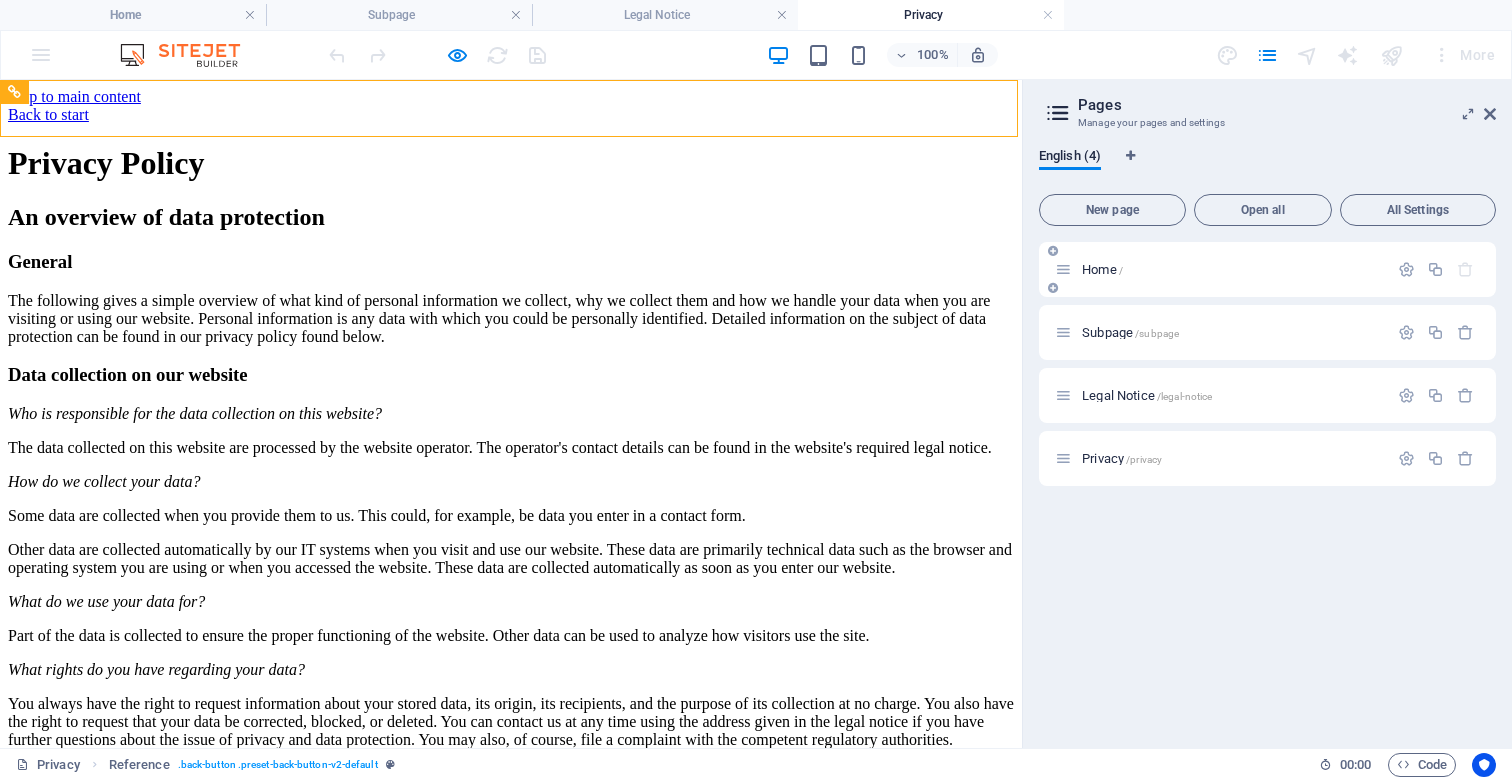 click on "Home /" at bounding box center (1102, 269) 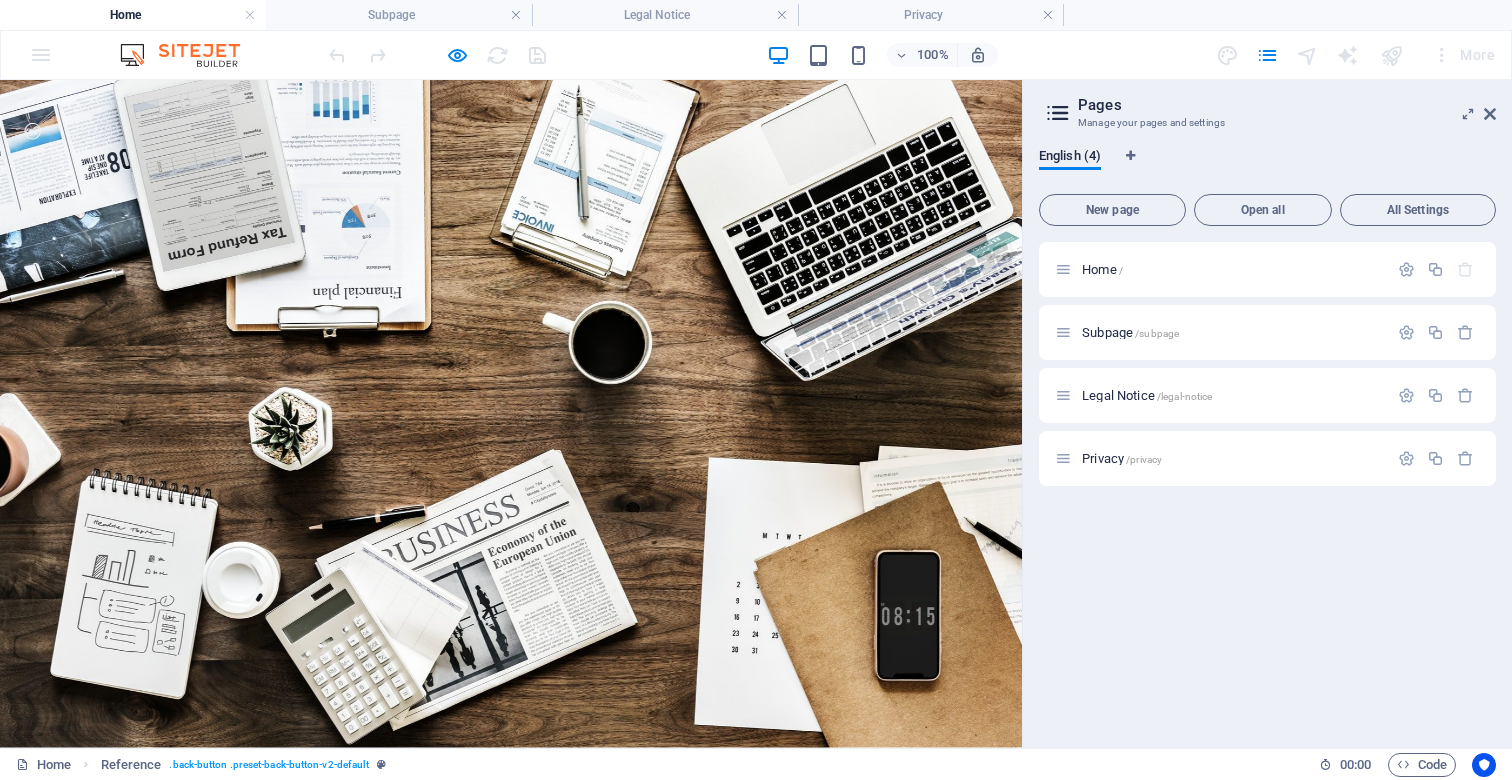 scroll, scrollTop: 0, scrollLeft: 0, axis: both 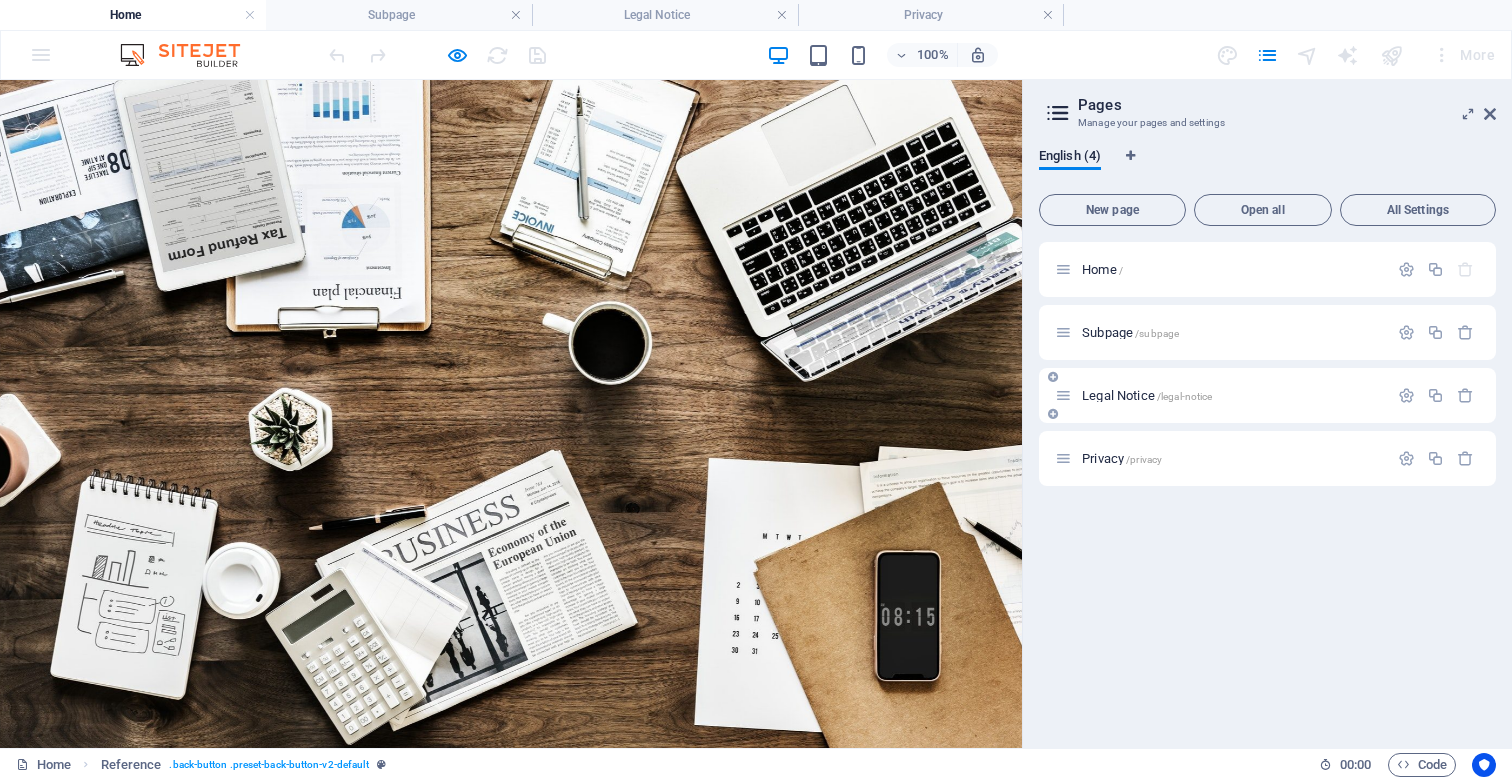 click on "Legal Notice /legal-notice" at bounding box center (1147, 395) 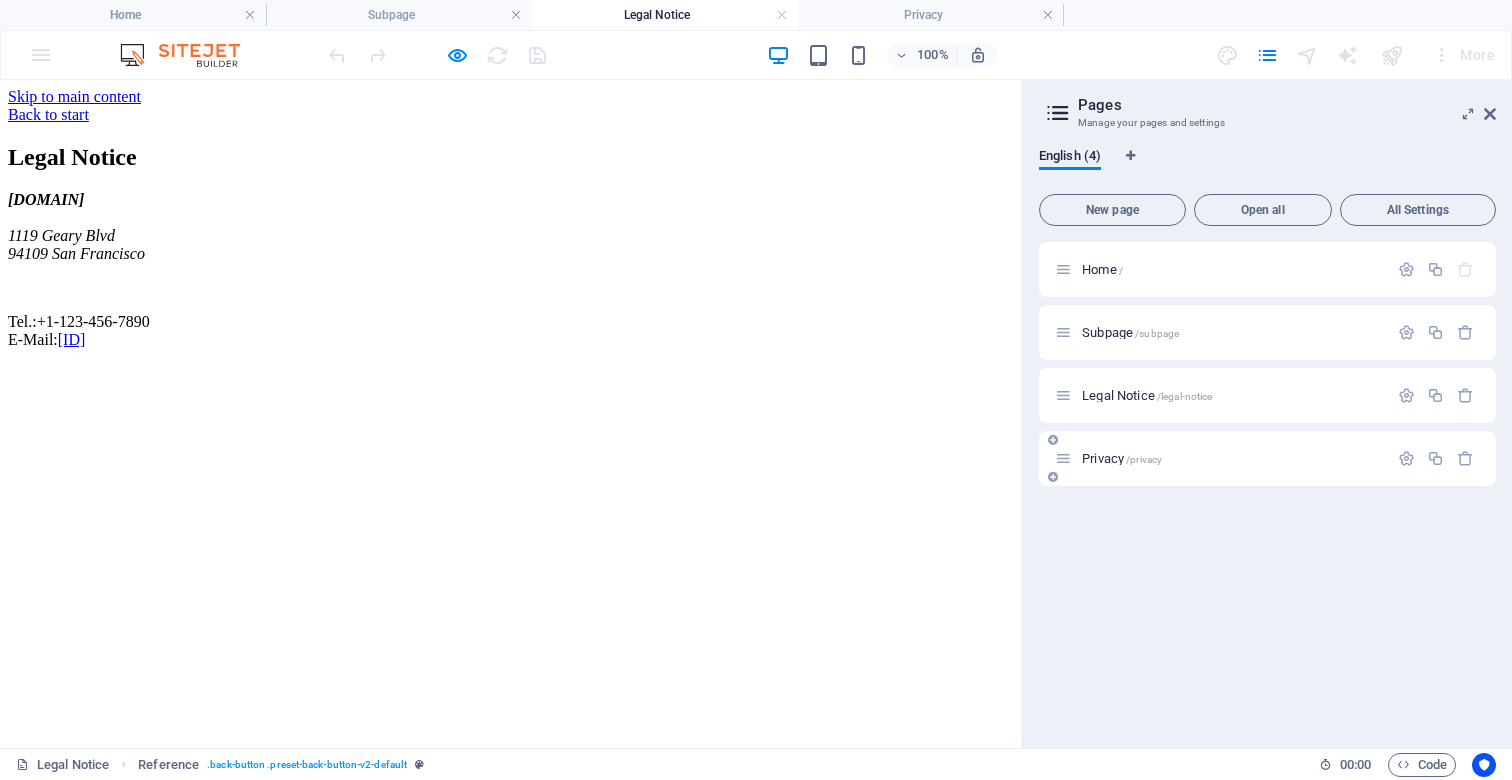click on "Privacy /privacy" at bounding box center [1221, 458] 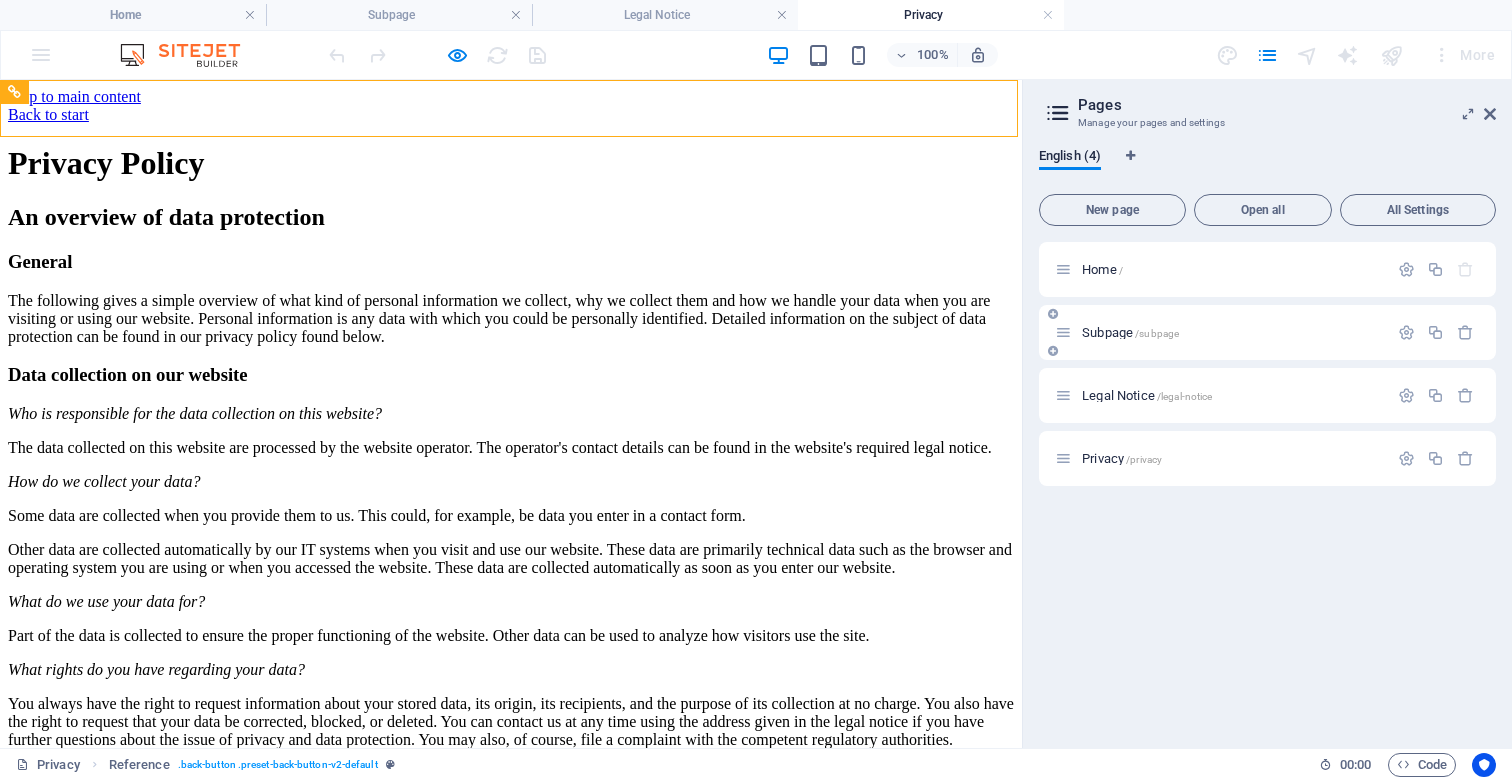 click on "Subpage /subpage" at bounding box center [1221, 332] 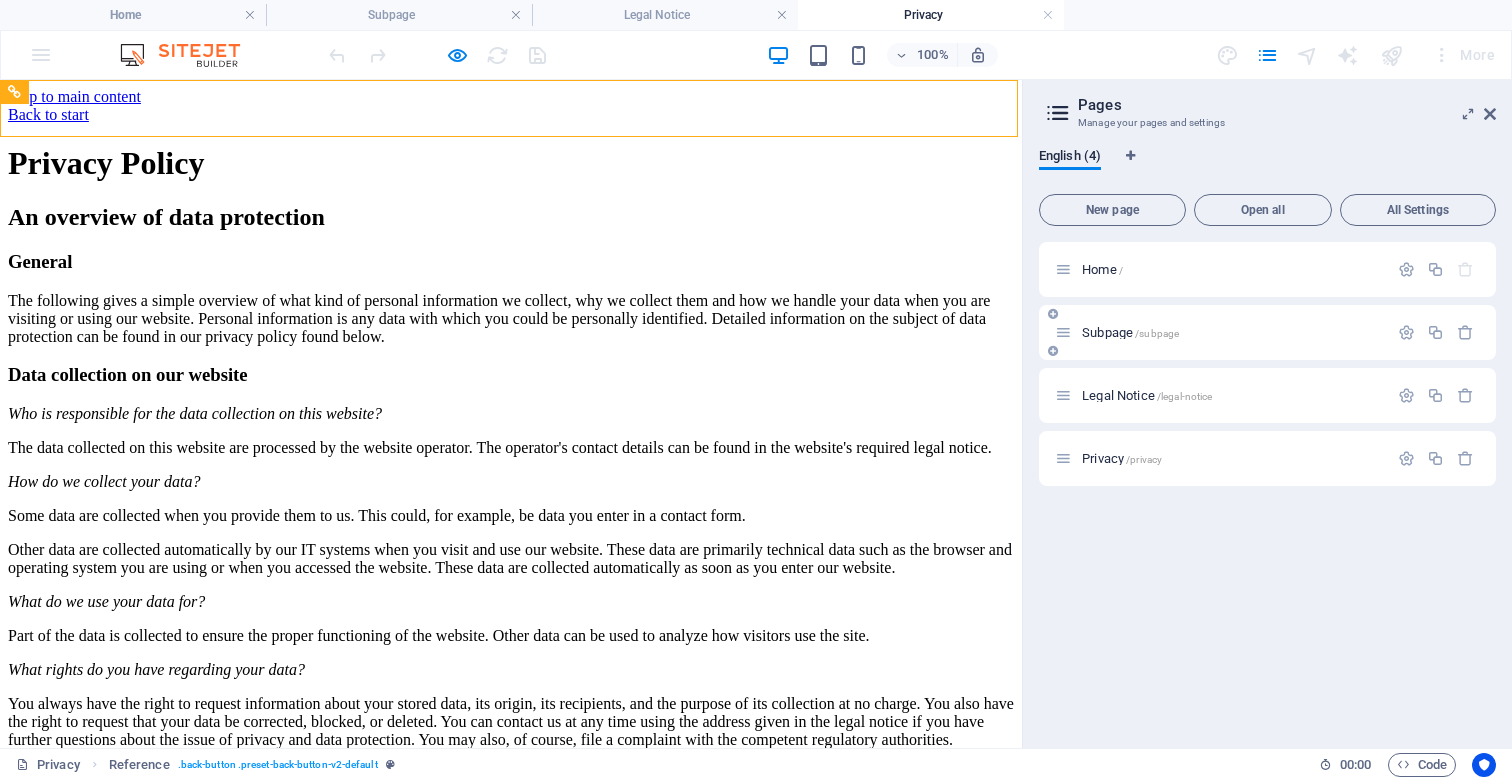 click on "Subpage /subpage" at bounding box center (1130, 332) 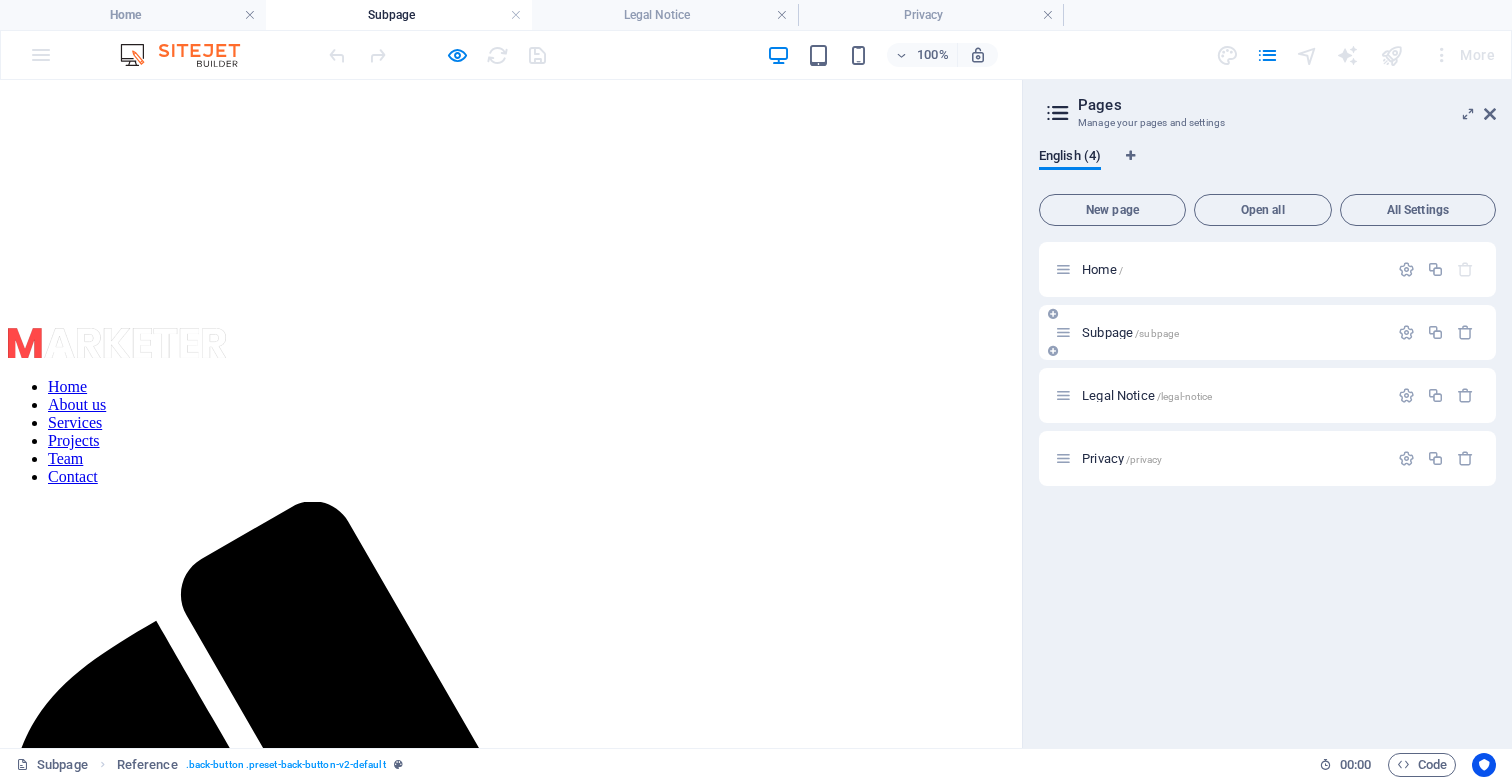 scroll, scrollTop: 0, scrollLeft: 0, axis: both 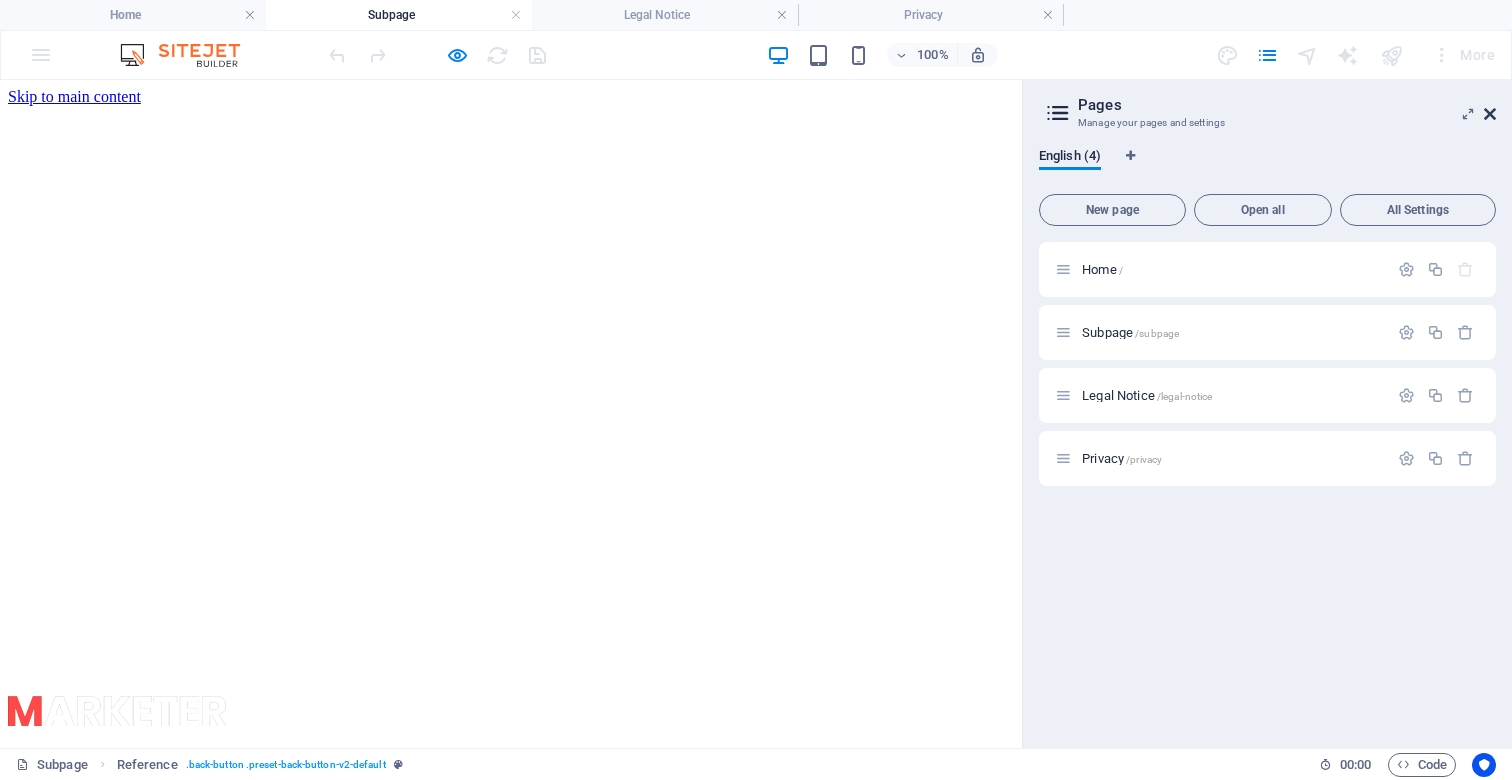 click at bounding box center [1490, 114] 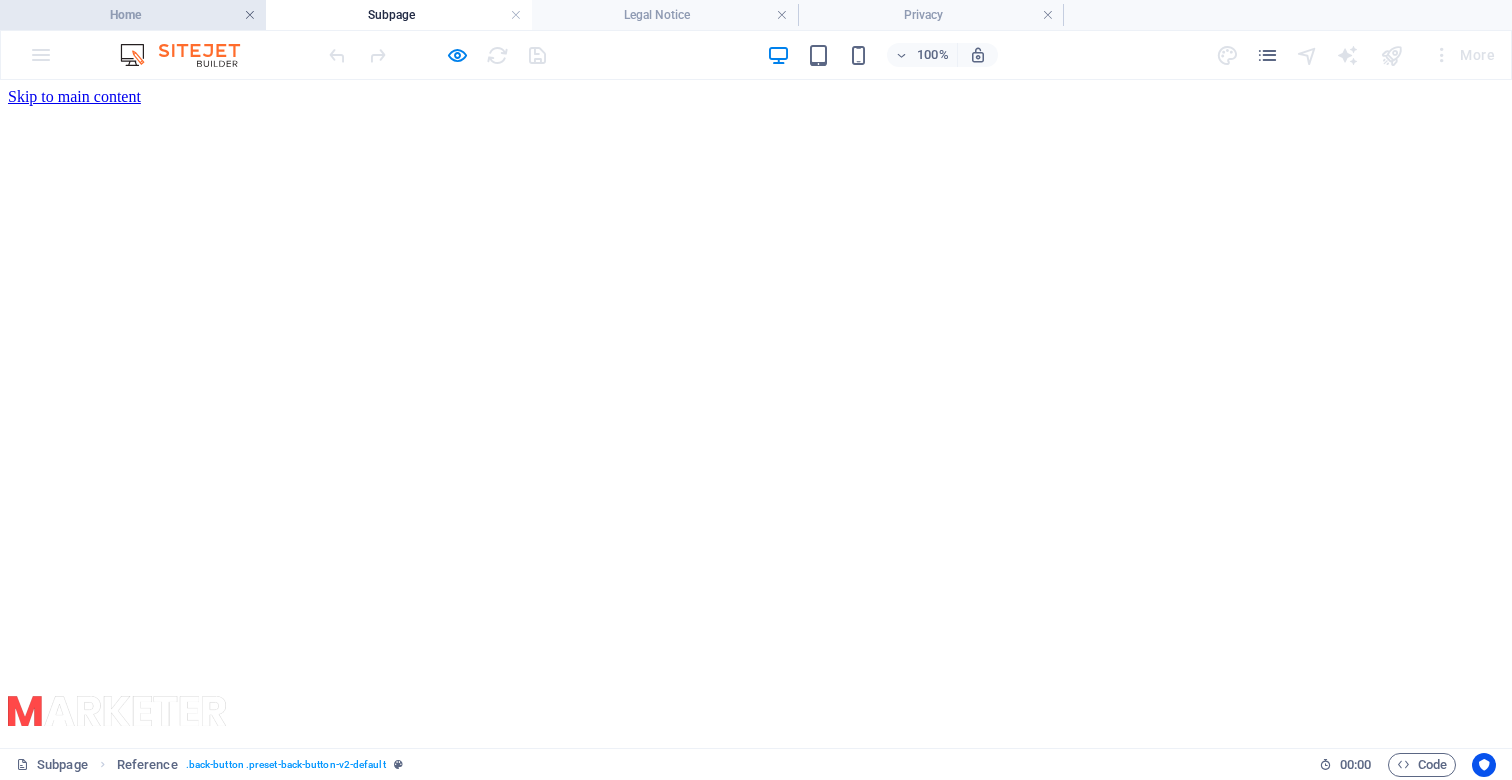 click at bounding box center (250, 15) 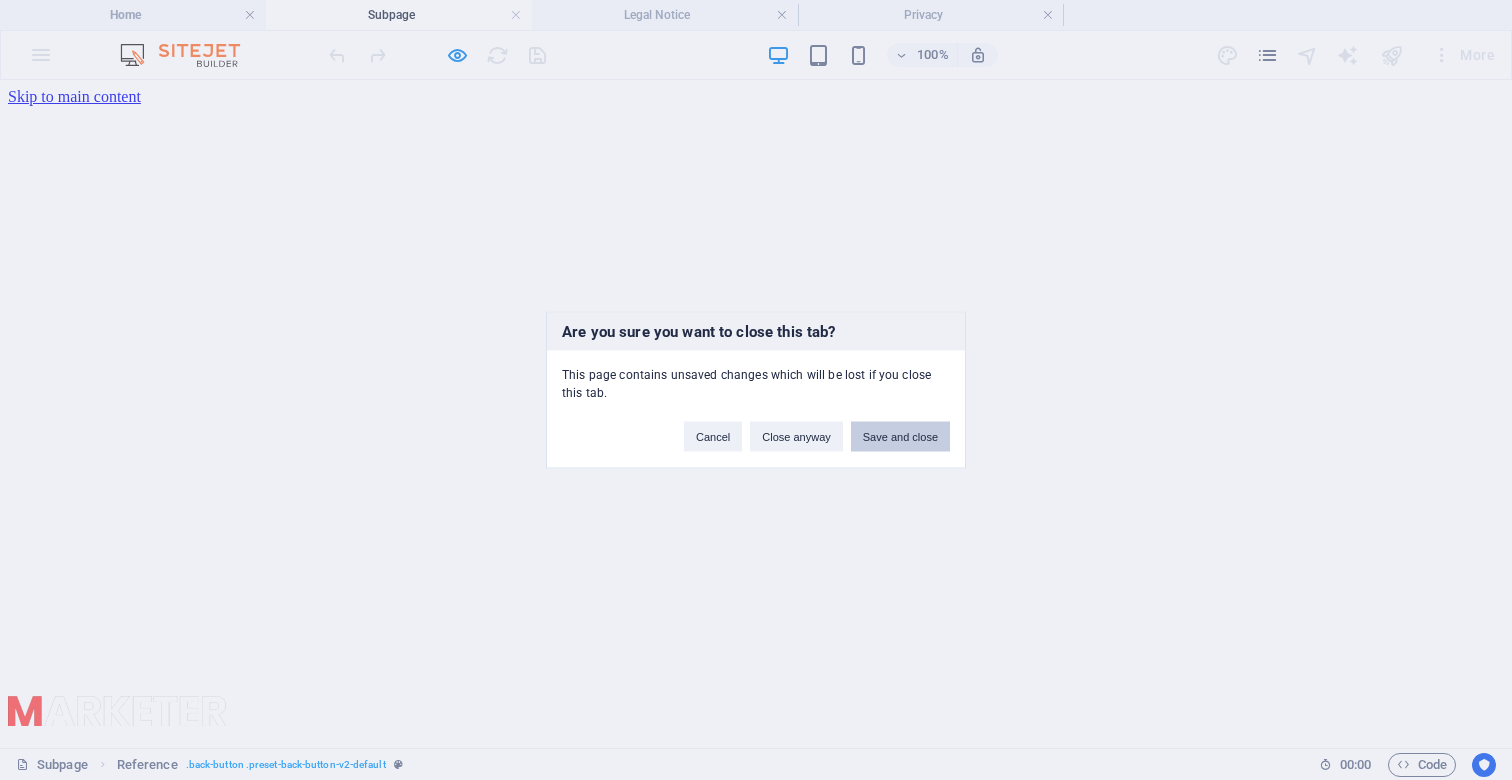 click on "Save and close" at bounding box center (900, 437) 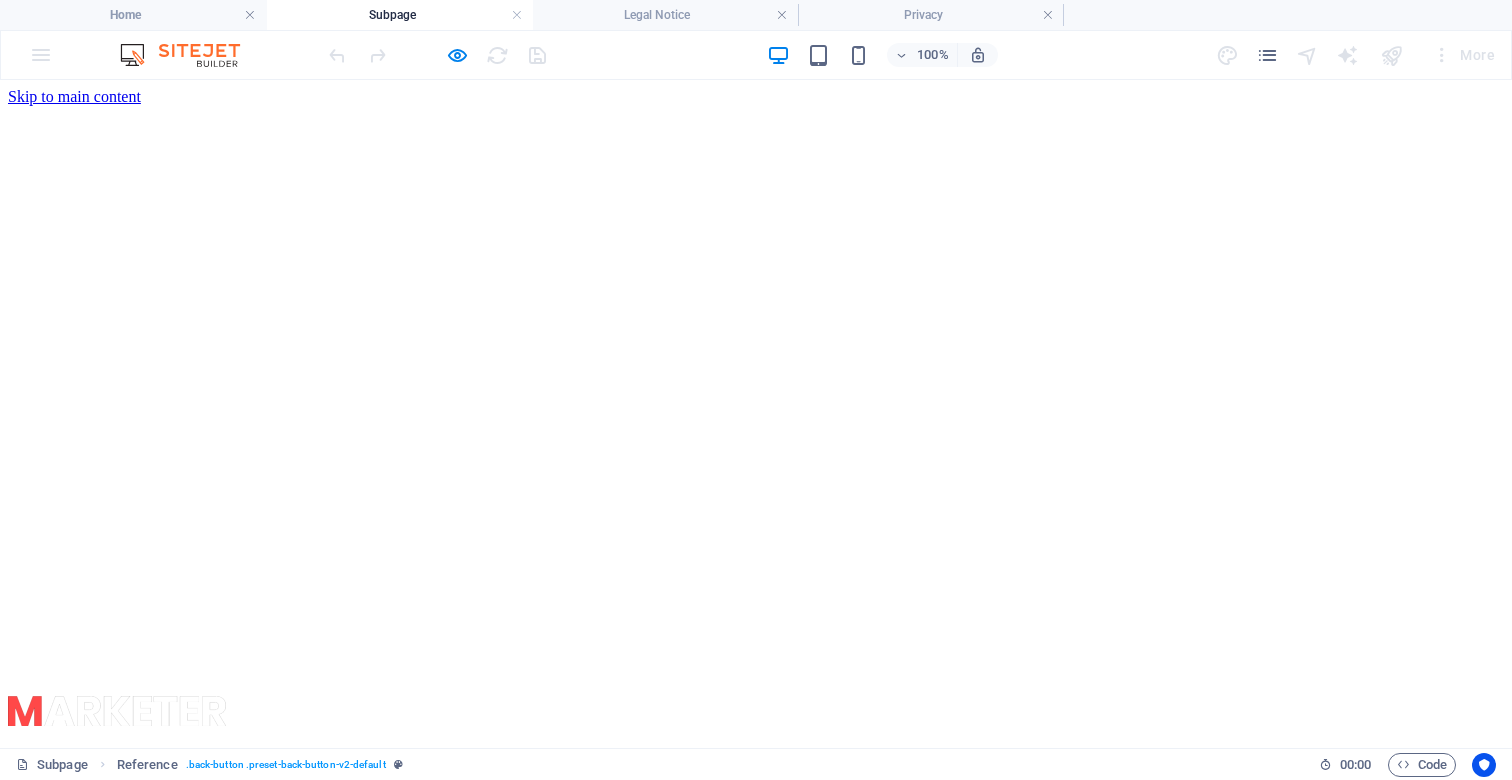 drag, startPoint x: 518, startPoint y: 12, endPoint x: 533, endPoint y: 38, distance: 30.016663 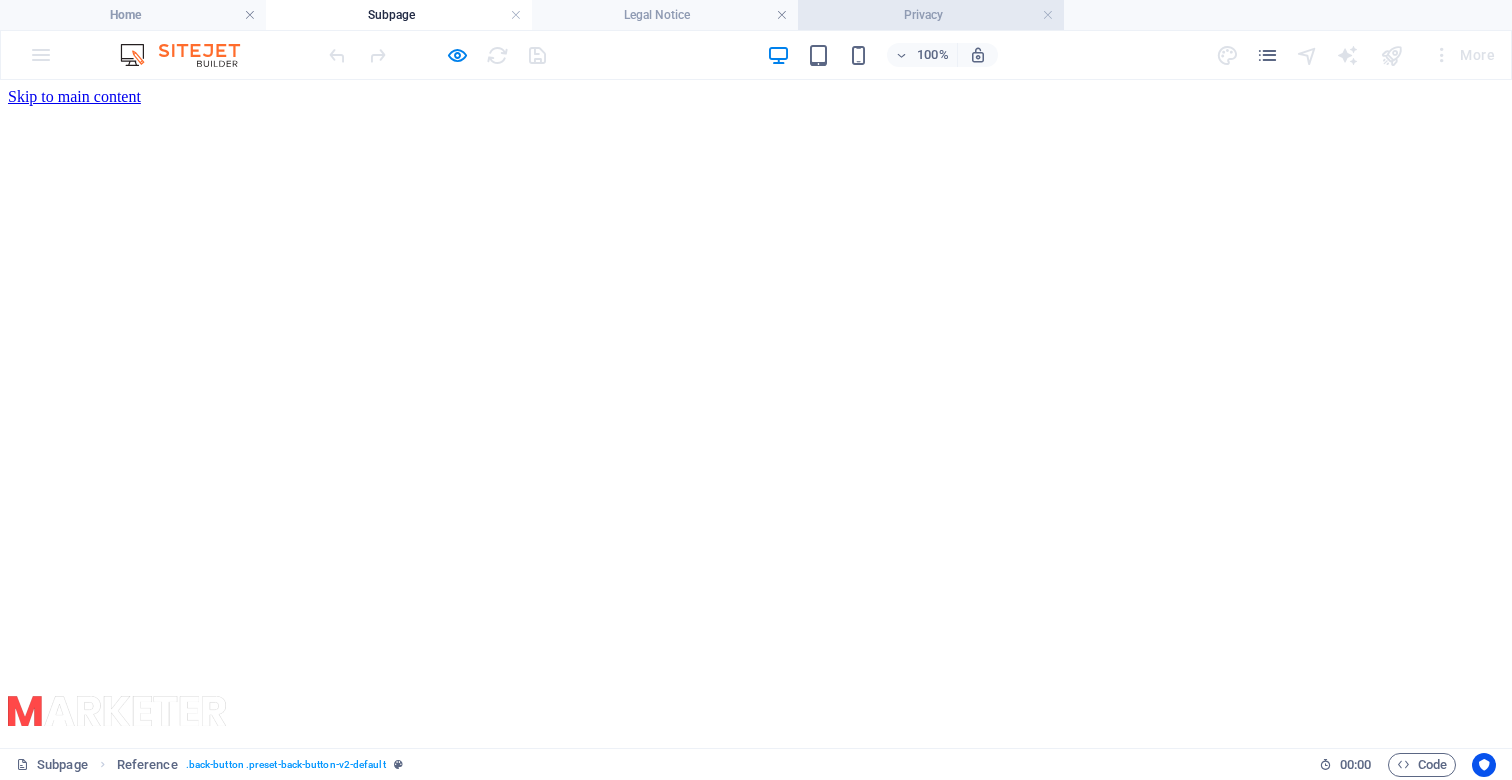 click on "Privacy" at bounding box center (931, 15) 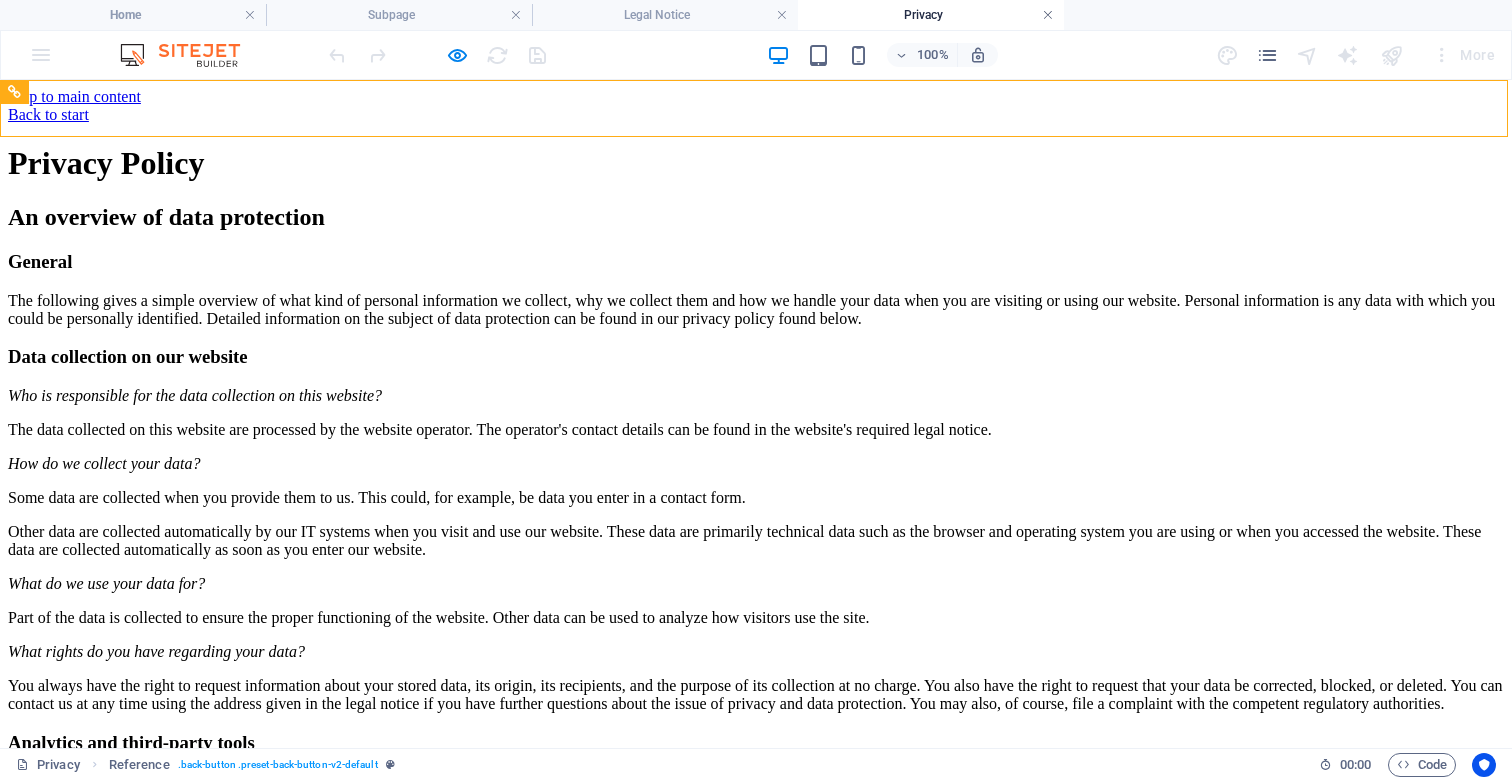 click at bounding box center [1048, 15] 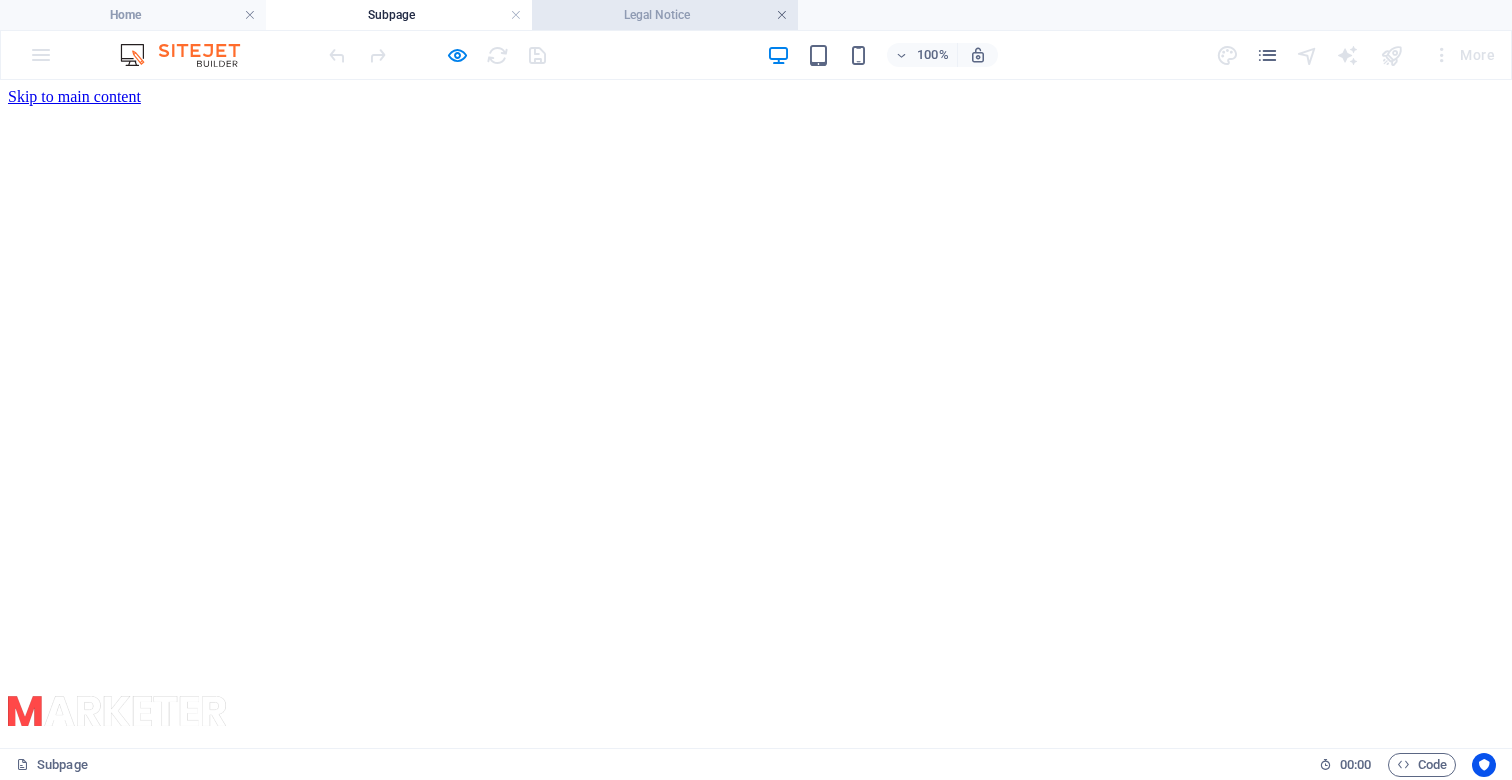 click at bounding box center (782, 15) 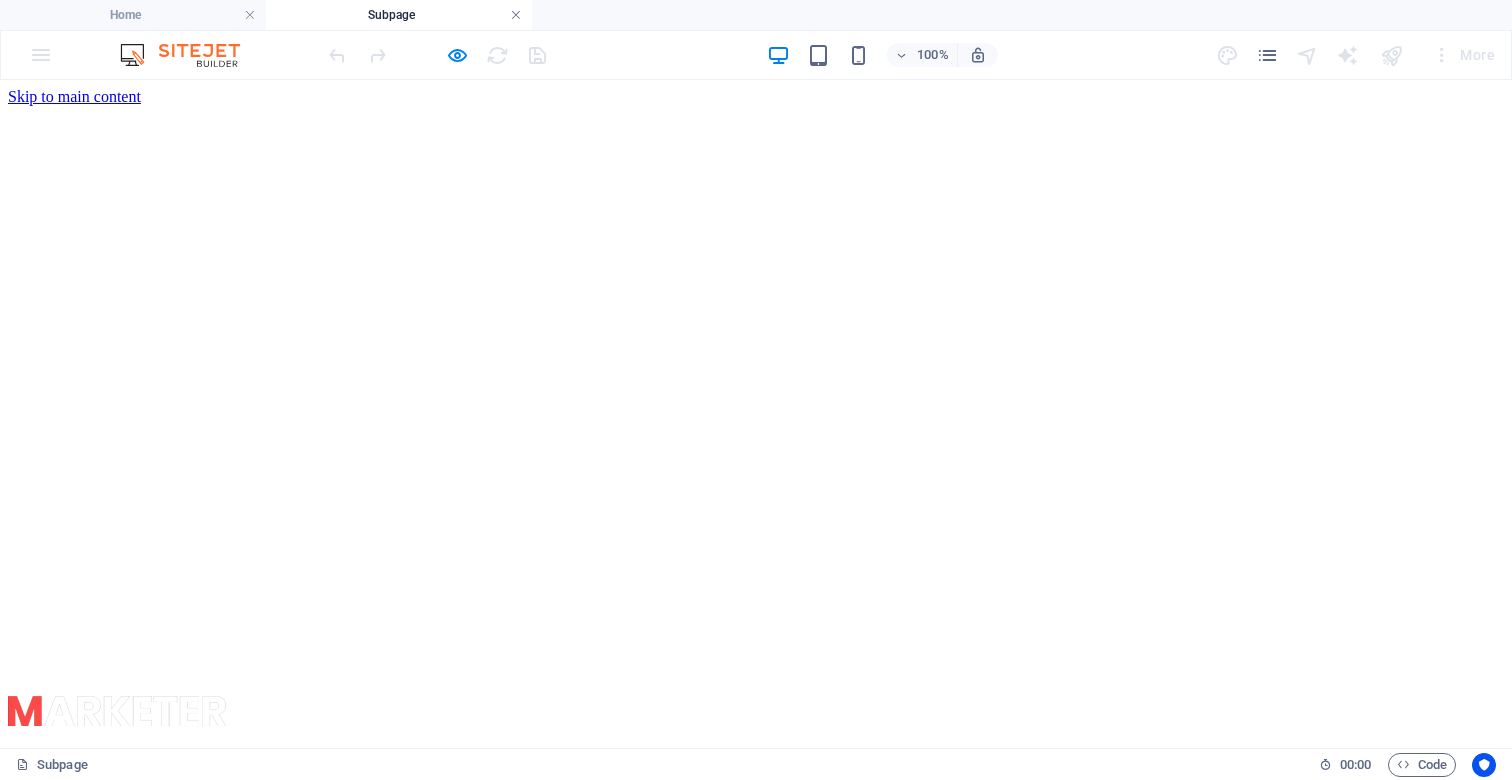 click at bounding box center (516, 15) 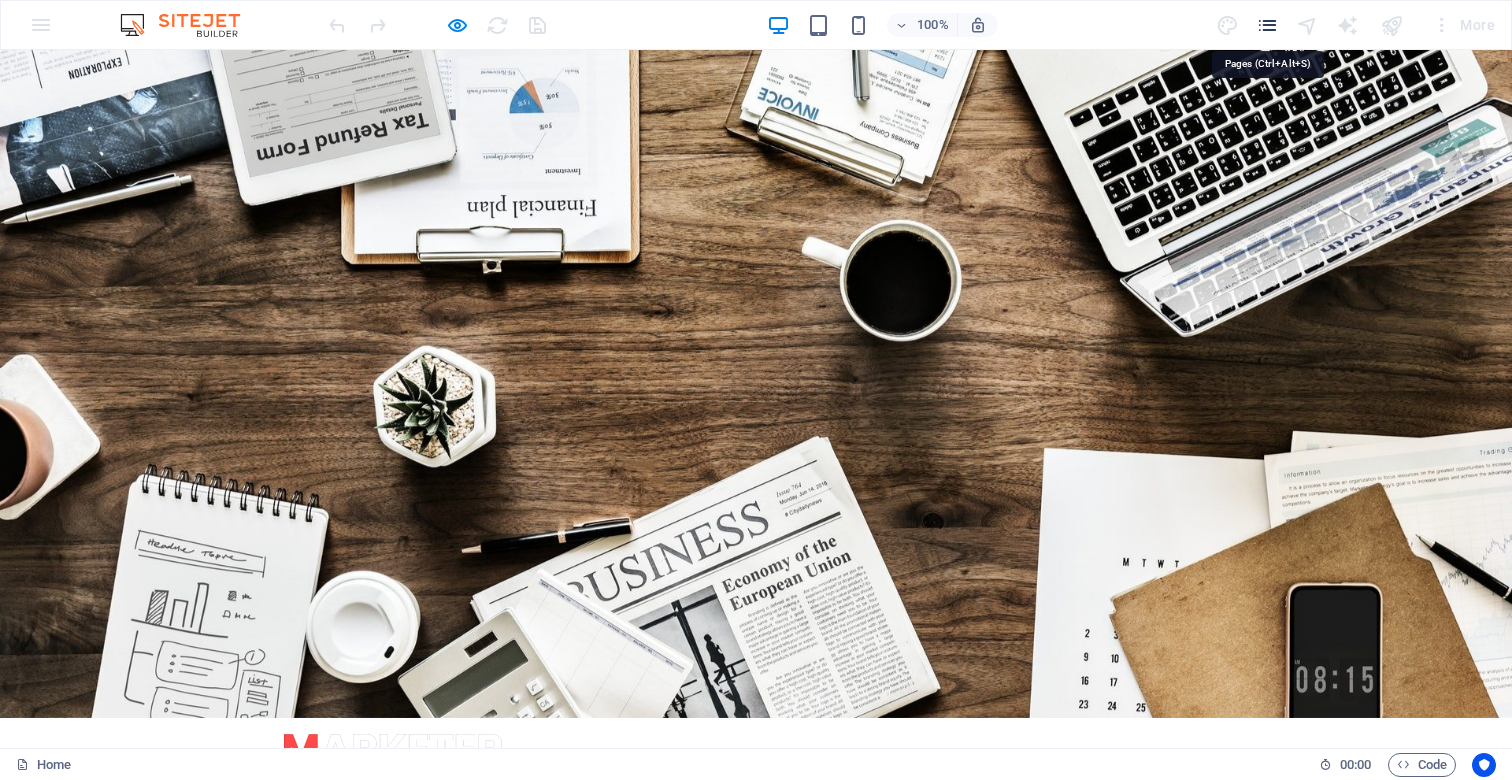 click at bounding box center [1267, 25] 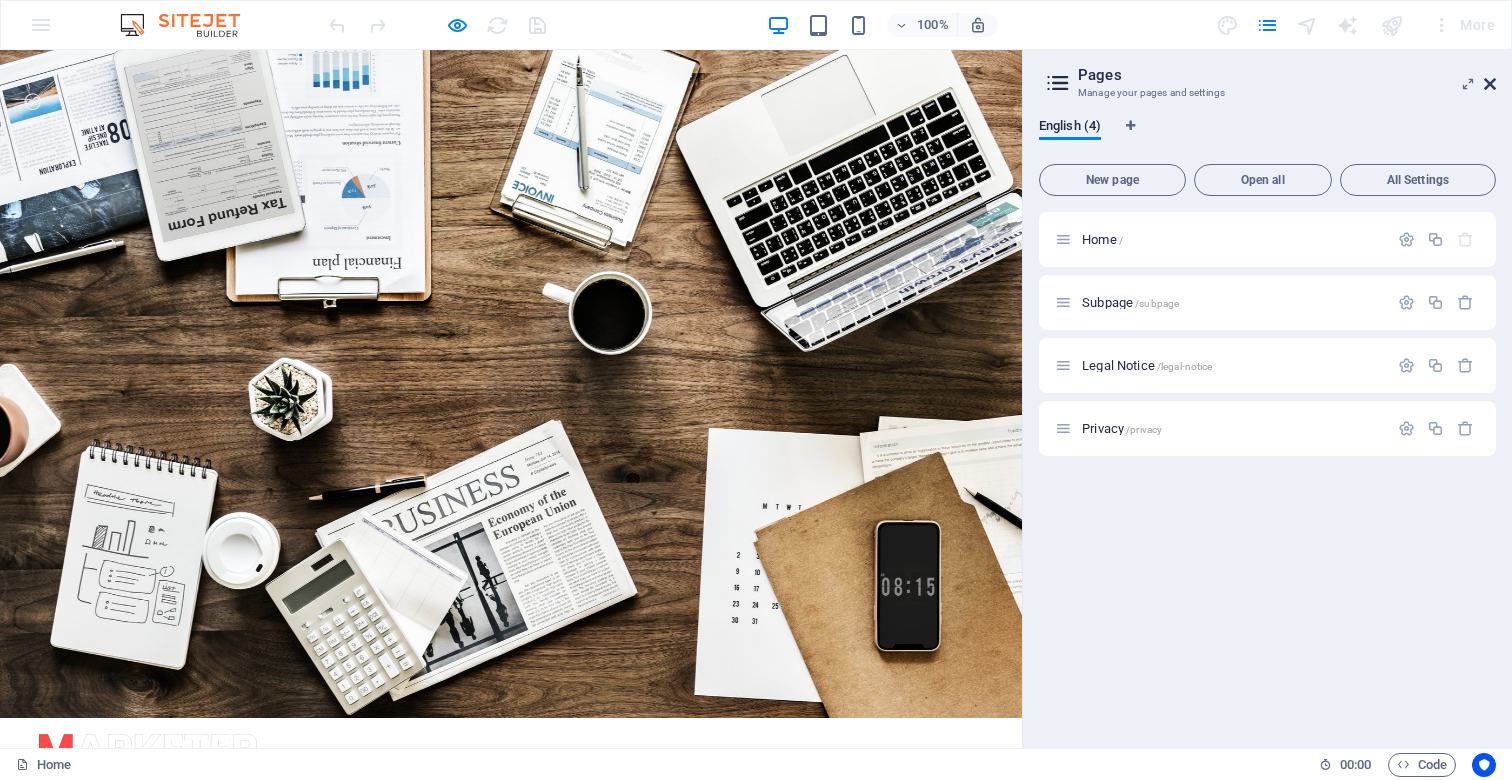 click at bounding box center [1490, 84] 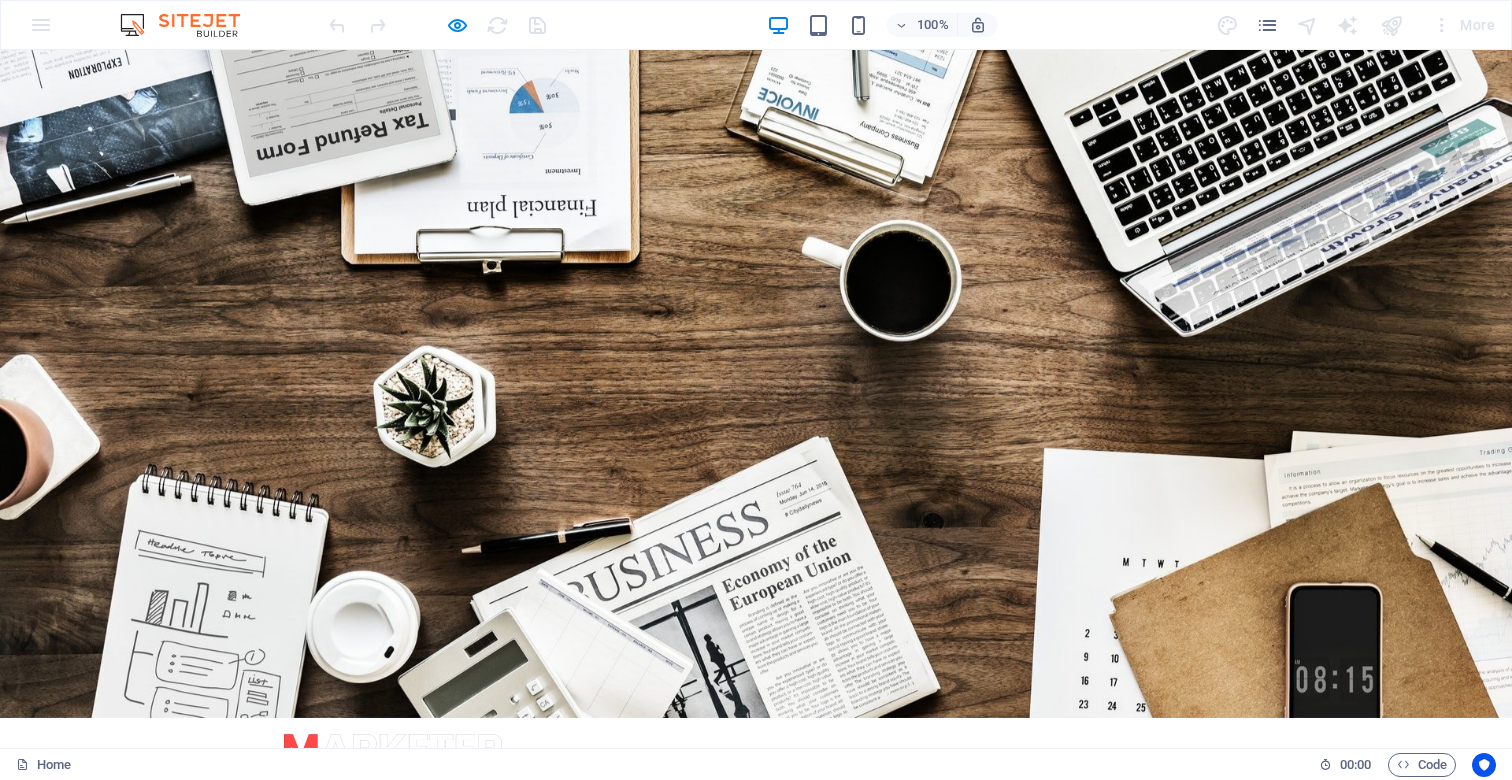 click on "More" at bounding box center (1463, 25) 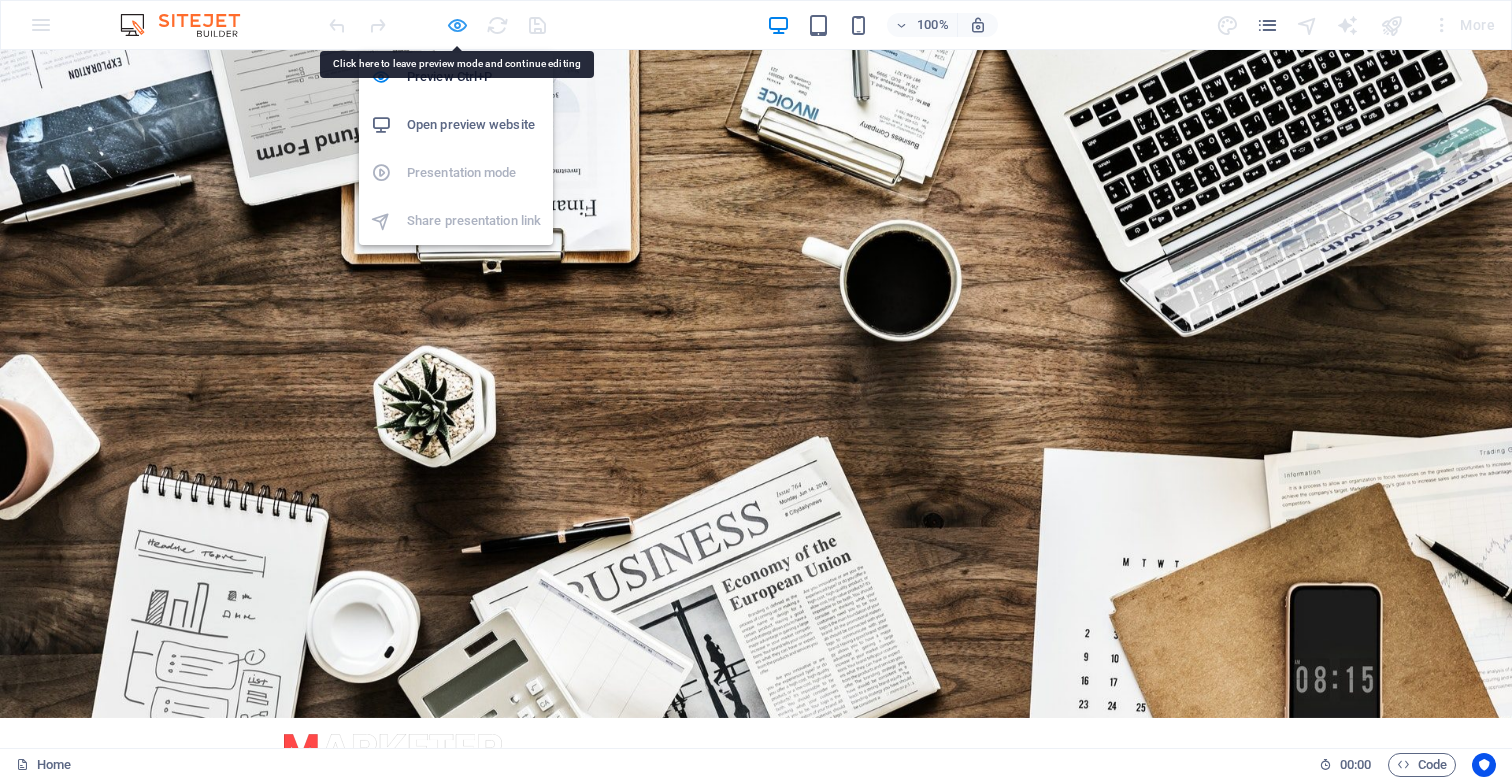click at bounding box center (457, 25) 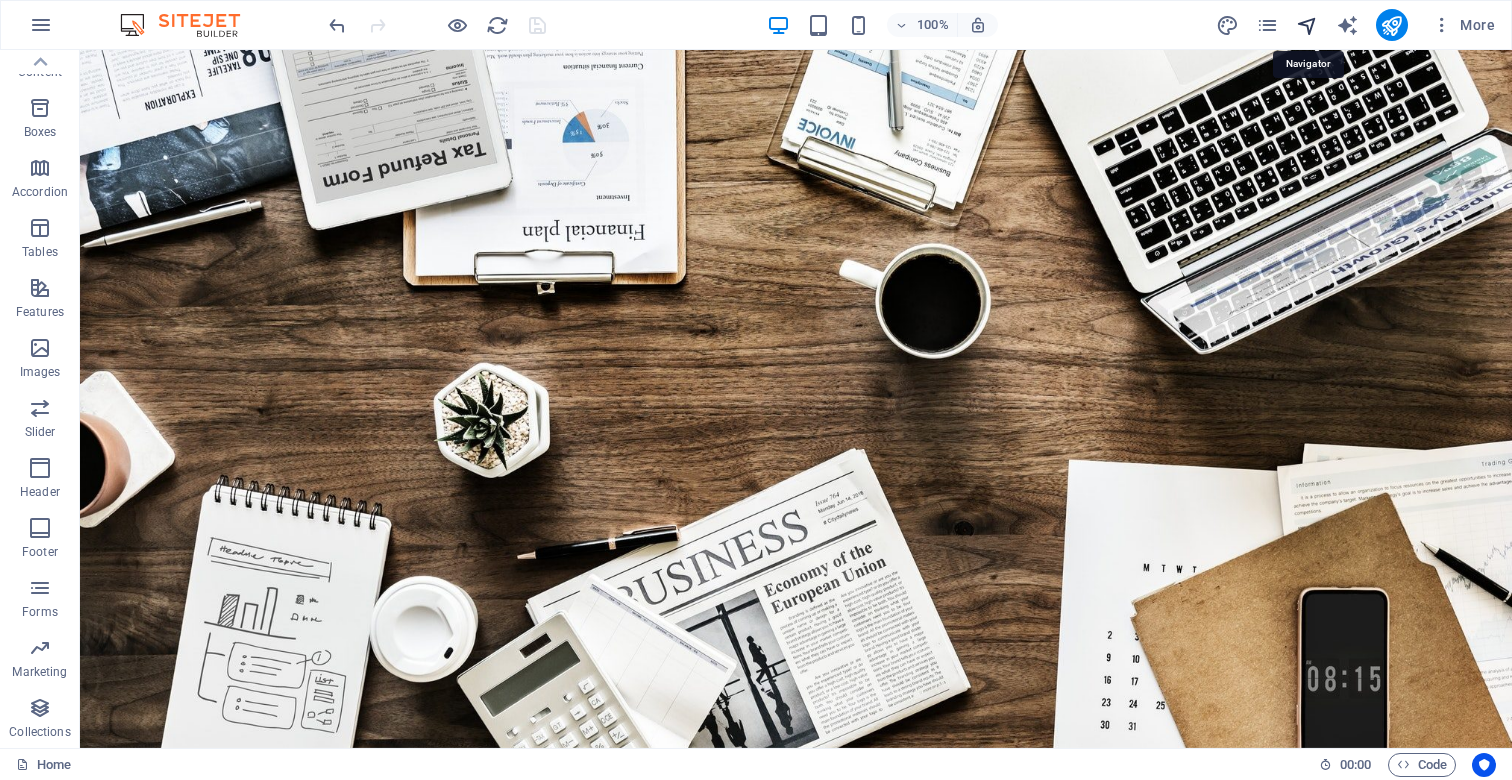 click at bounding box center [1307, 25] 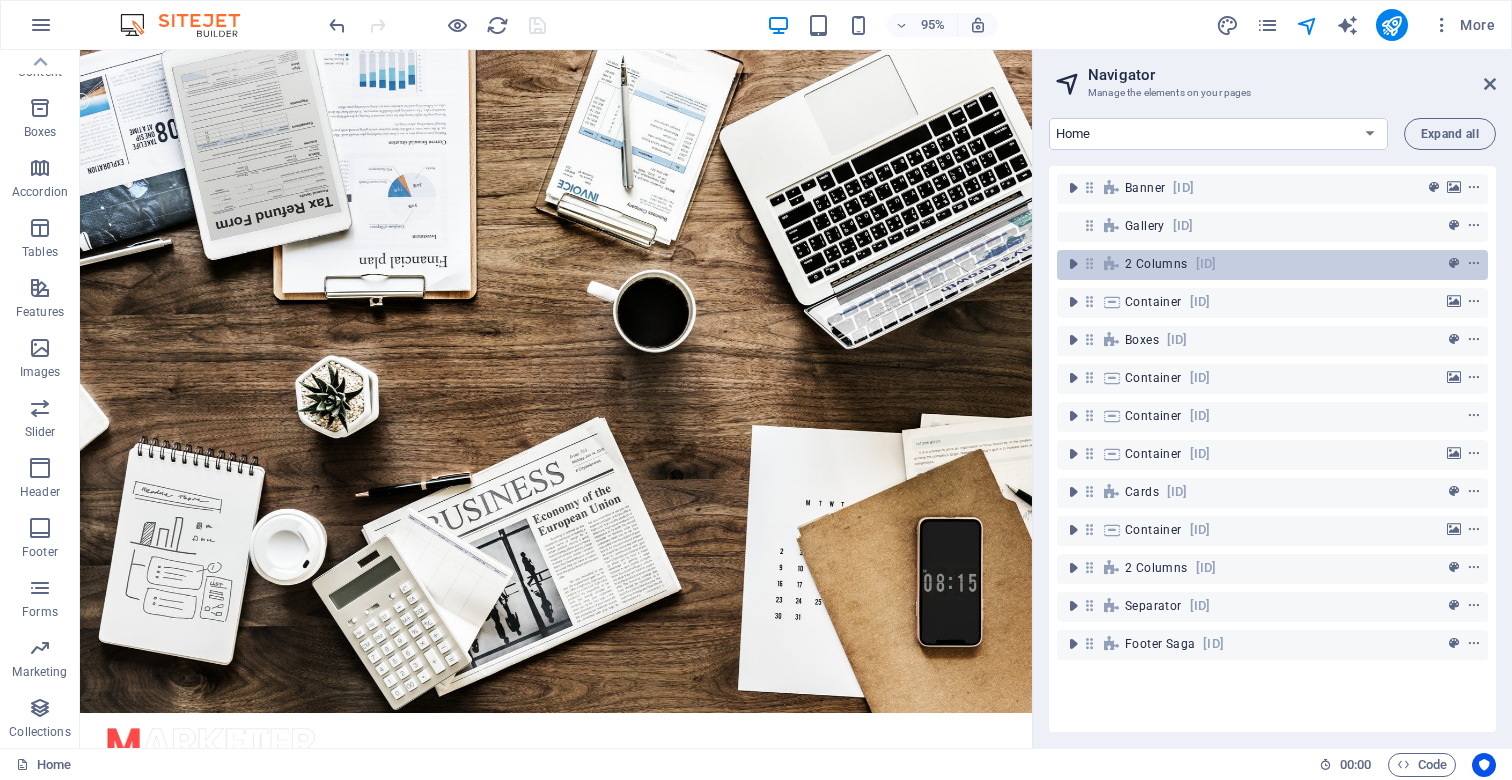 click on "2 columns" at bounding box center [1156, 264] 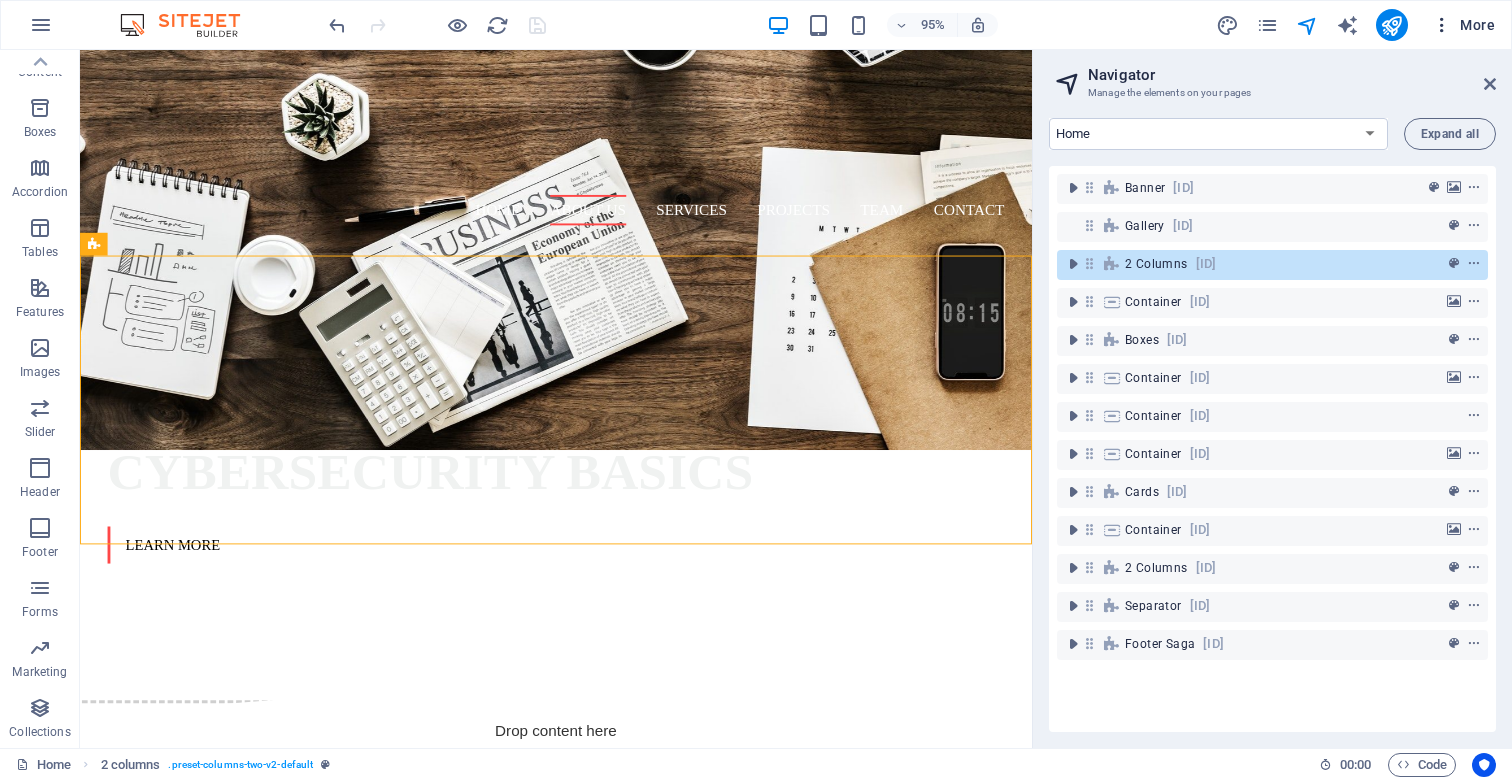 click at bounding box center (1442, 25) 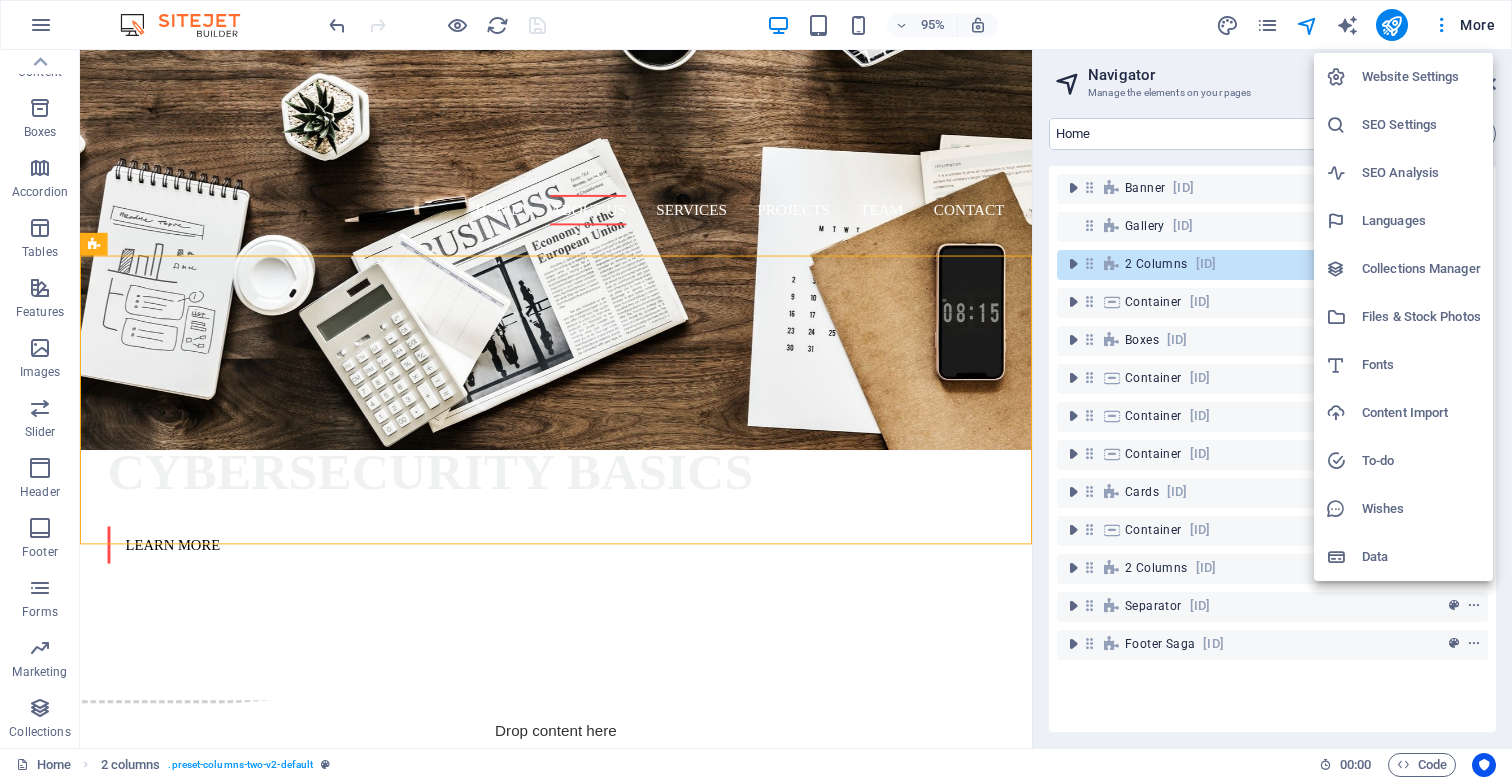 click on "Website Settings" at bounding box center (1421, 77) 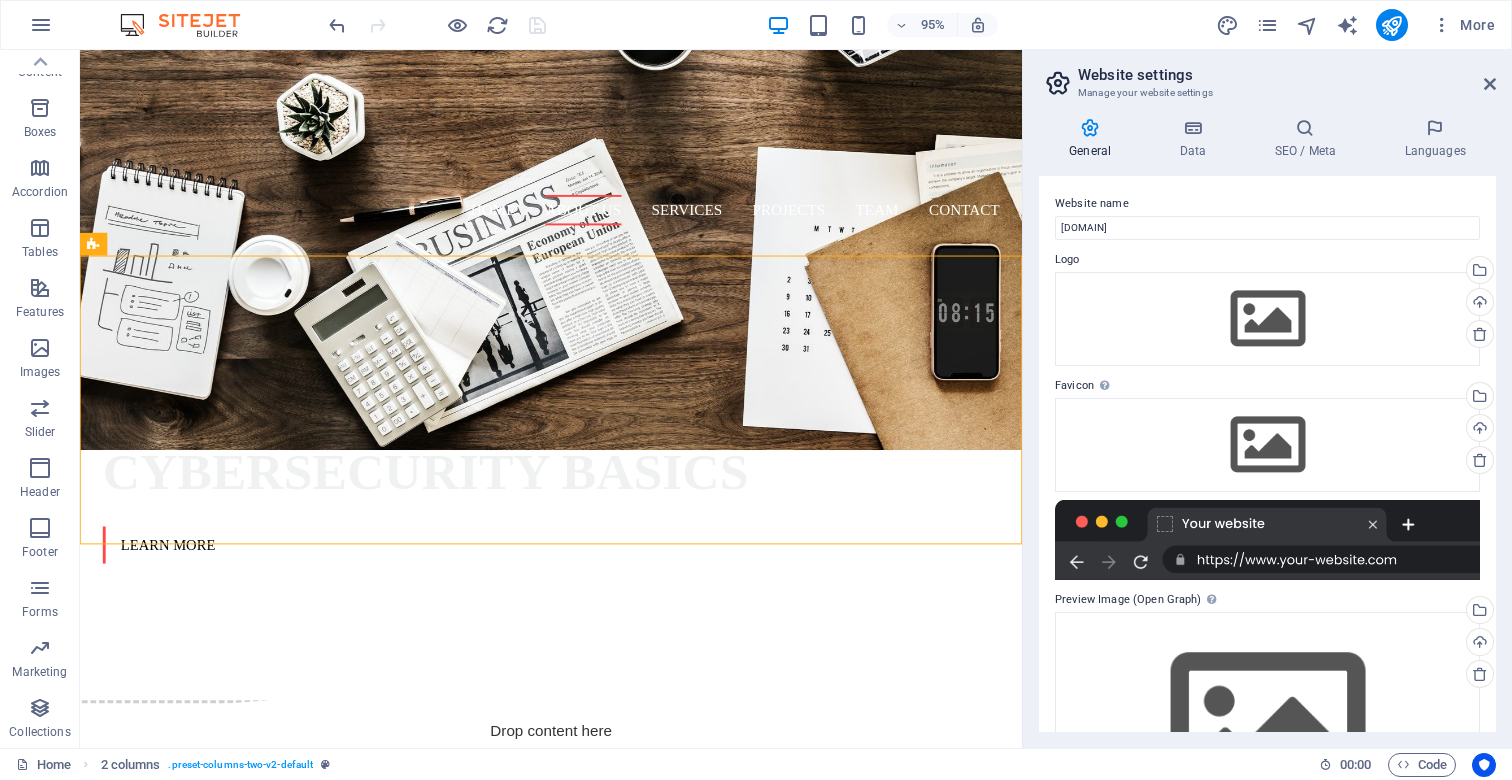 scroll, scrollTop: 0, scrollLeft: 0, axis: both 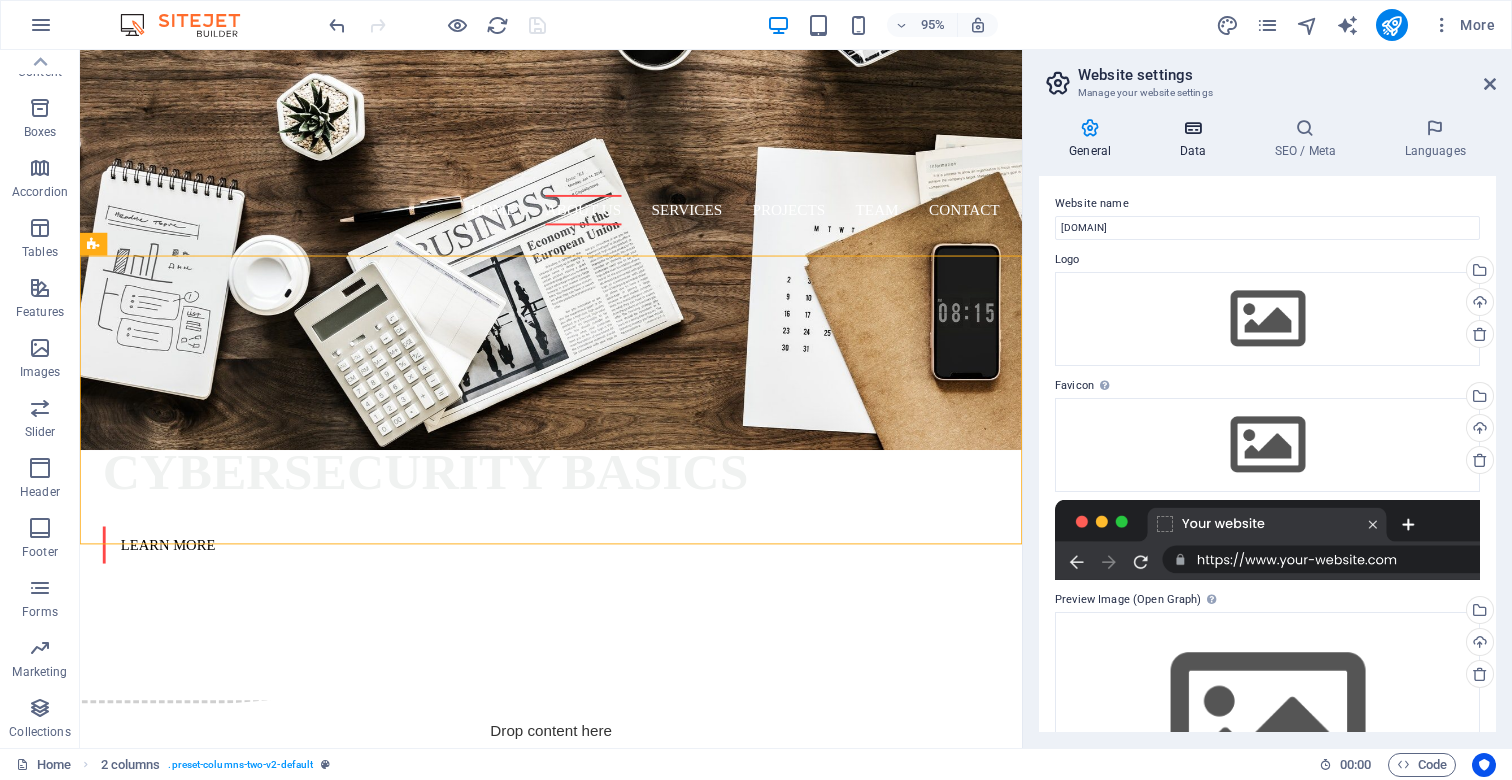 click at bounding box center (1192, 128) 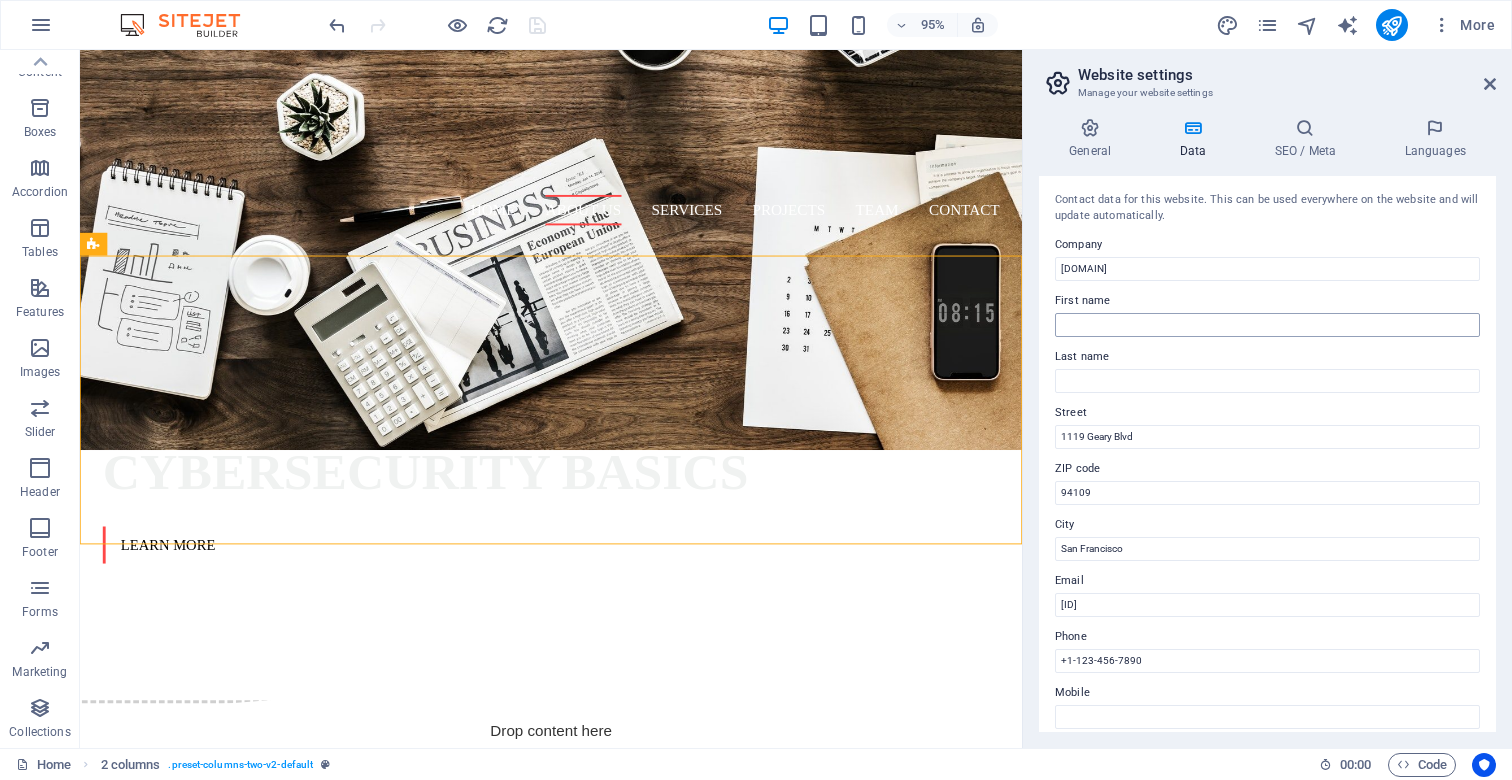 scroll, scrollTop: 0, scrollLeft: 0, axis: both 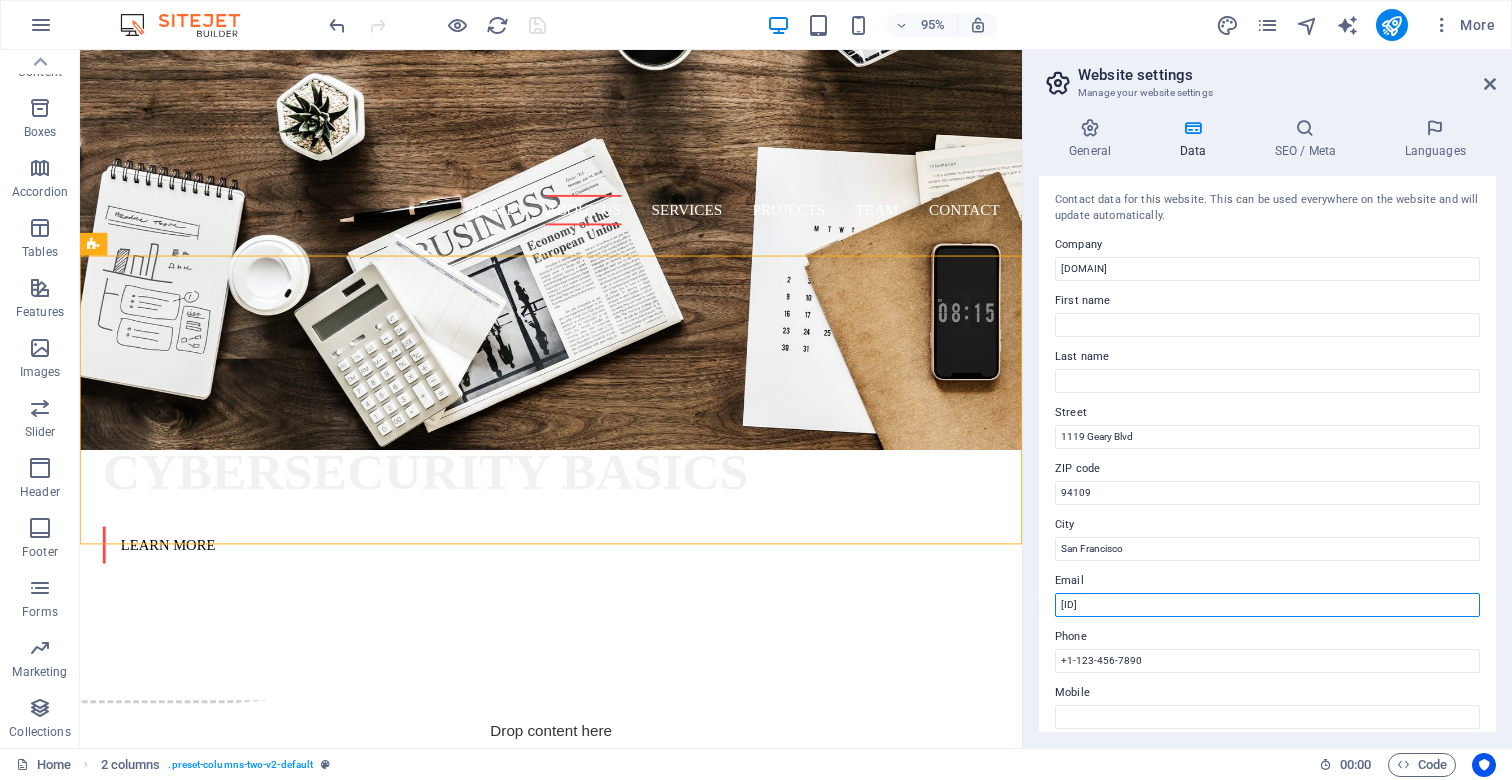 click on "[ID]" at bounding box center (1267, 605) 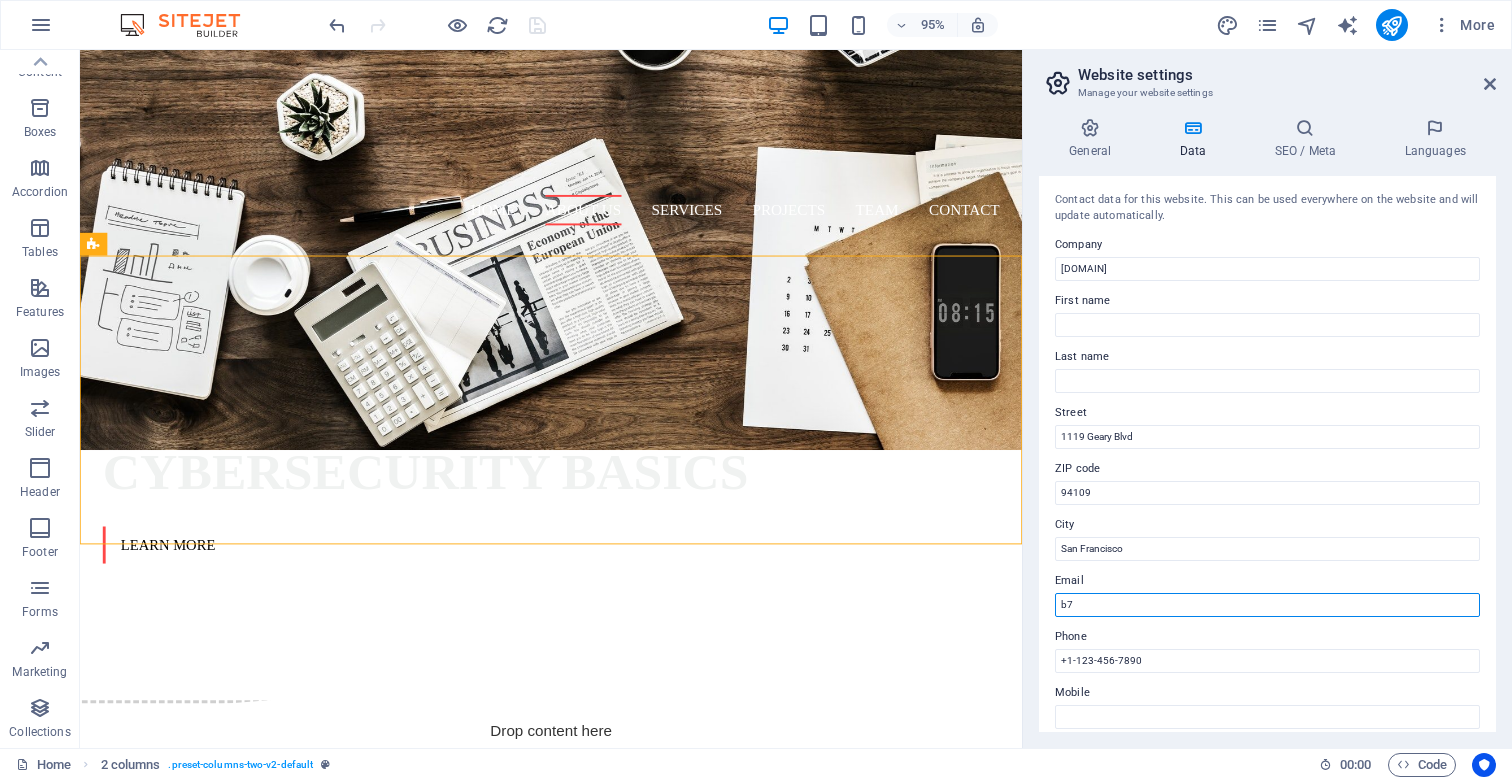 type on "b" 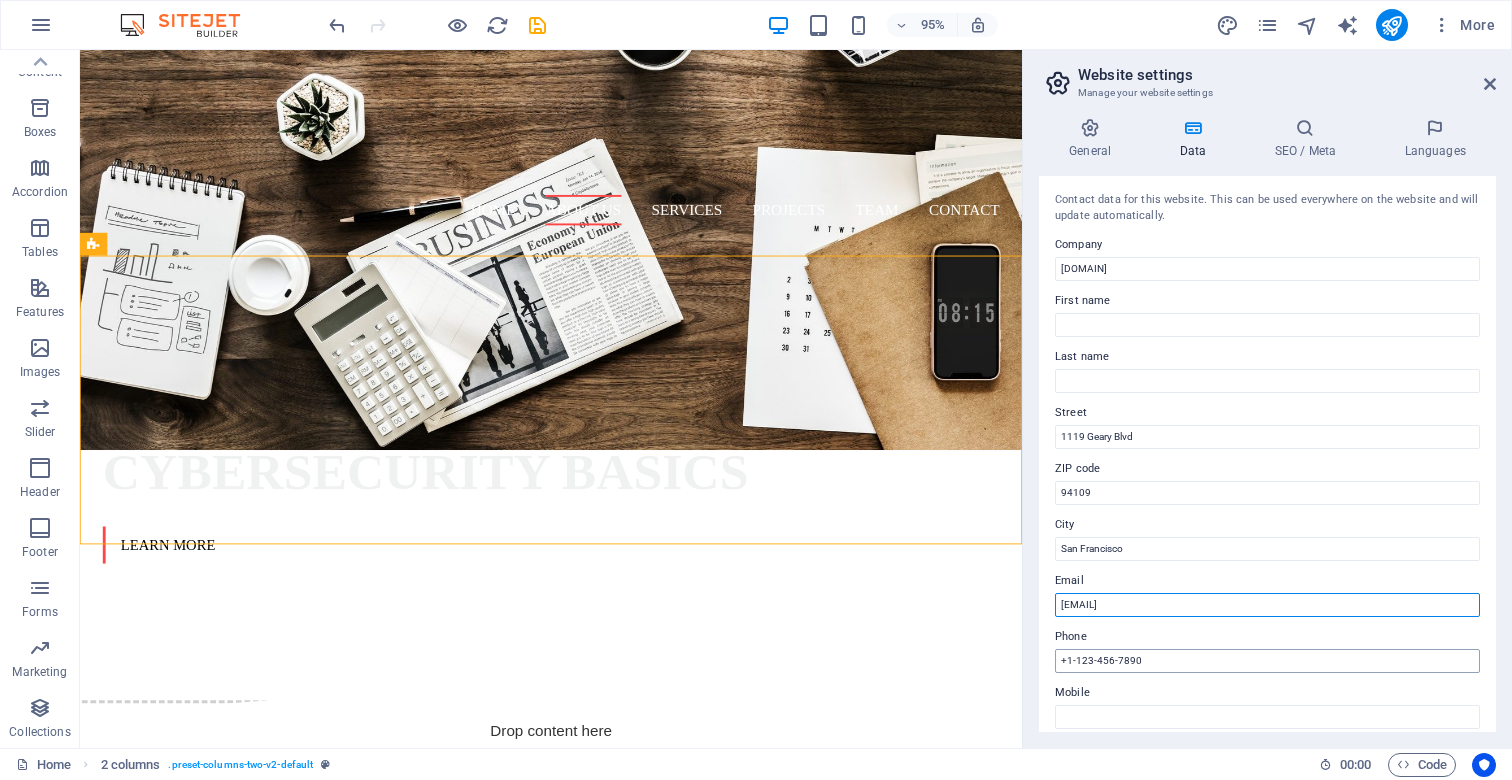 type on "[EMAIL]" 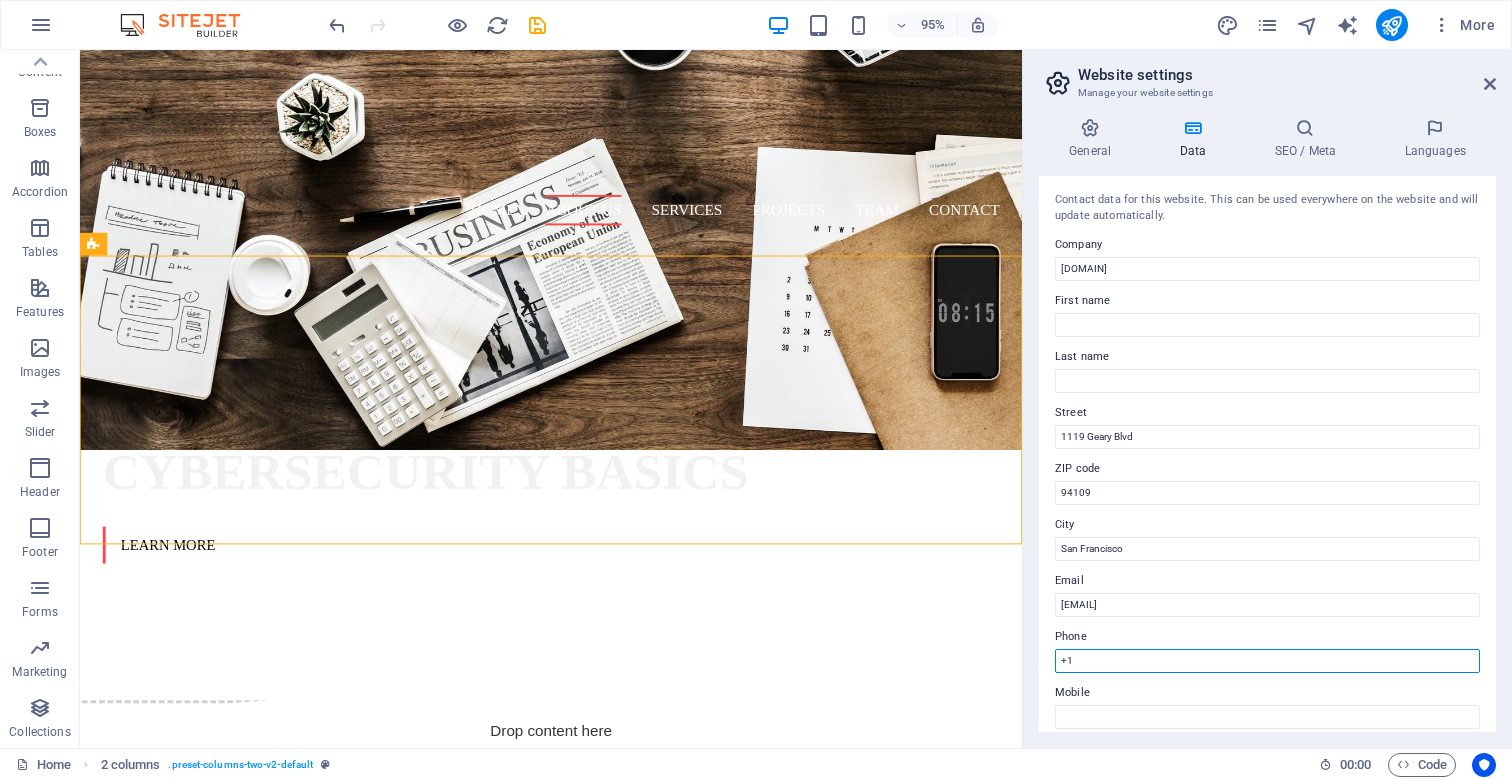 type on "+" 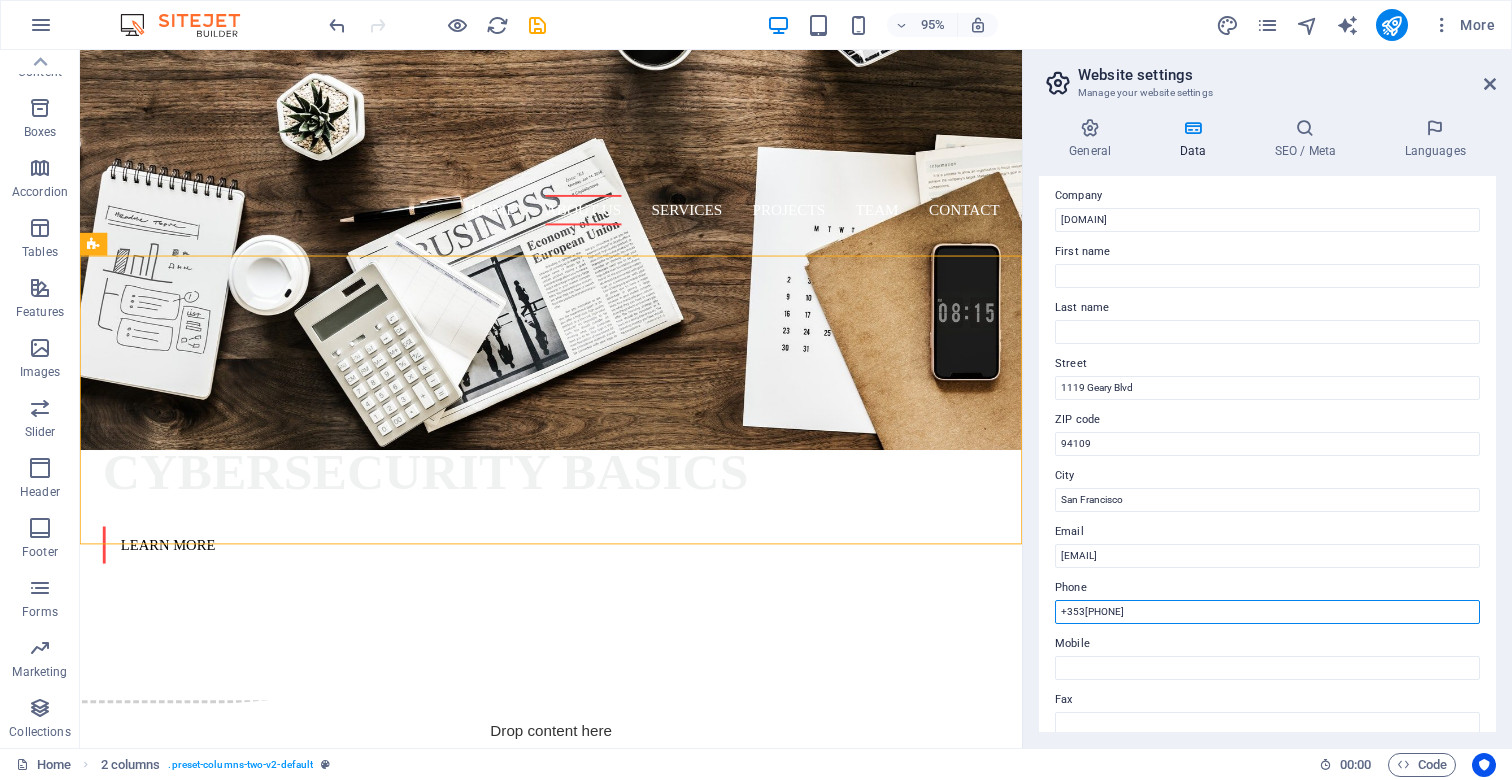 scroll, scrollTop: 50, scrollLeft: 0, axis: vertical 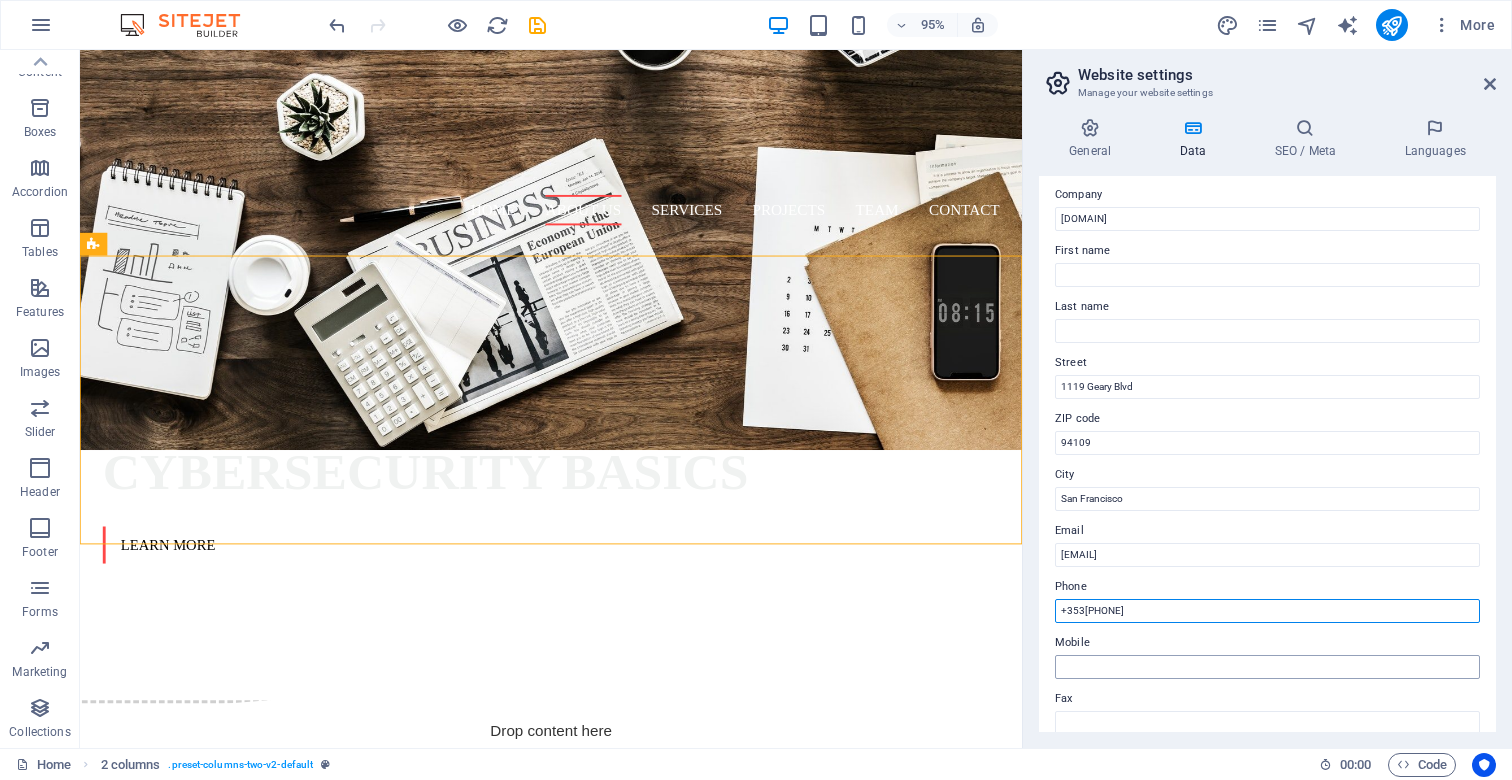 type on "+353[PHONE]" 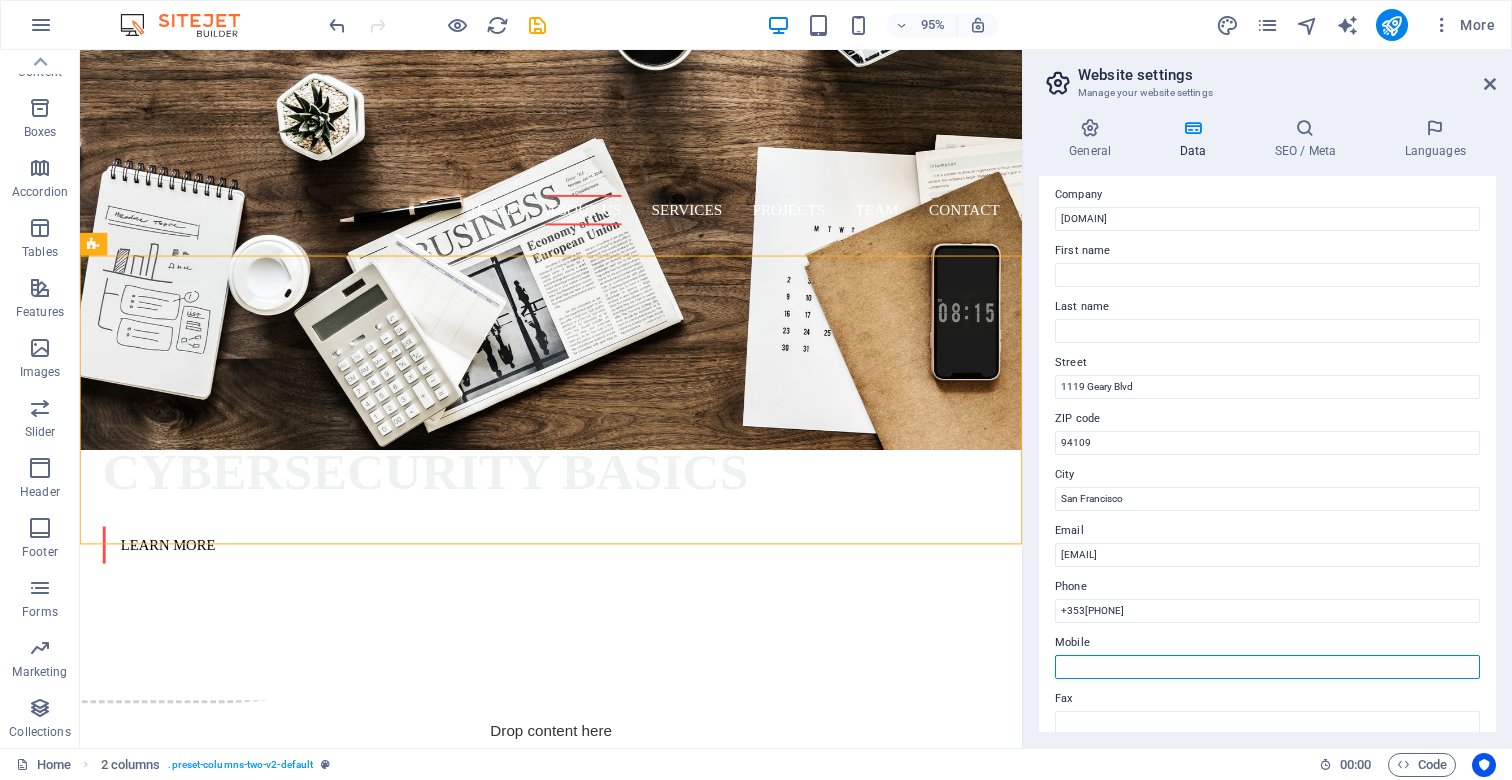 click on "Mobile" at bounding box center (1267, 667) 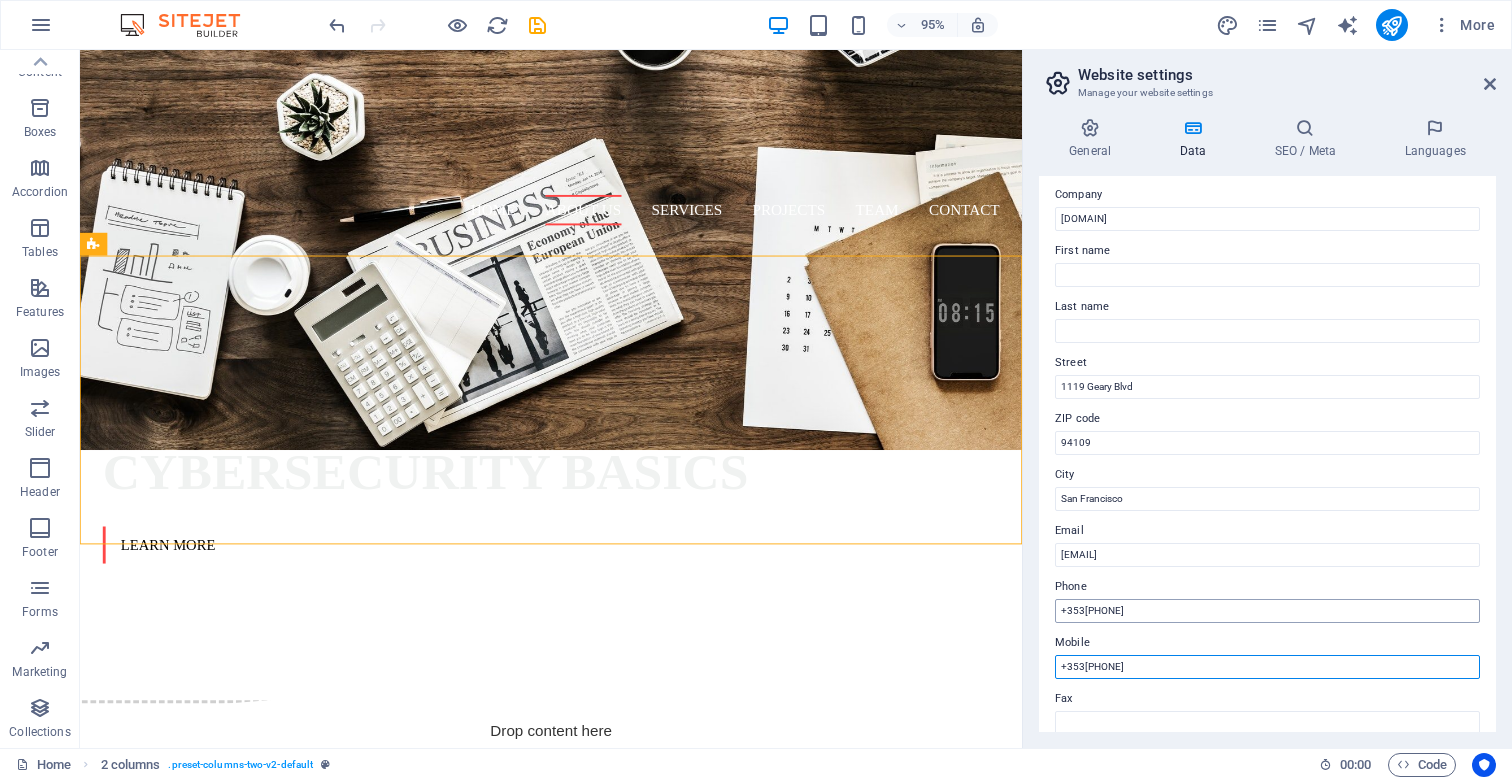 type on "+353[PHONE]" 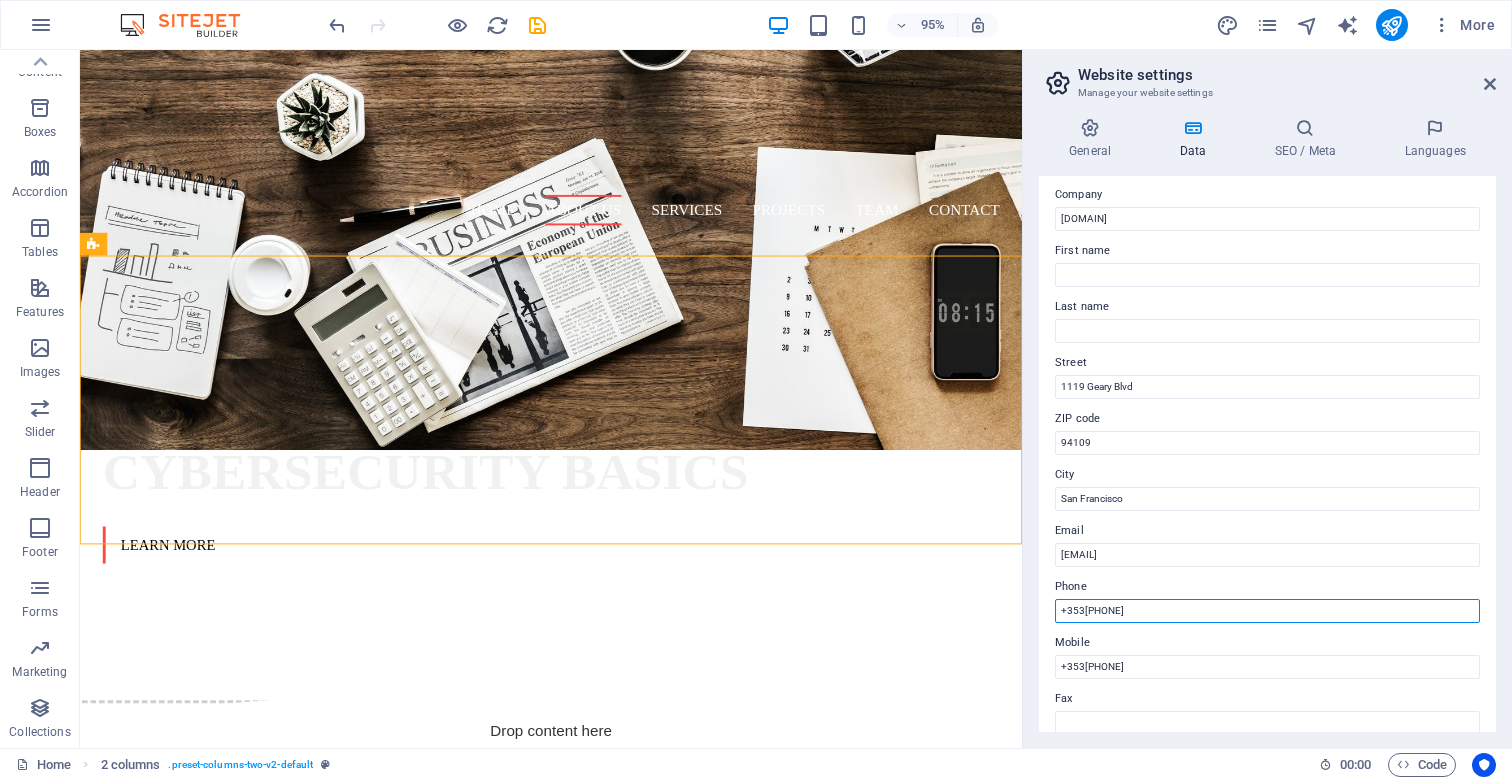 click on "+353[PHONE]" at bounding box center [1267, 611] 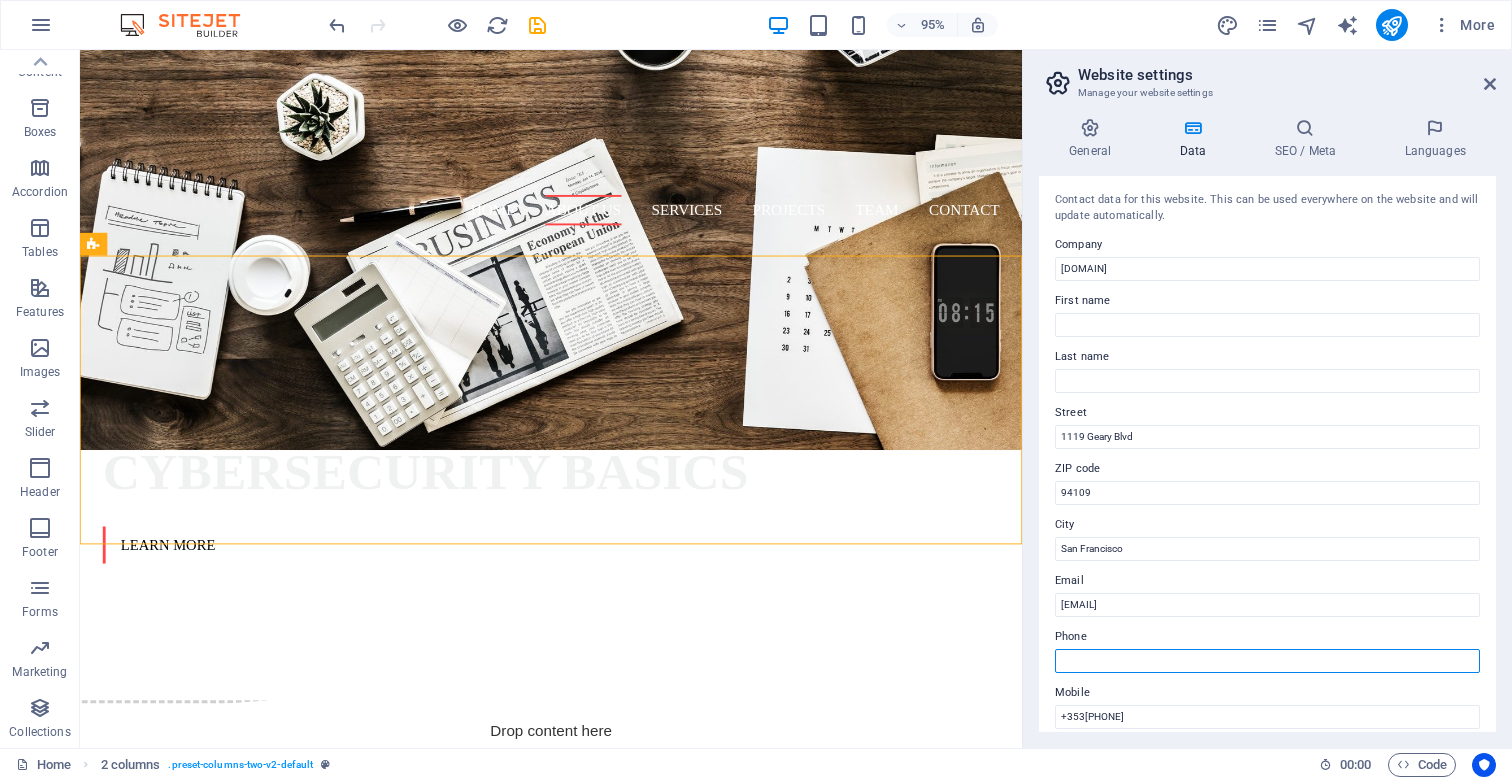 scroll, scrollTop: 0, scrollLeft: 0, axis: both 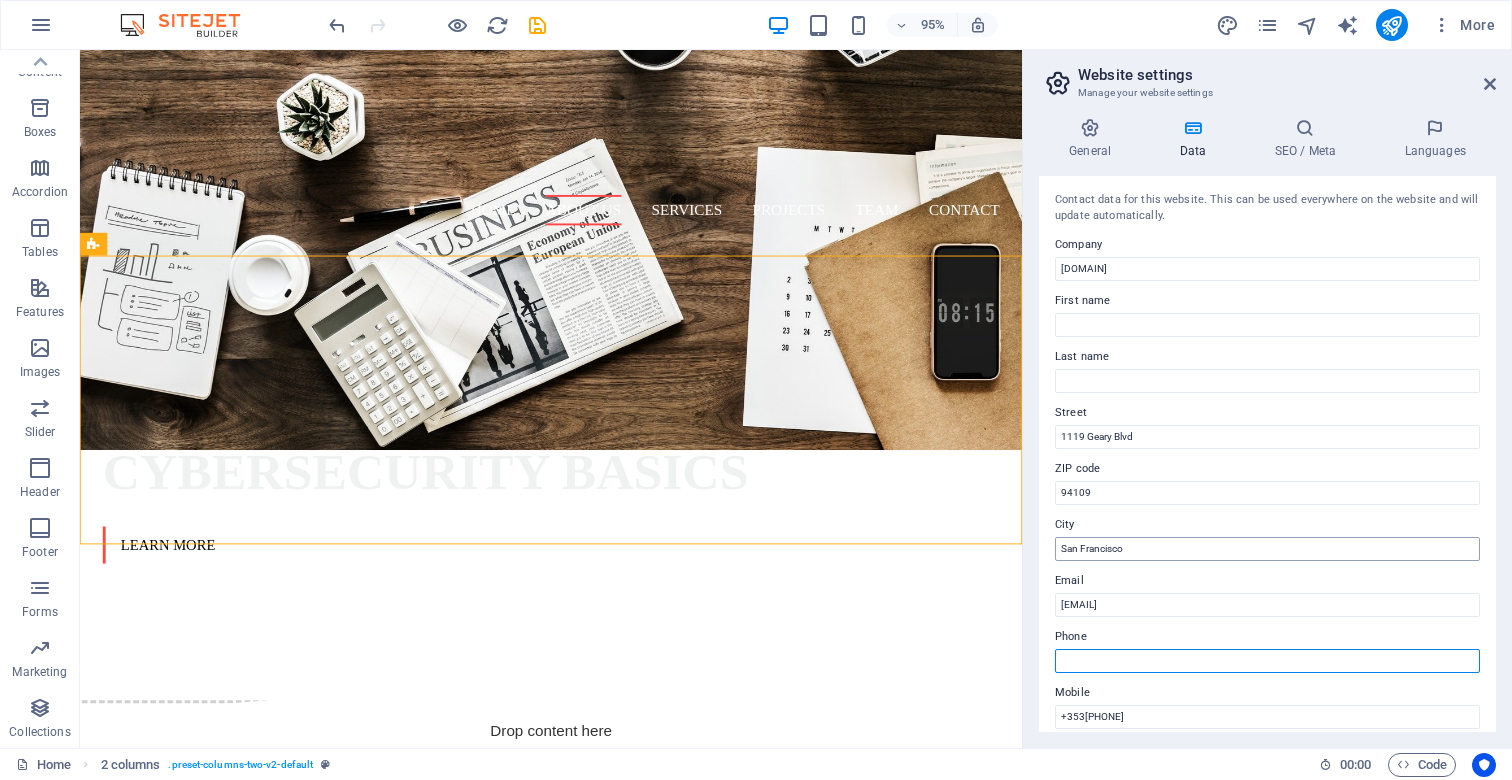 type 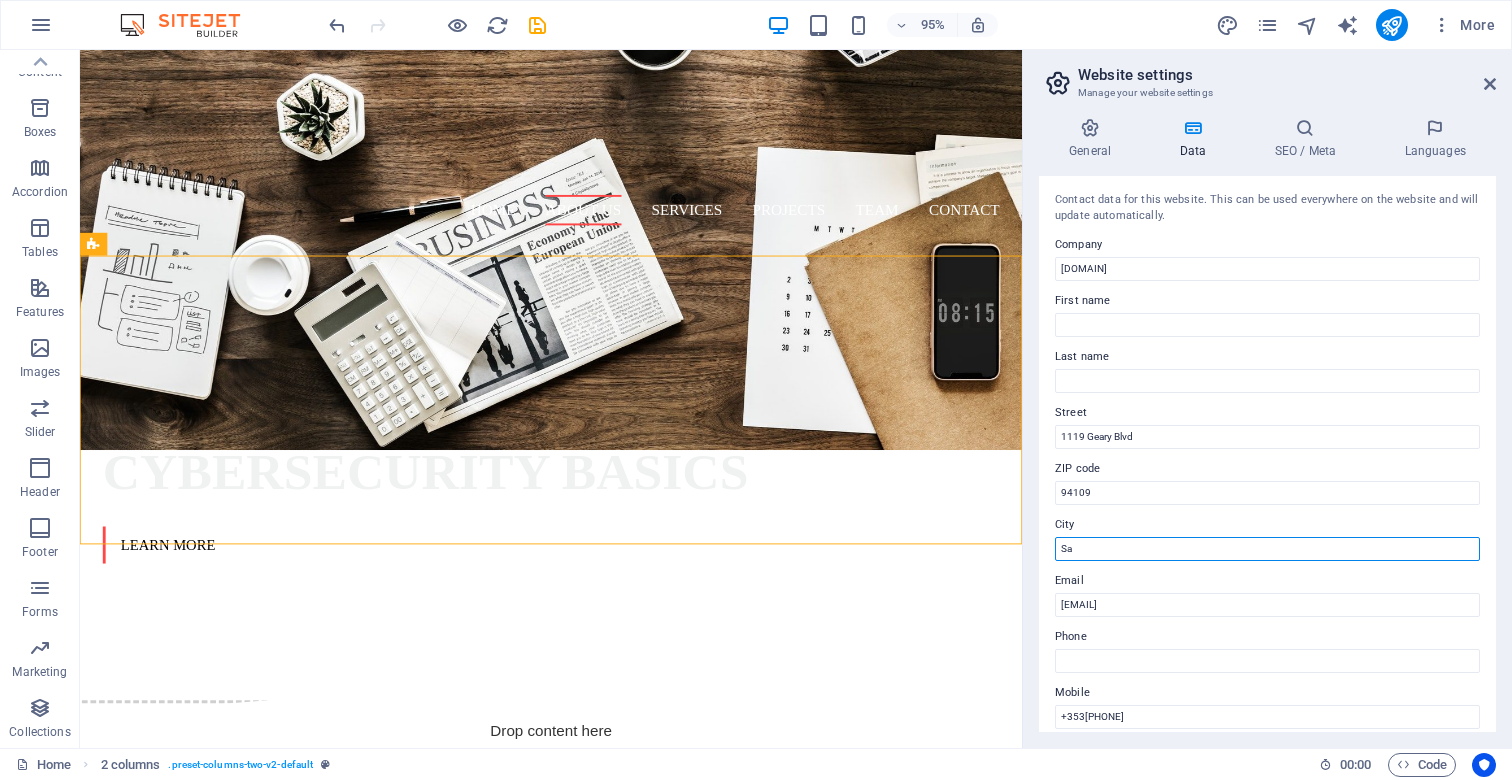type on "S" 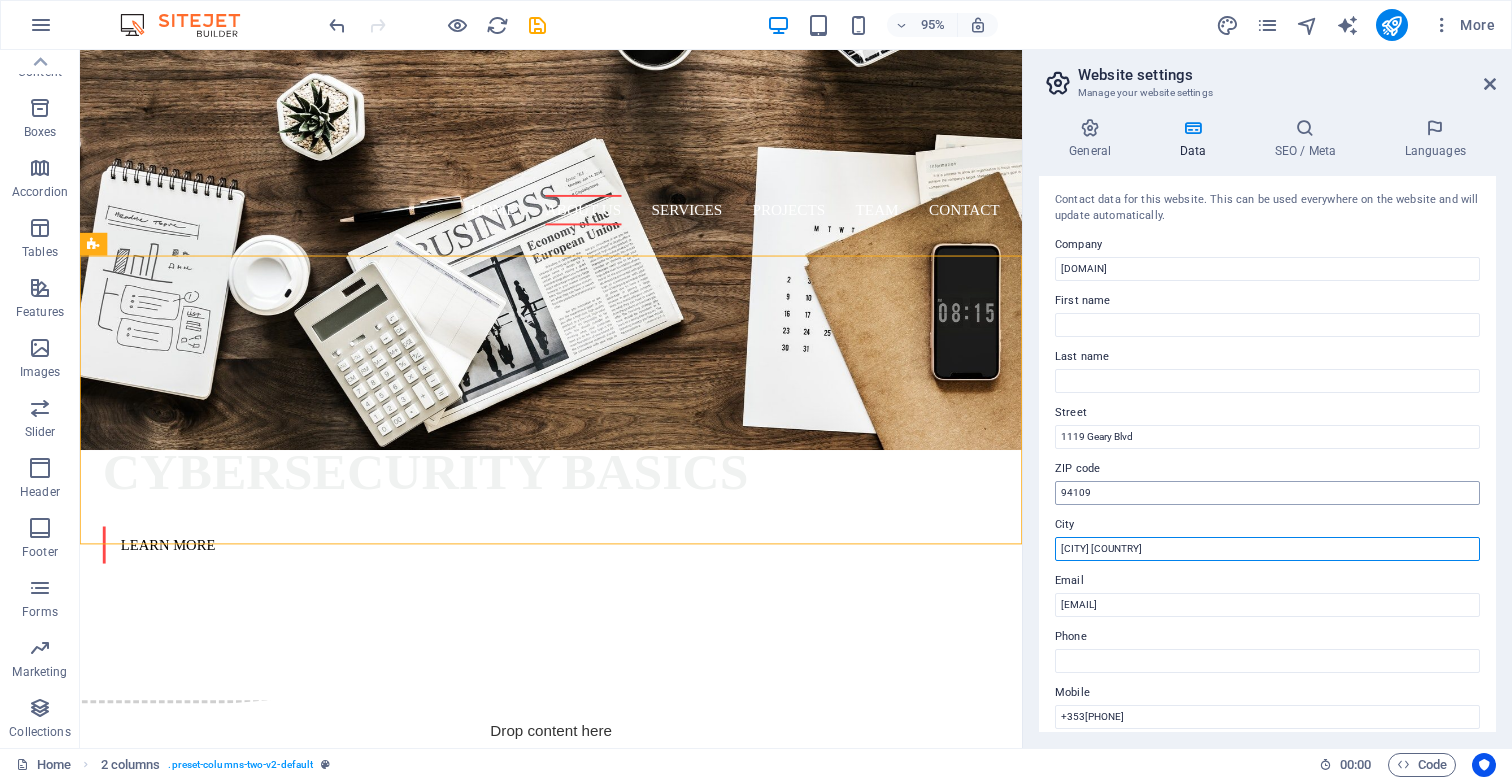 type on "[CITY] [COUNTRY]" 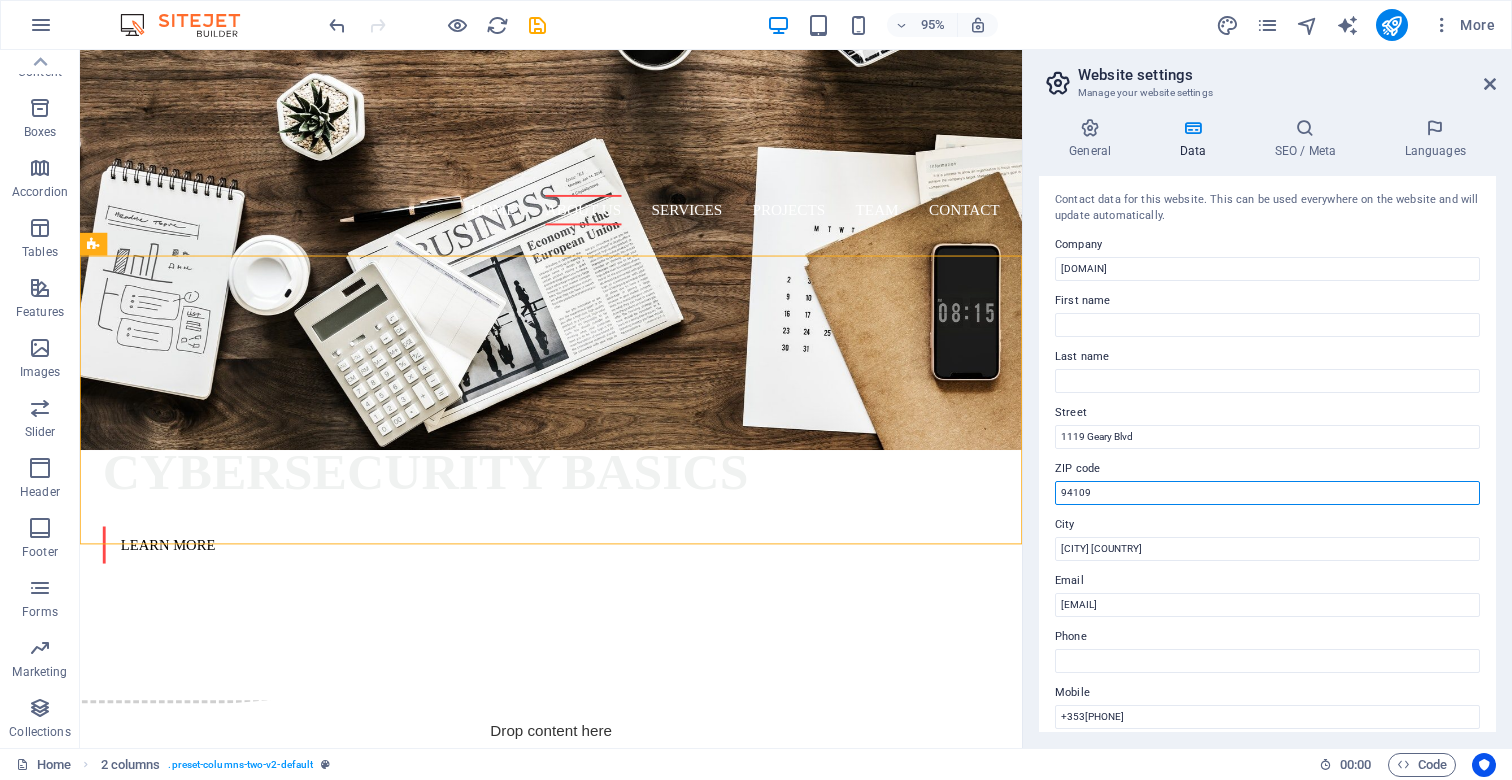 click on "94109" at bounding box center (1267, 493) 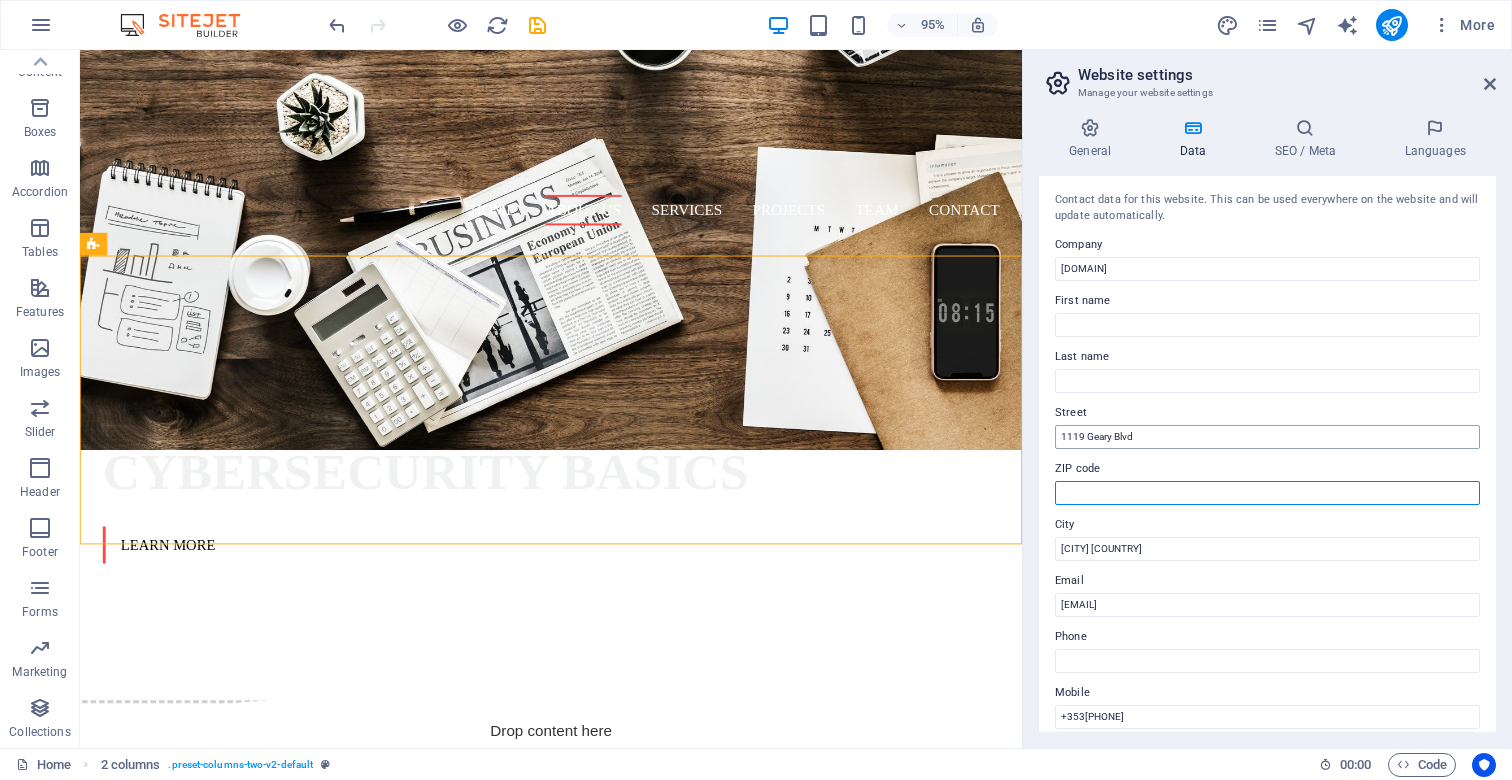 type 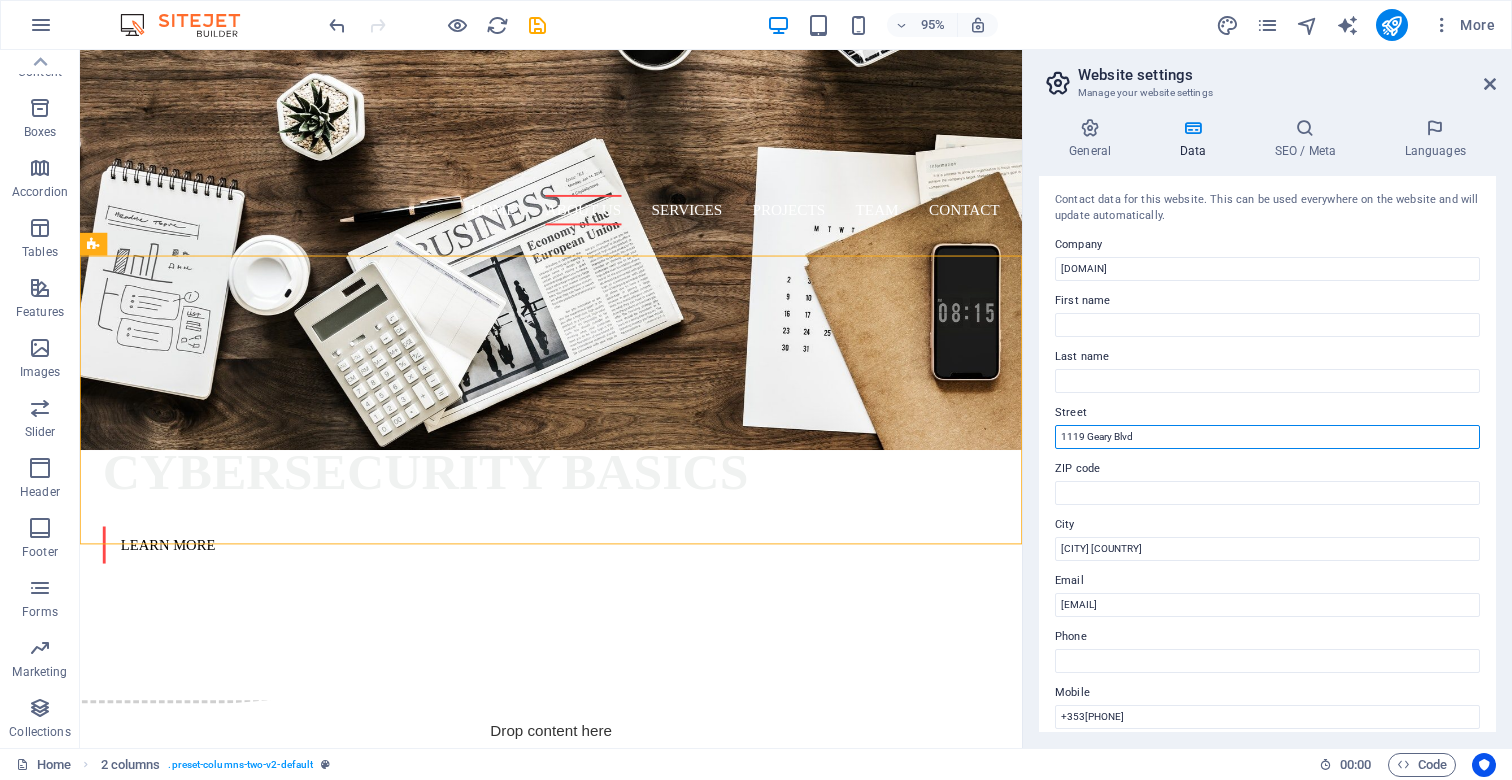 click on "1119 Geary Blvd" at bounding box center (1267, 437) 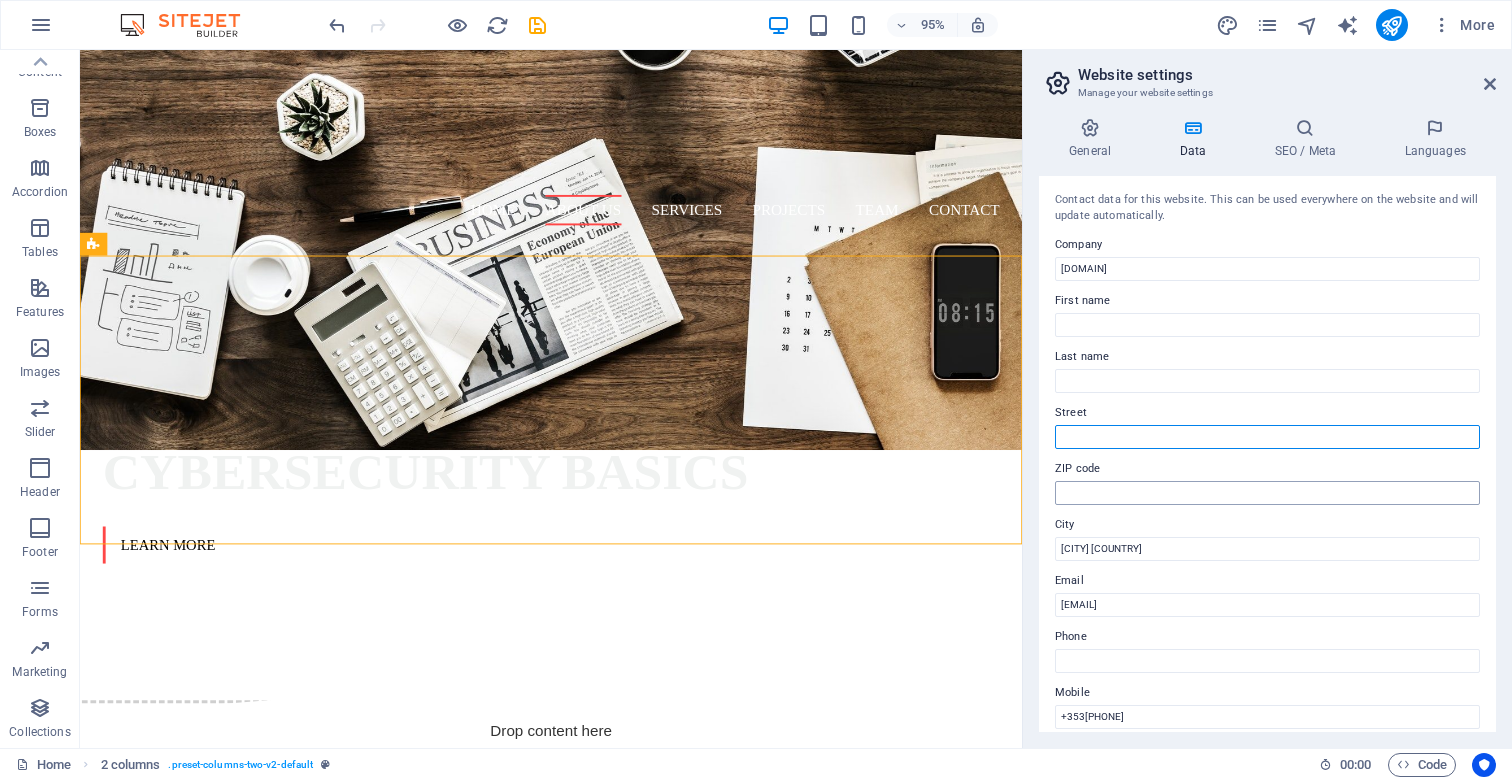 scroll, scrollTop: 0, scrollLeft: 0, axis: both 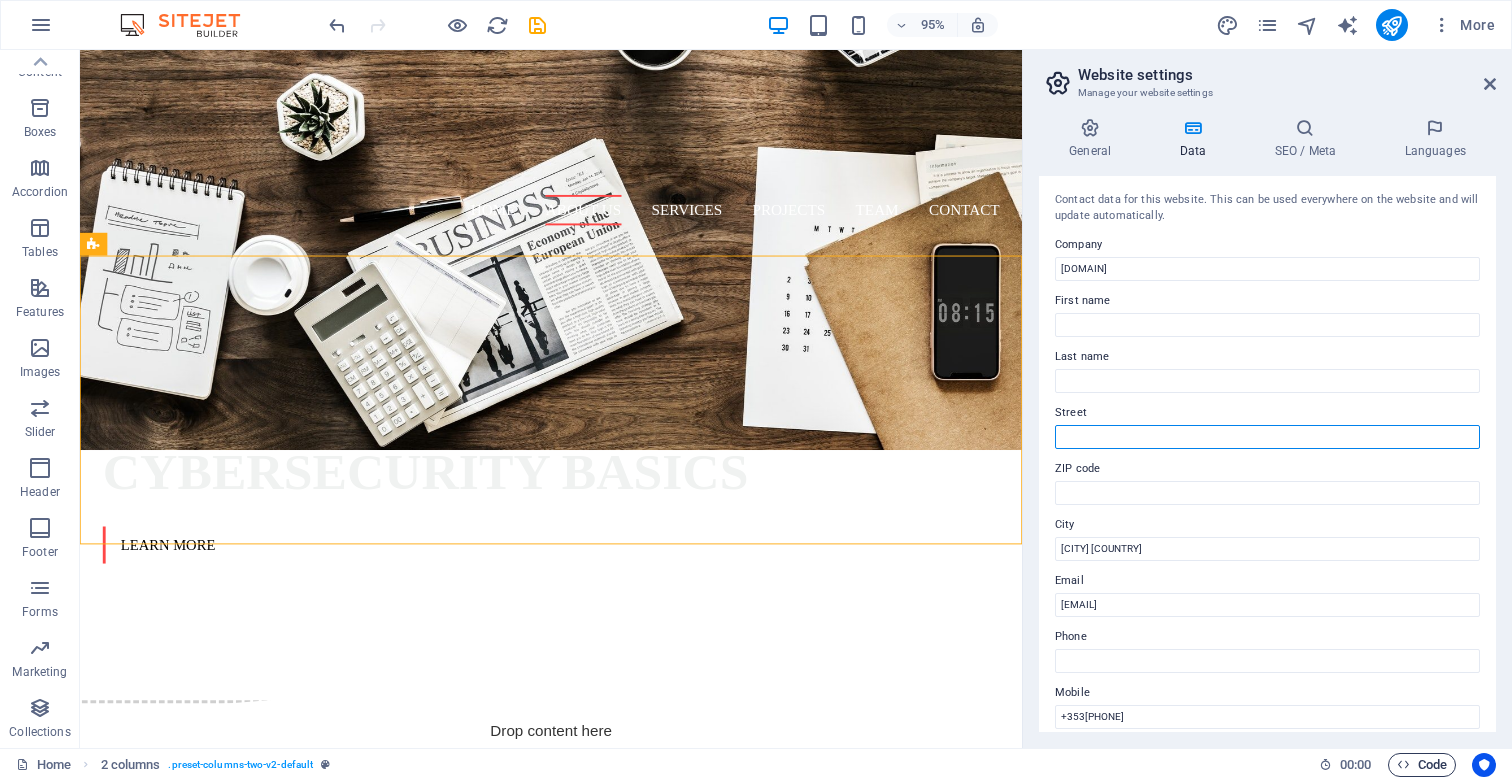 type 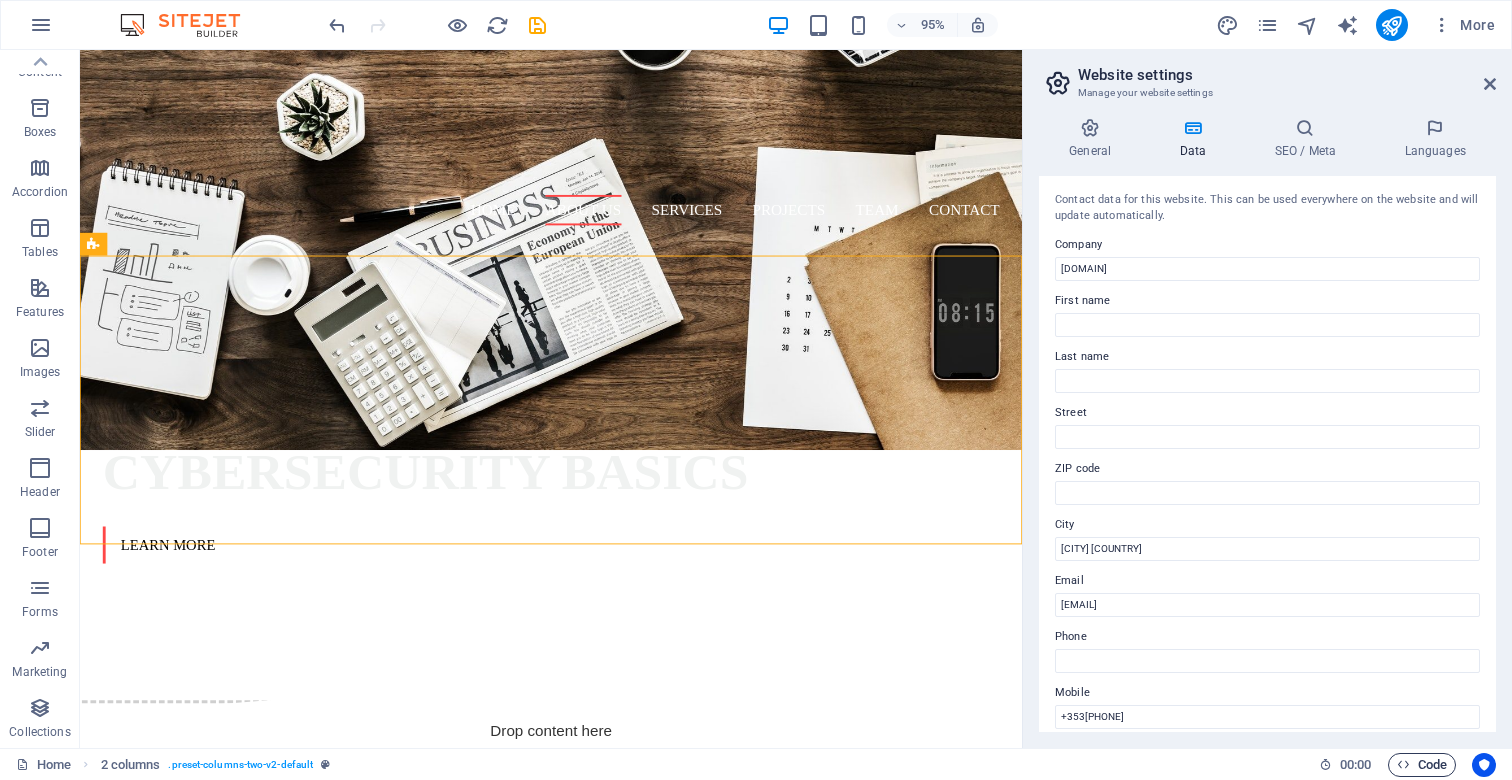 click on "Code" at bounding box center [1422, 765] 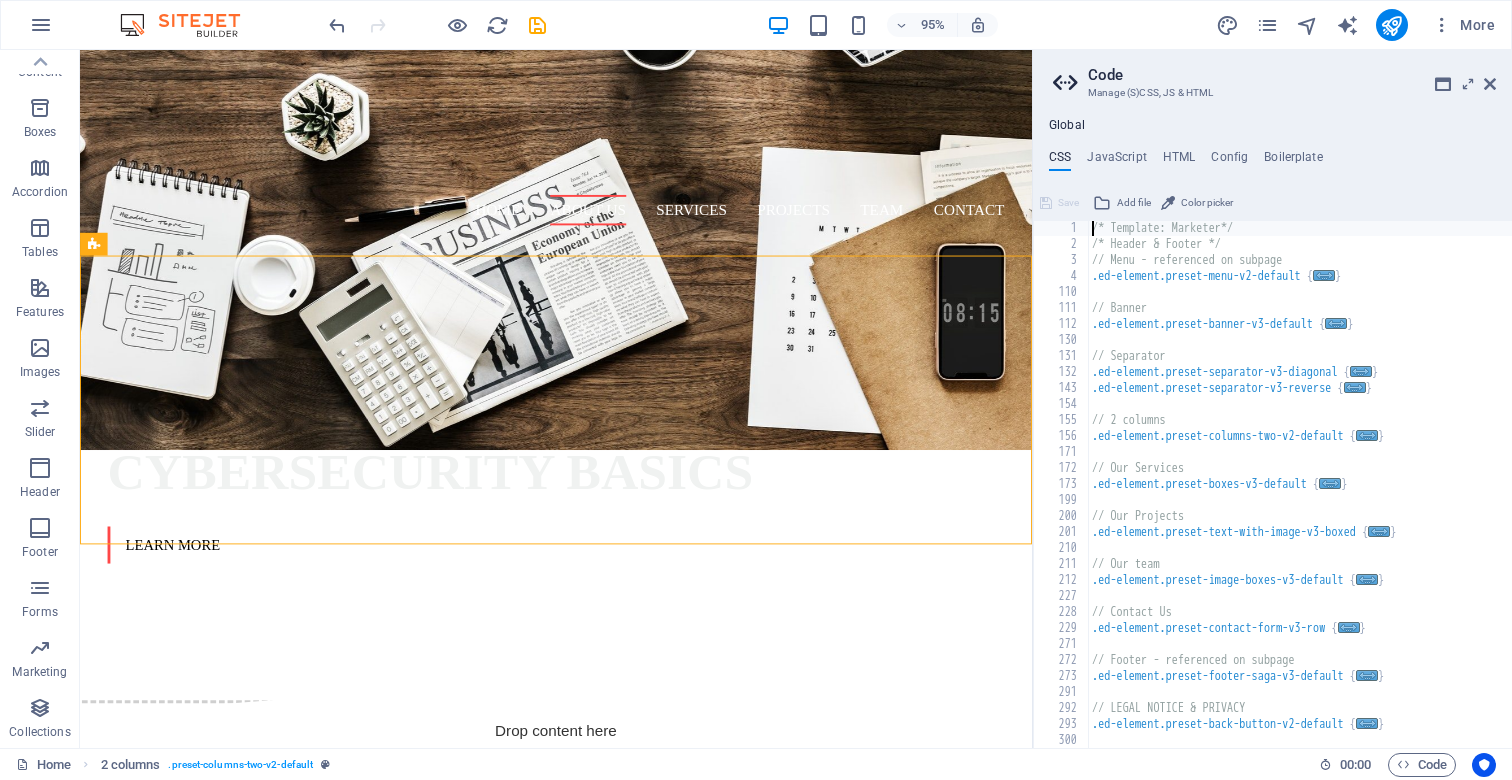 scroll, scrollTop: 15, scrollLeft: 0, axis: vertical 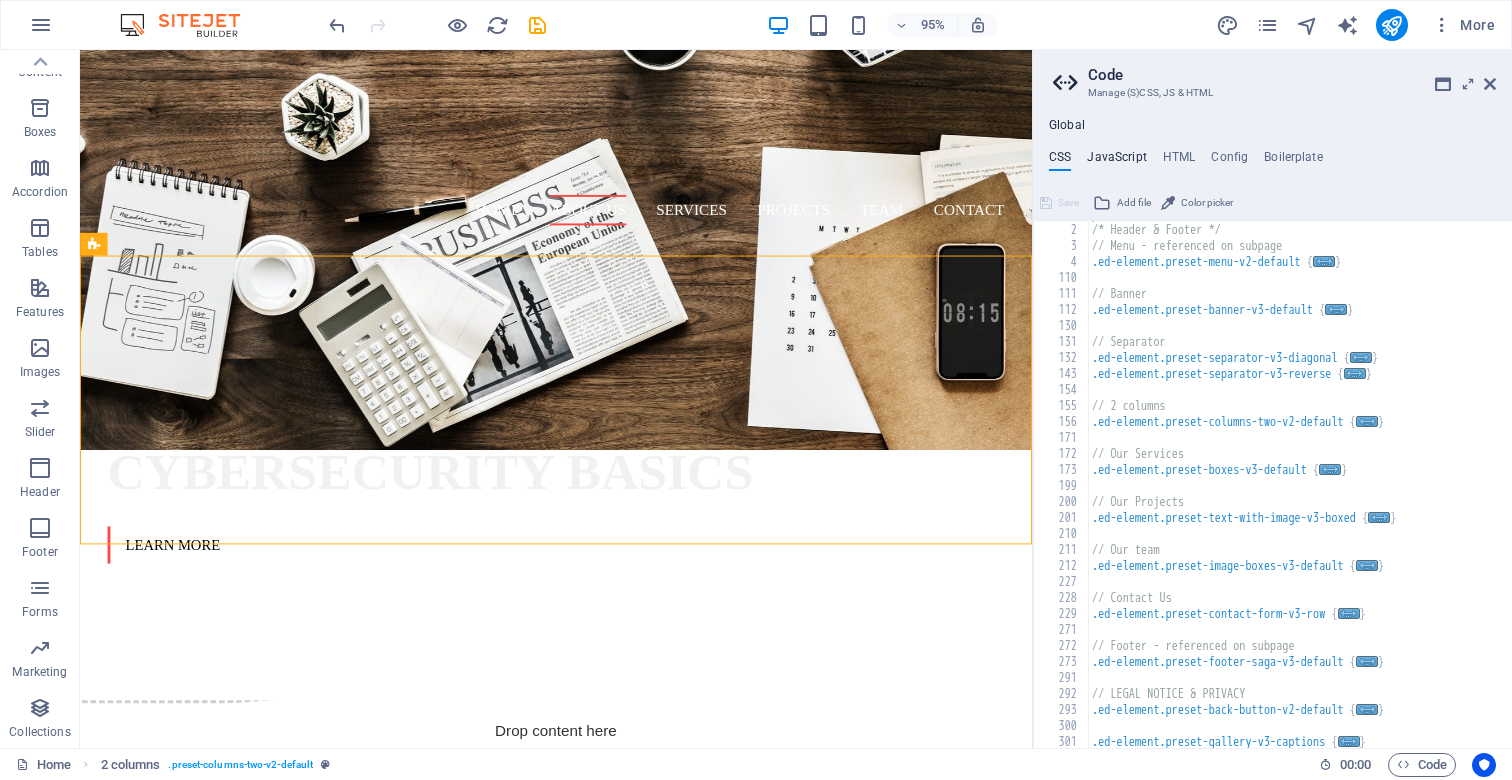 click on "JavaScript" at bounding box center (1116, 161) 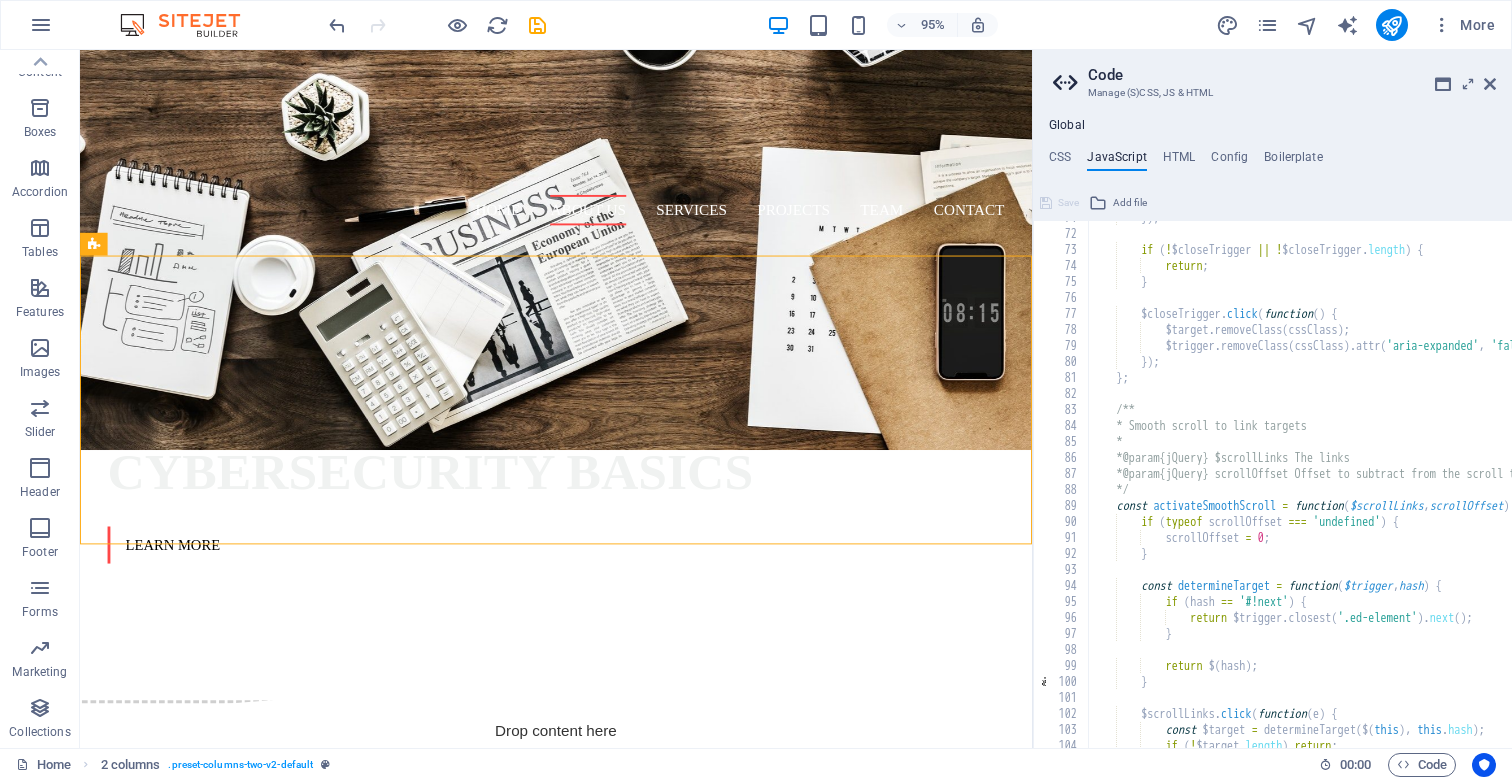 scroll, scrollTop: 1137, scrollLeft: 0, axis: vertical 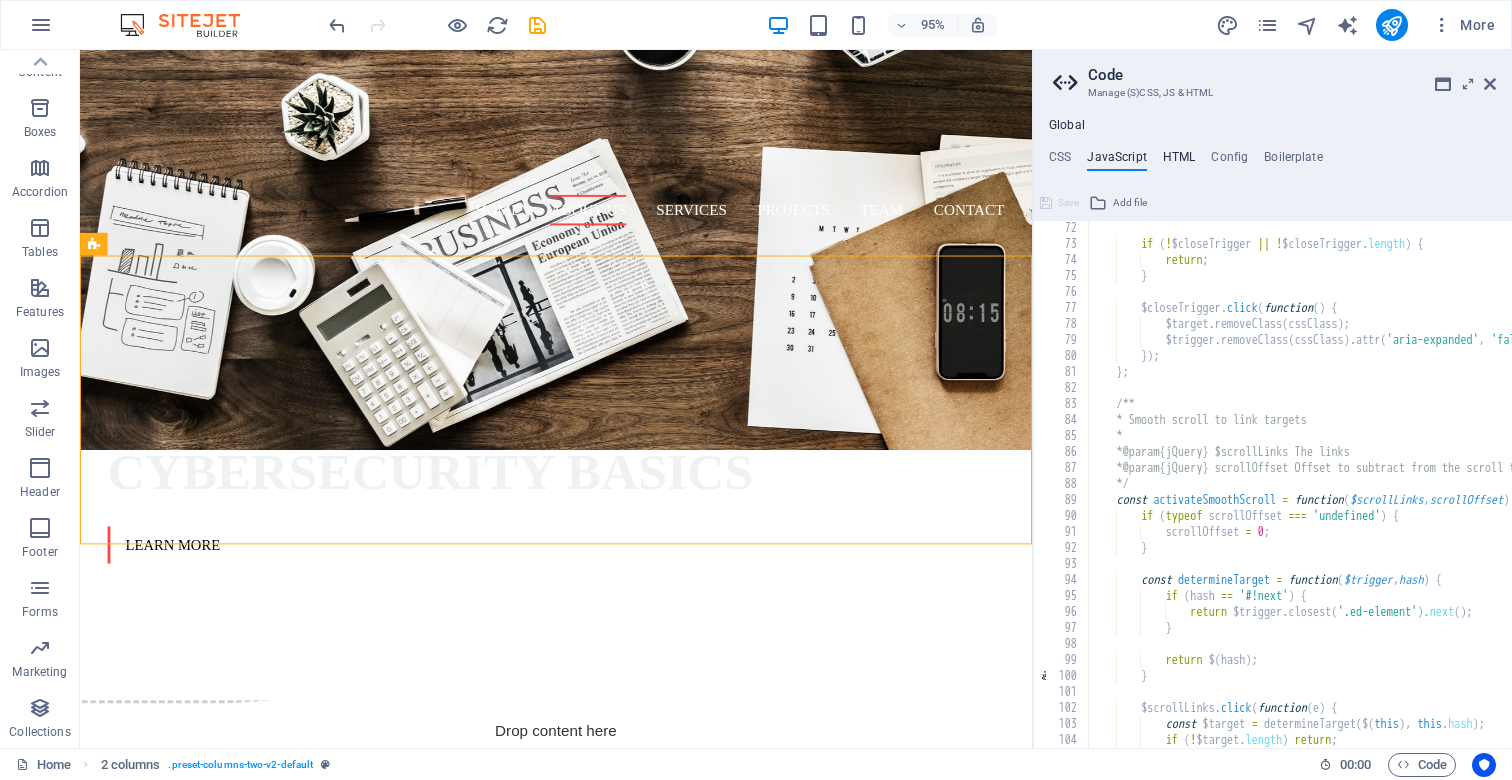 click on "HTML" at bounding box center [1179, 161] 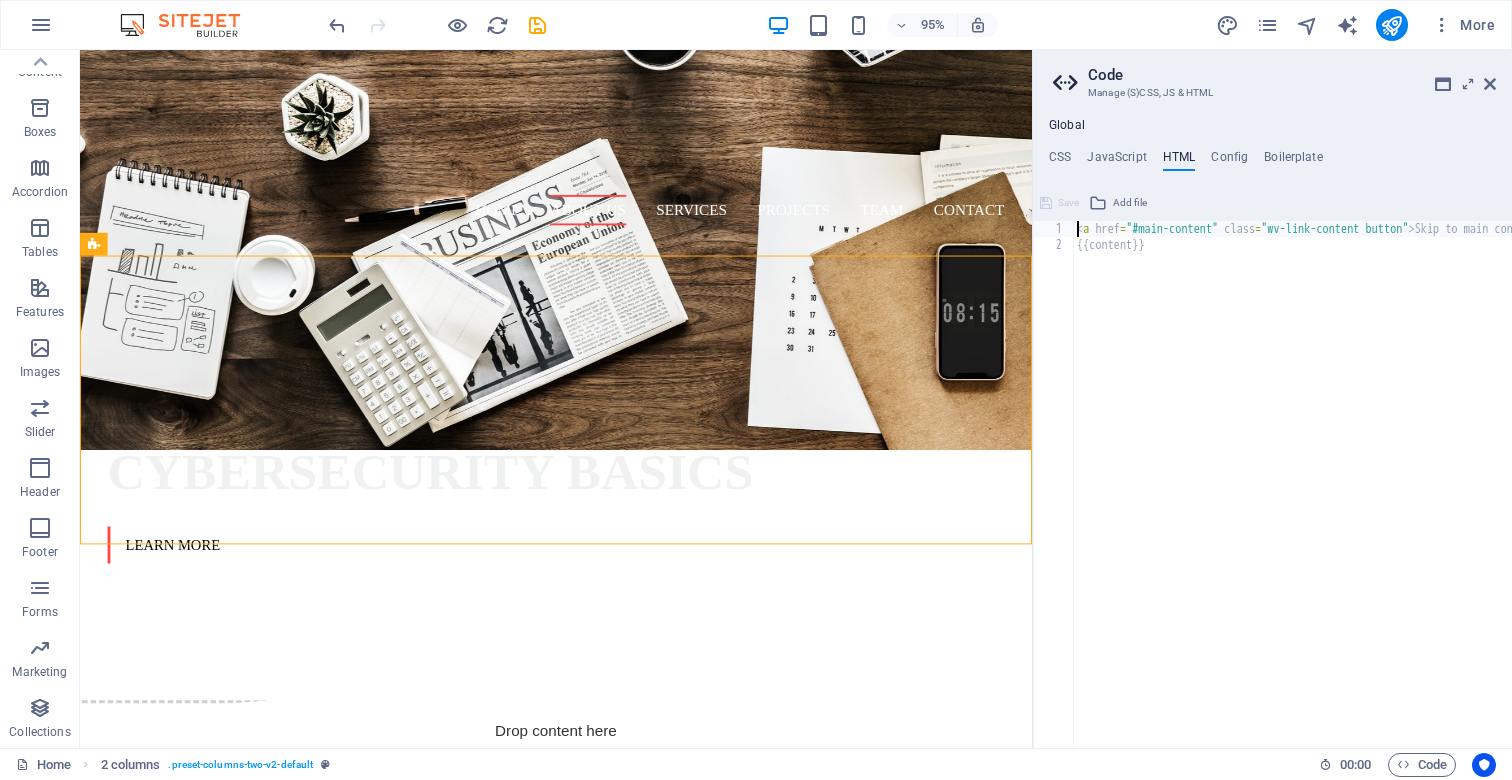 click on "< a   href = "#main-content"   class = "wv-link-content button" > Skip to main content </ a > {{content}}" at bounding box center (1367, 501) 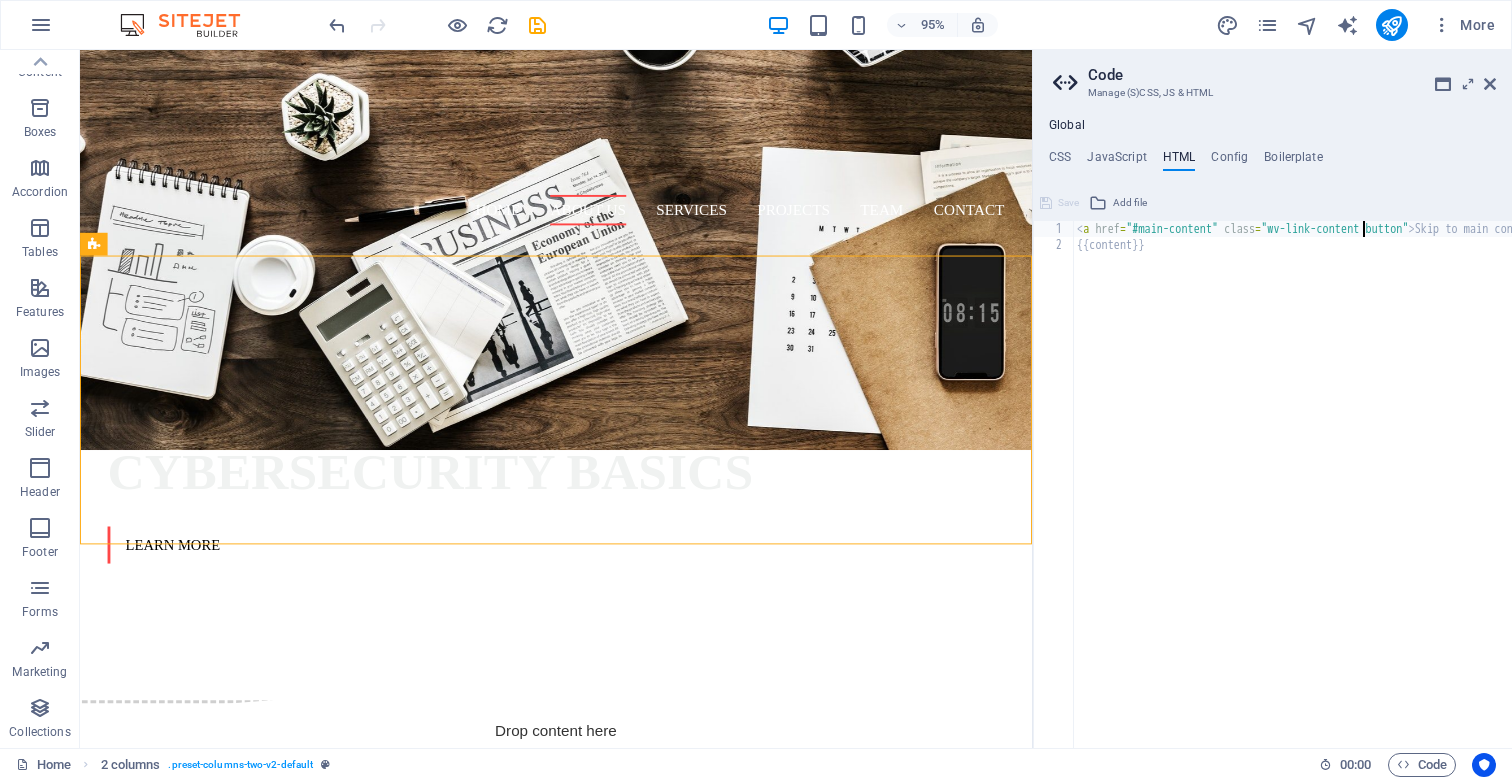 click on "< a   href = "#main-content"   class = "wv-link-content button" > Skip to main content </ a > {{content}}" at bounding box center (1367, 501) 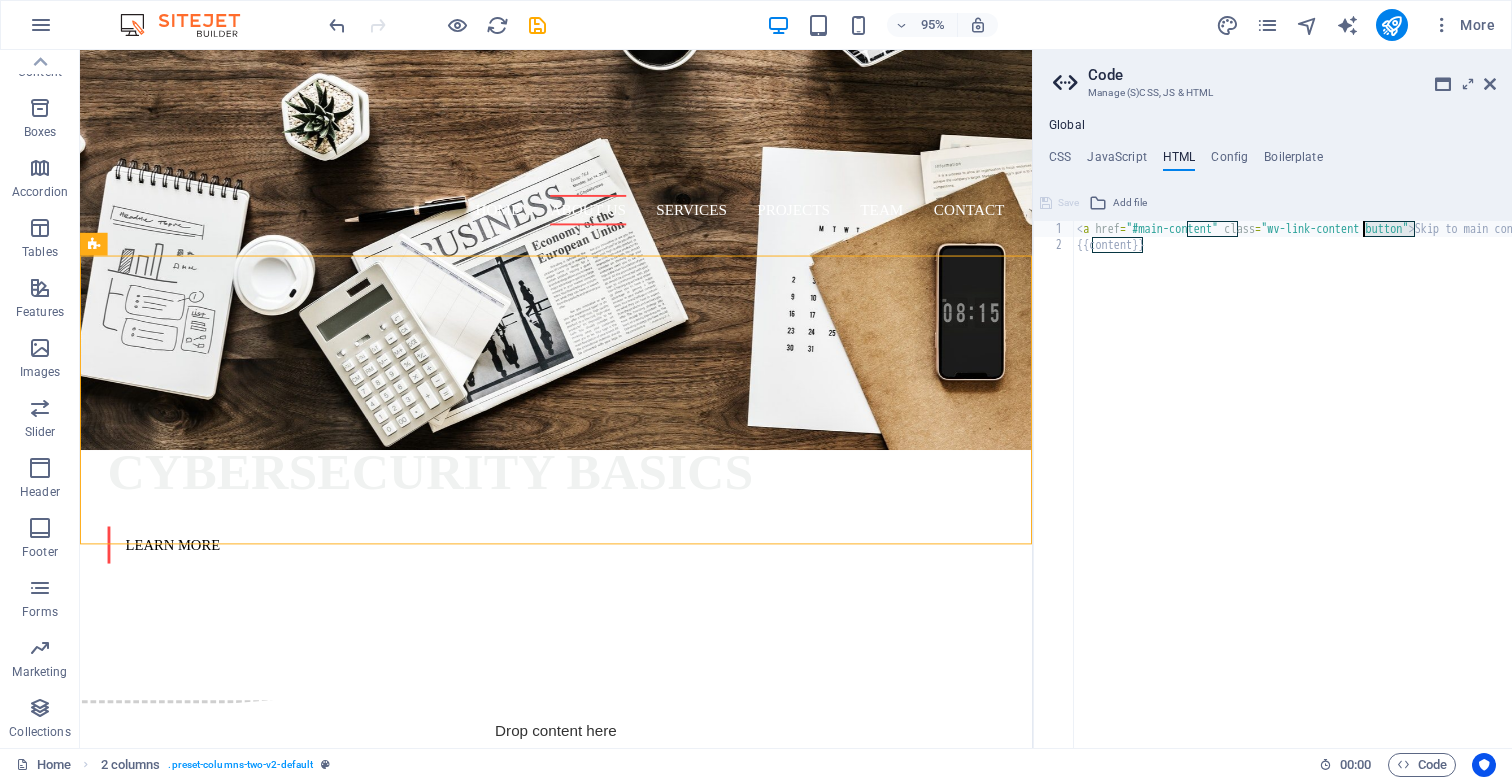 click on "< a   href = "#main-content"   class = "wv-link-content button" > Skip to main content </ a > {{content}}" at bounding box center [1367, 501] 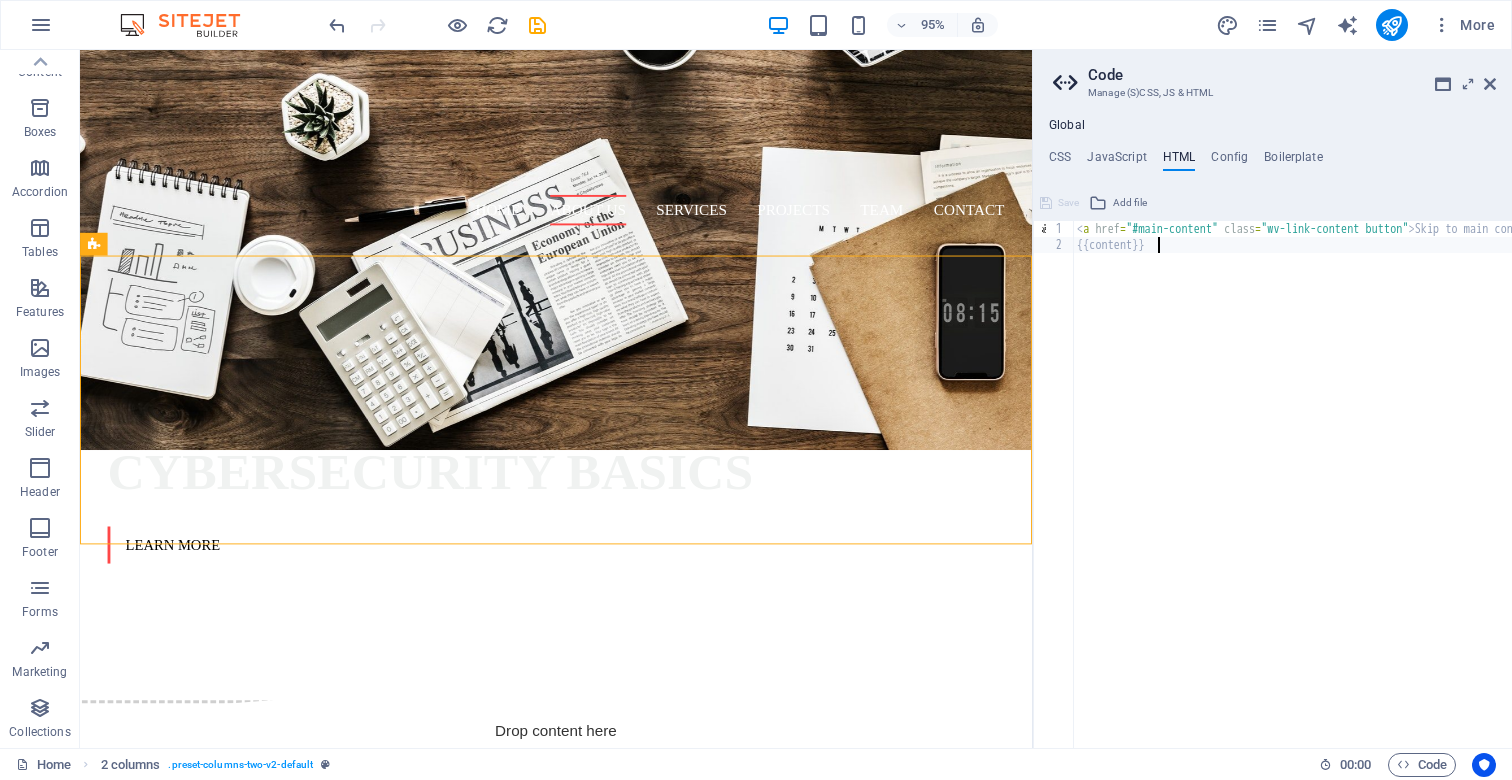 click on "< a   href = "#main-content"   class = "wv-link-content button" > Skip to main content </ a > {{content}}" at bounding box center (1367, 501) 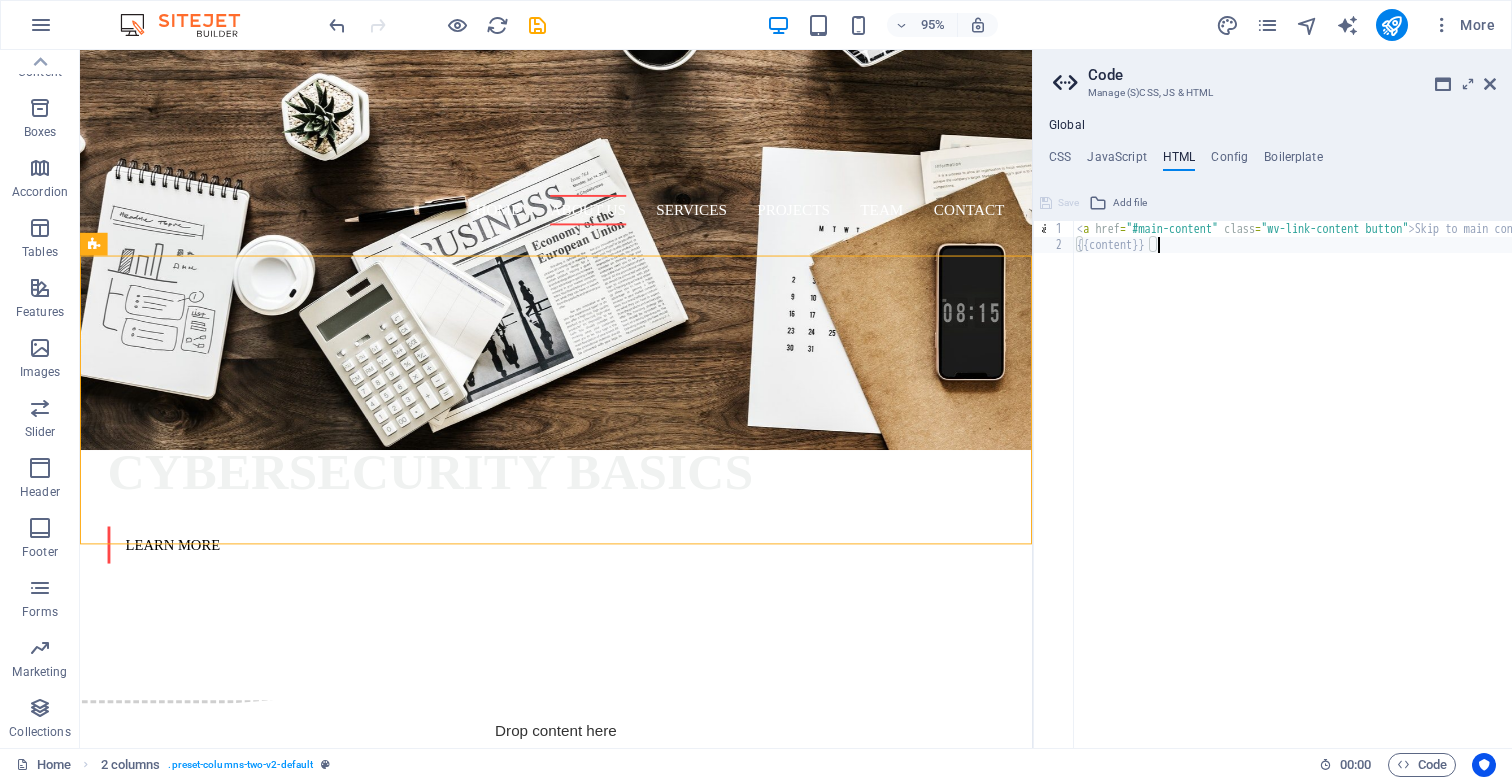 click on "Global CSS JavaScript HTML Config Boilerplate /* Template: Marketer*/ 1 2 3 4 110 111 112 130 131 132 143 154 155 156 171 172 173 199 200 201 210 211 212 227 228 229 271 272 273 291 292 293 300 301 /* Template: Marketer*/ /* Header & Footer */ // Menu - referenced on subpage .ed-element.preset-menu-v2-default   { ... } // Banner .ed-element.preset-banner-v3-default   { ... } // Separator .ed-element.preset-separator-v3-diagonal   { ... } .ed-element.preset-separator-v3-reverse   { ... } // 2 columns .ed-element.preset-columns-two-v2-default   { ... } // Our Services .ed-element.preset-boxes-v3-default   { ... } // Our Projects .ed-element.preset-text-with-image-v3-boxed   { ... } // Our team .ed-element.preset-image-boxes-v3-default   { ... } // Contact Us .ed-element.preset-contact-form-v3-row   { ... } // Footer - referenced on subpage .ed-element.preset-footer-saga-v3-default   { ... } // LEGAL NOTICE & PRIVACY .ed-element.preset-back-button-v2-default   { ... } .ed-element.preset-gallery-v3-captions   { }" at bounding box center (1272, 433) 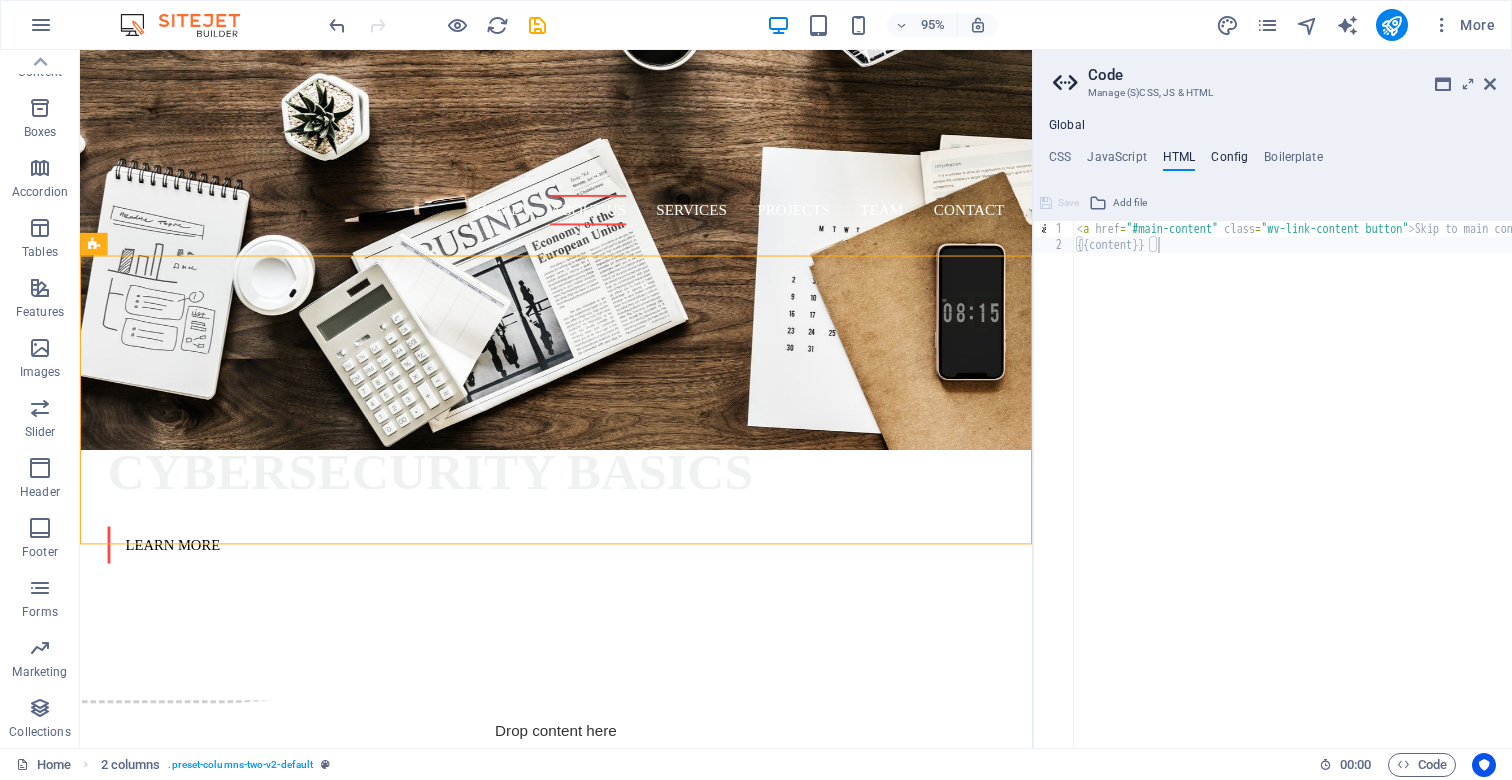 click on "Config" at bounding box center [1229, 161] 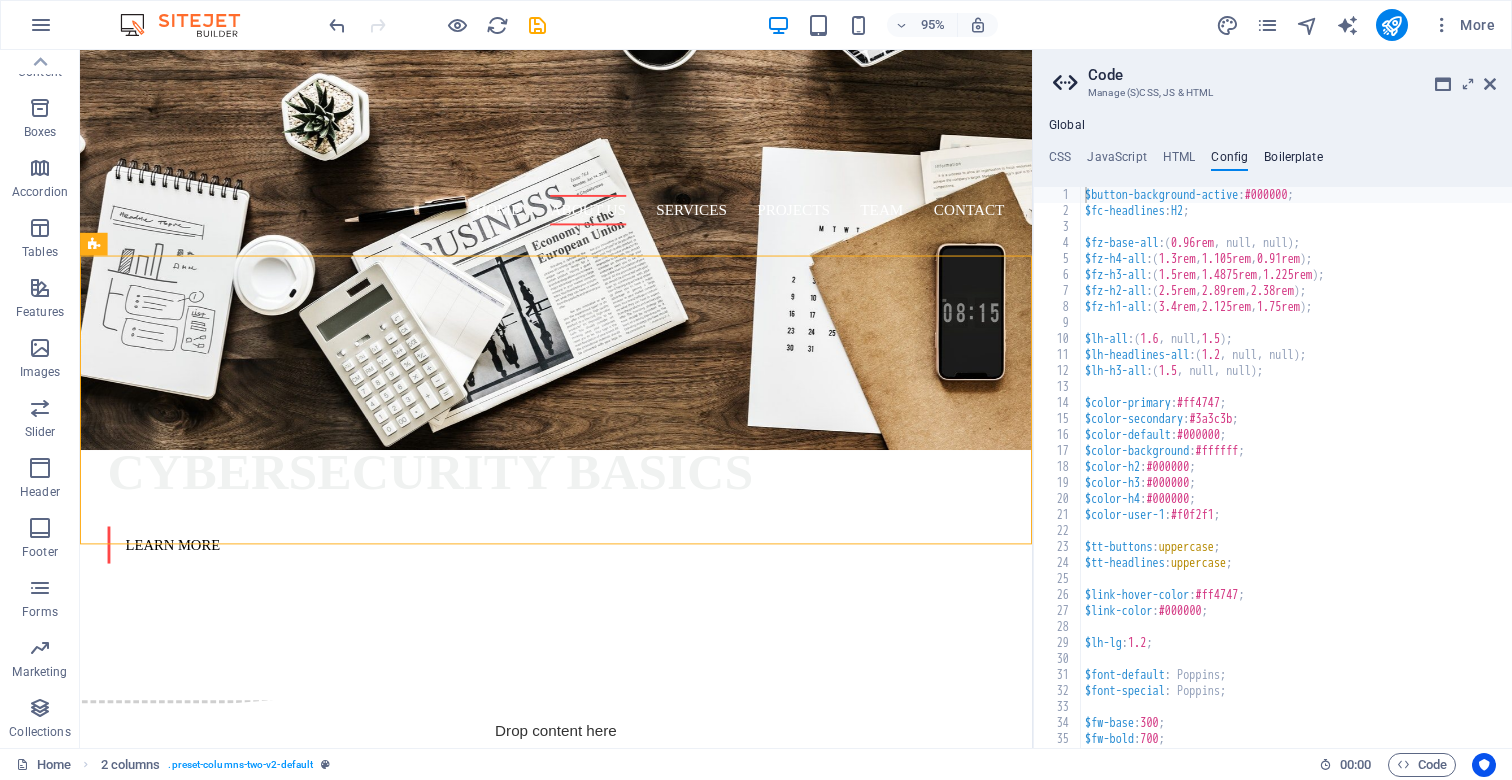 click on "Boilerplate" at bounding box center [1293, 161] 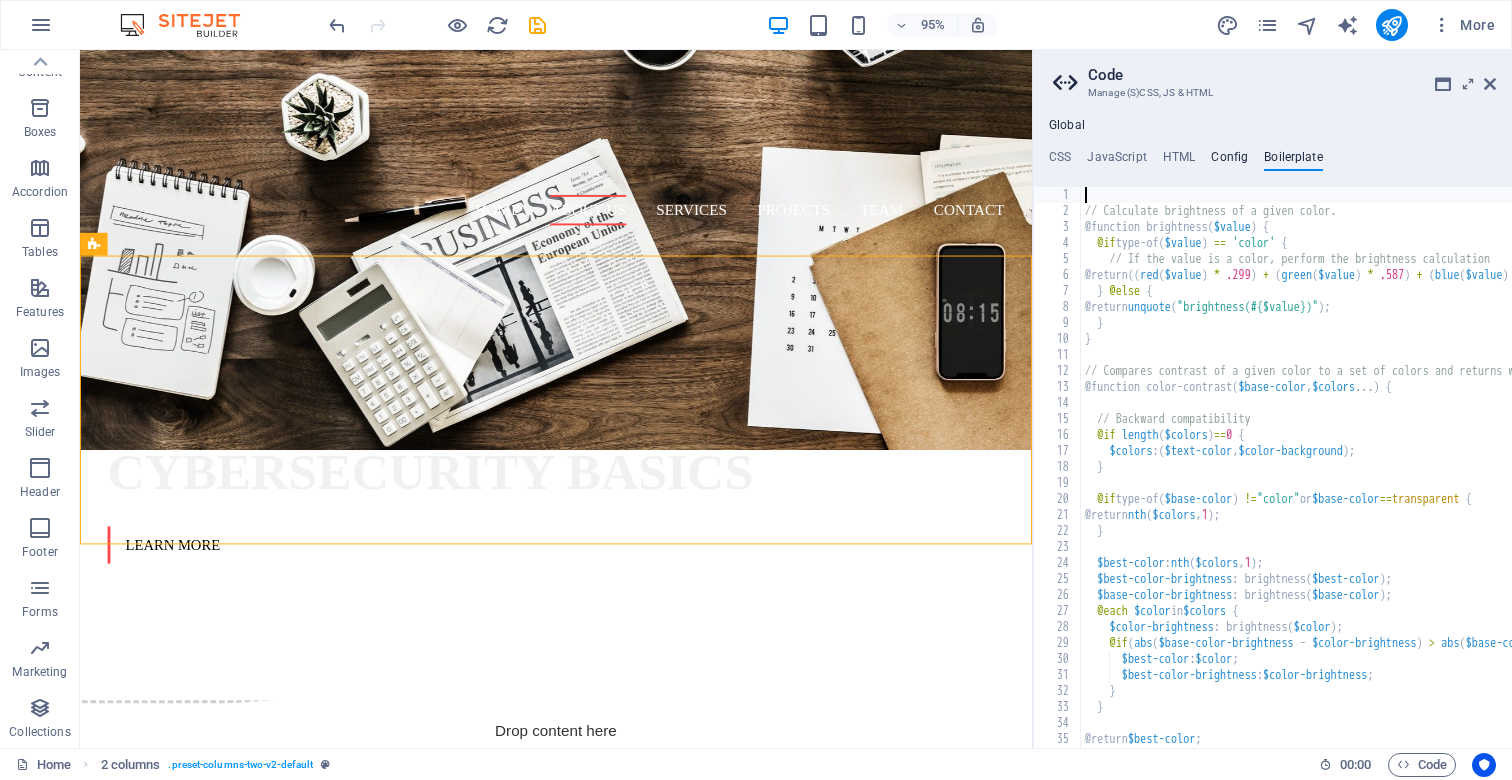click on "Config" at bounding box center (1229, 161) 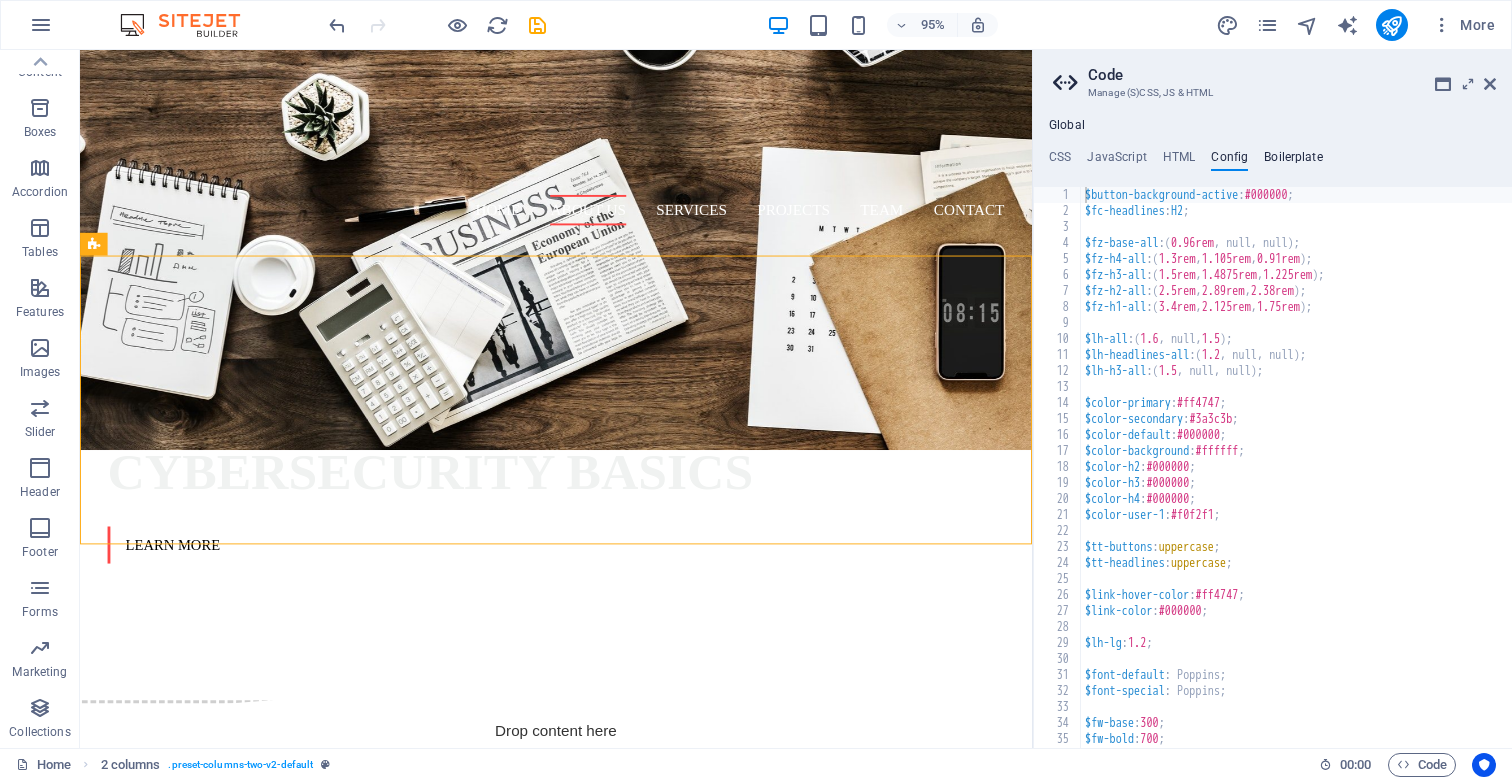 click on "Boilerplate" at bounding box center [1293, 161] 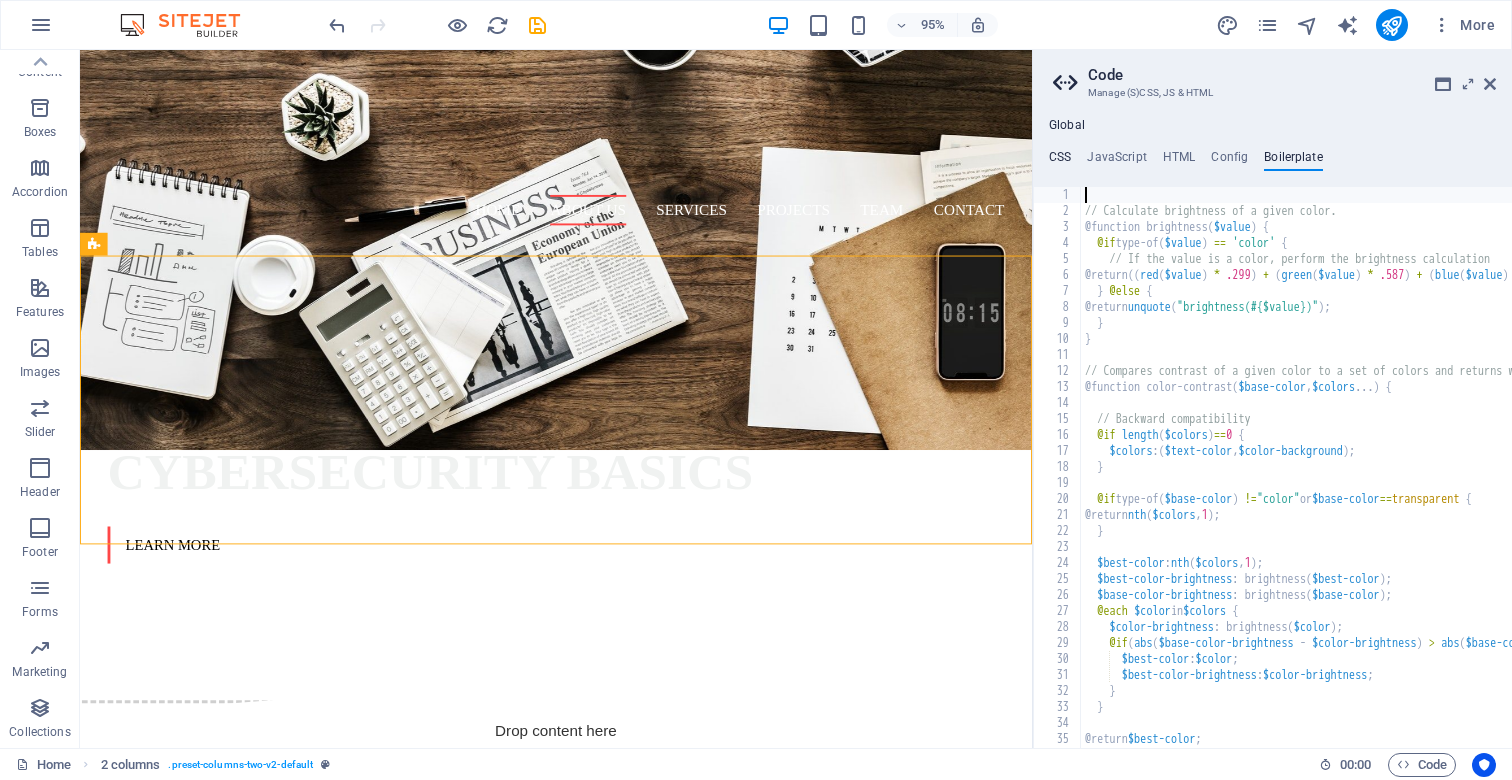 click on "CSS" at bounding box center (1060, 161) 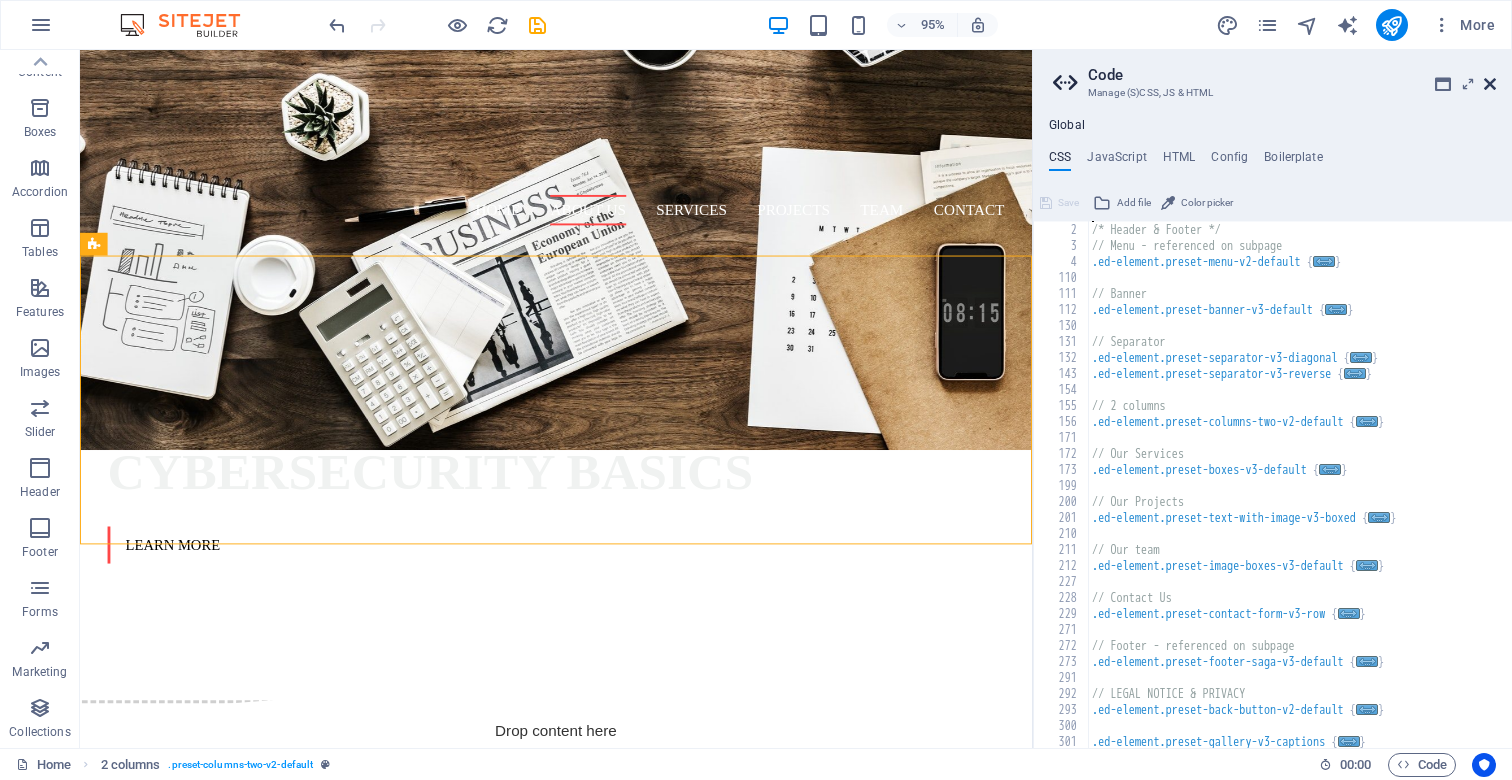 click at bounding box center (1490, 84) 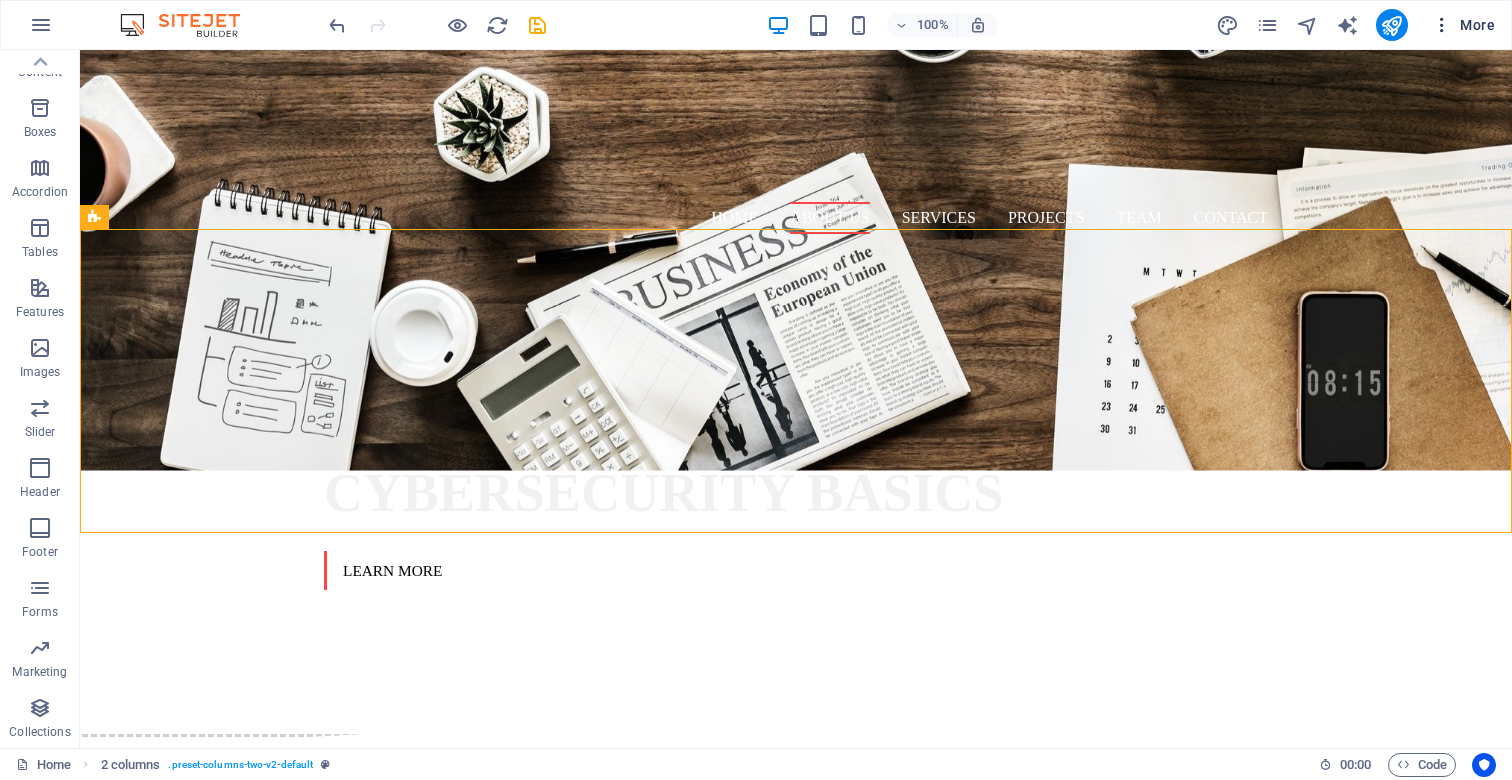 click at bounding box center [1442, 25] 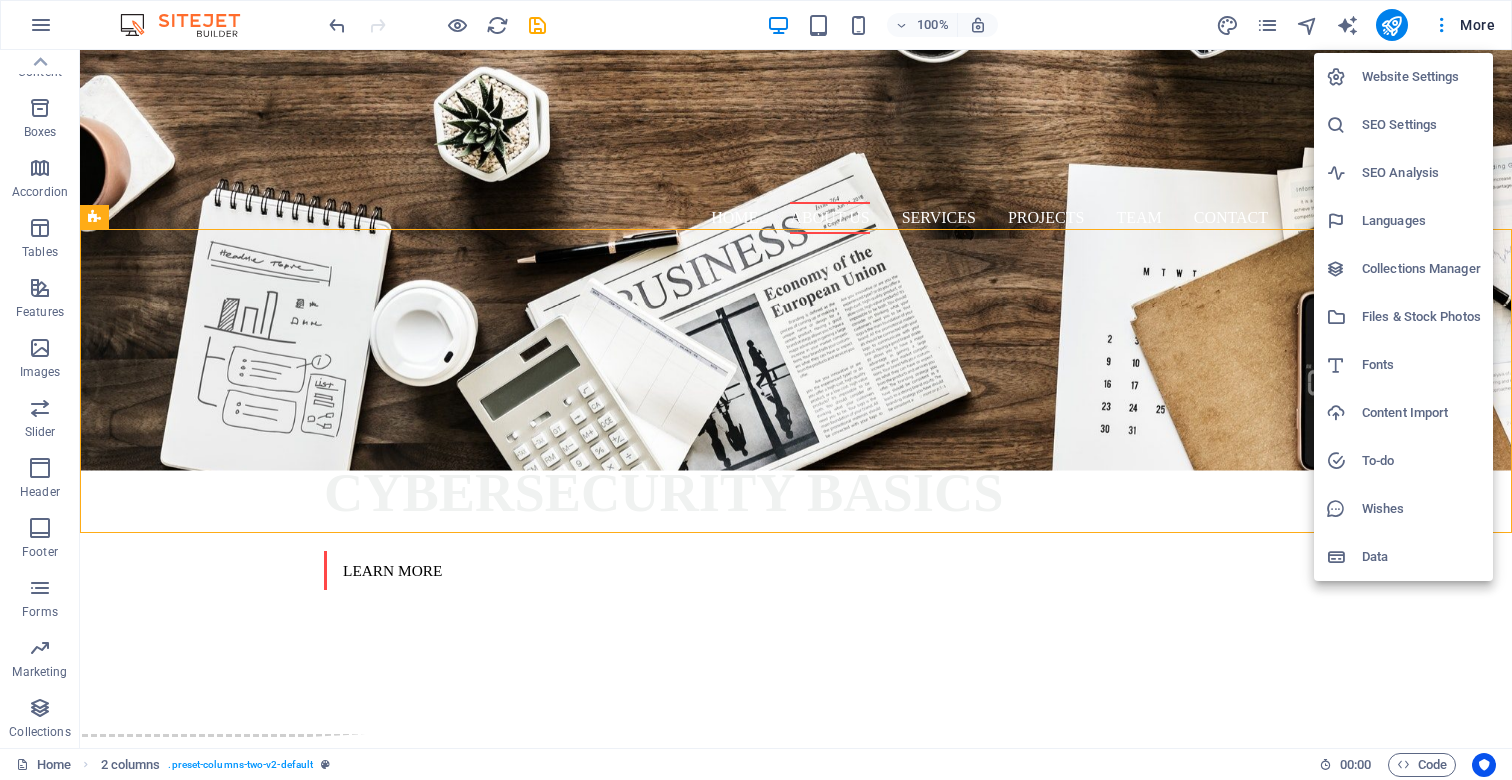 click on "Website Settings" at bounding box center (1421, 77) 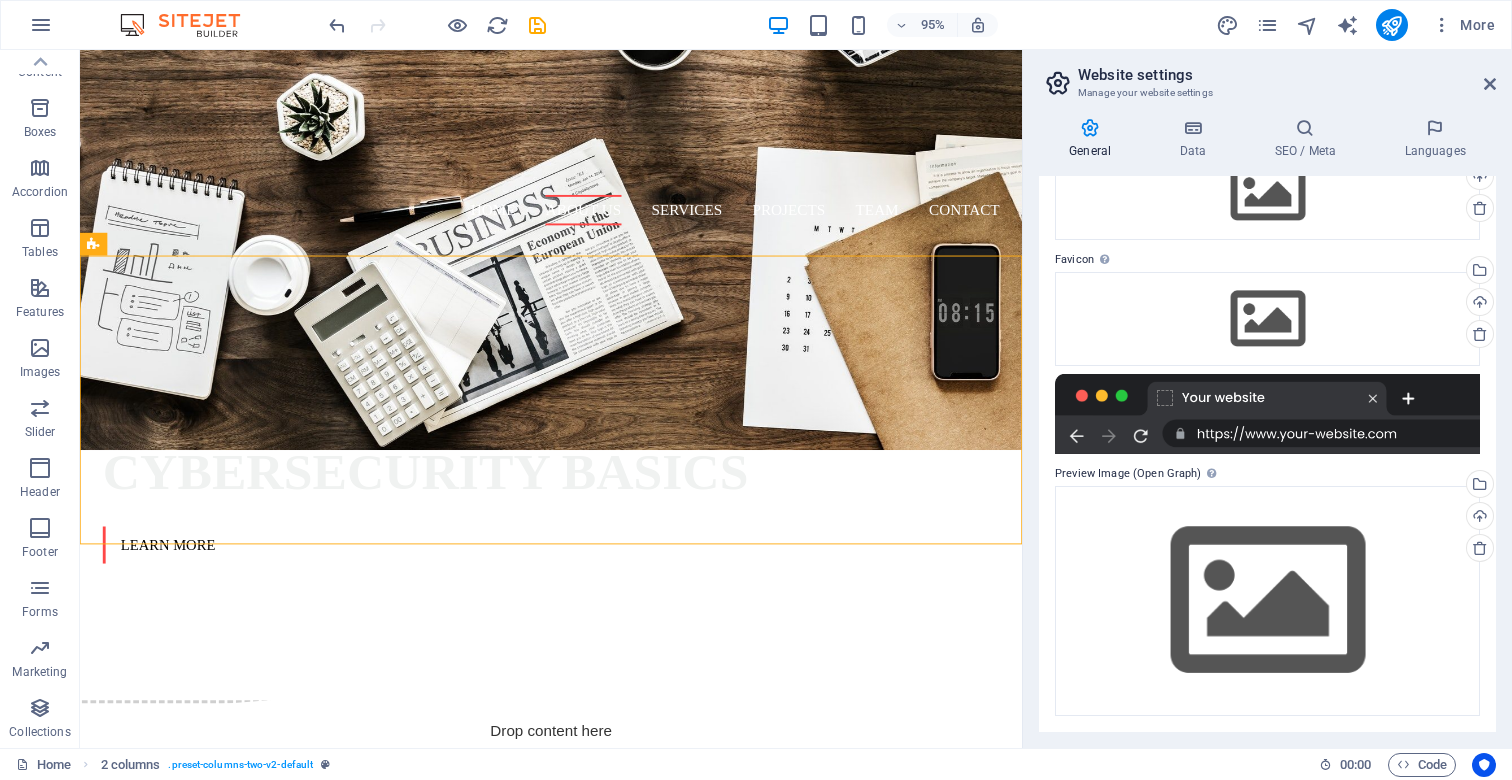 scroll, scrollTop: 125, scrollLeft: 0, axis: vertical 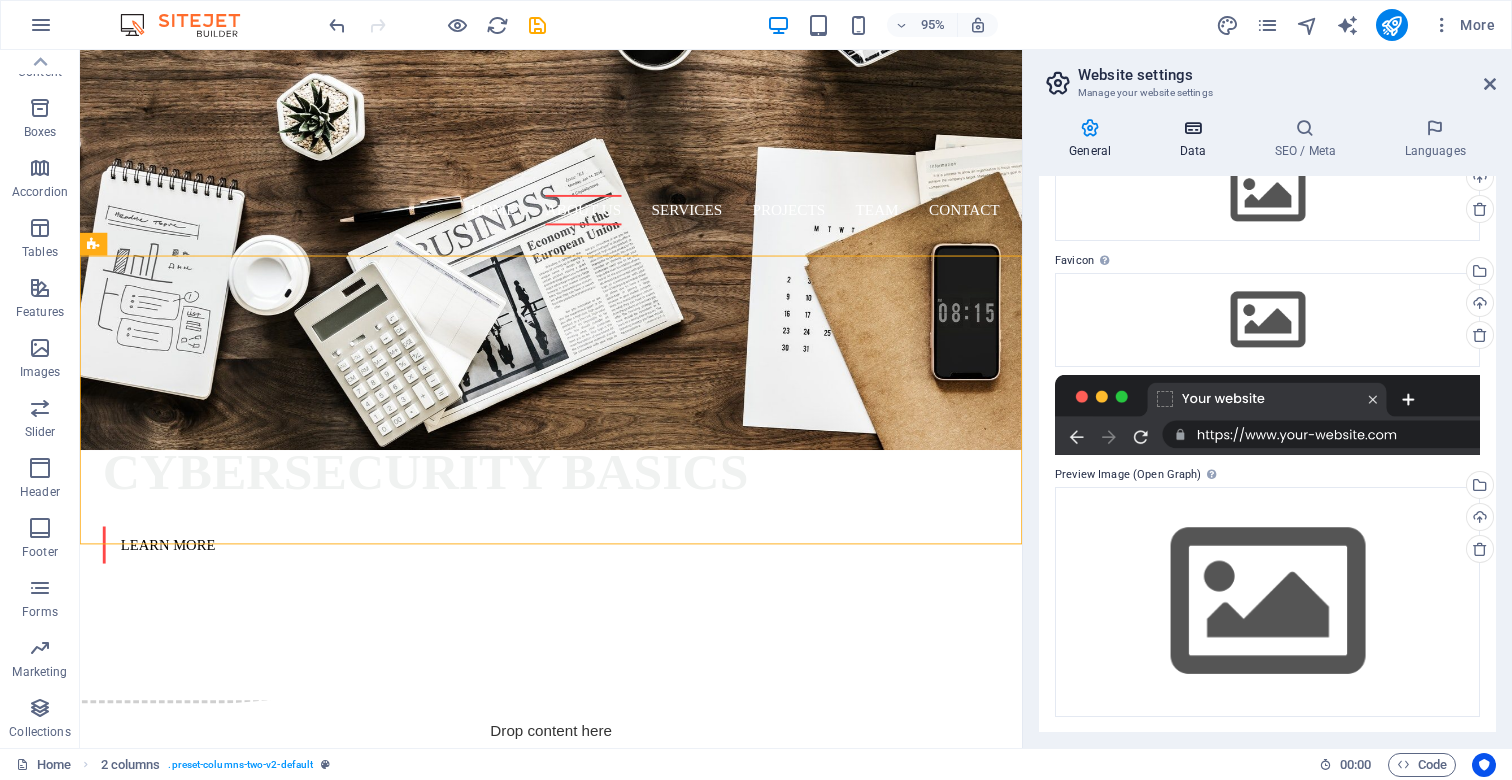click at bounding box center [1192, 128] 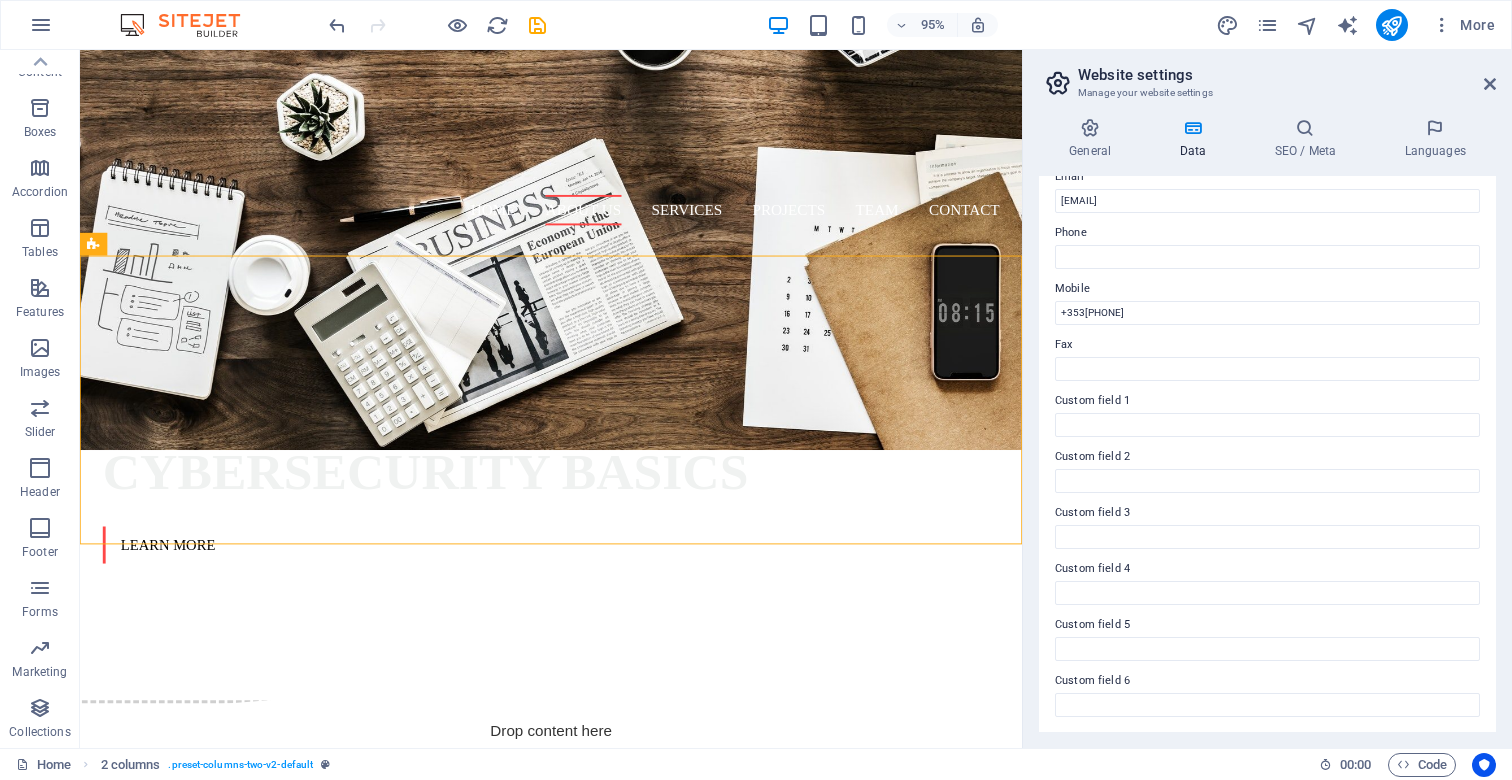 scroll, scrollTop: 403, scrollLeft: 0, axis: vertical 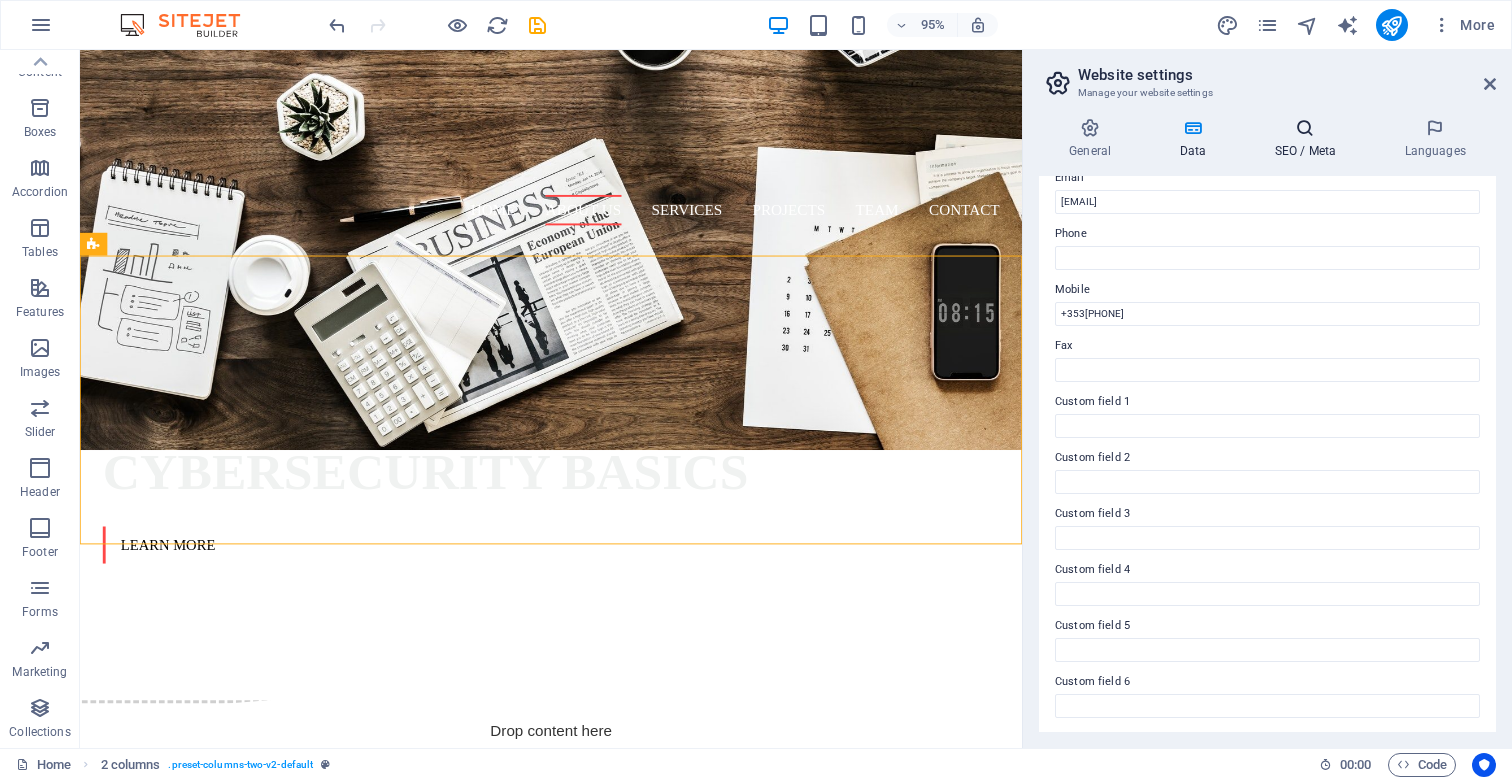 click at bounding box center [1305, 128] 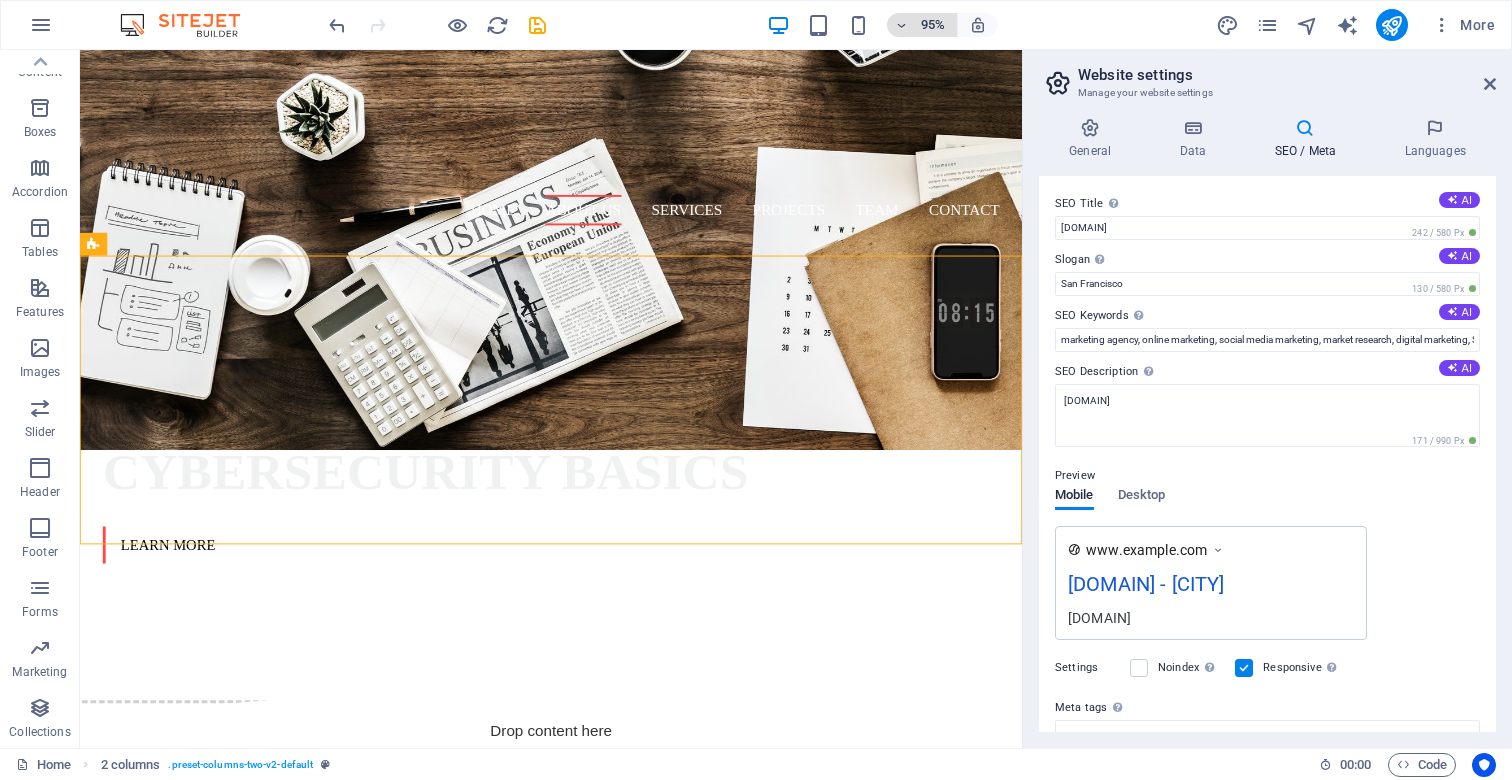 click on "95%" at bounding box center [933, 25] 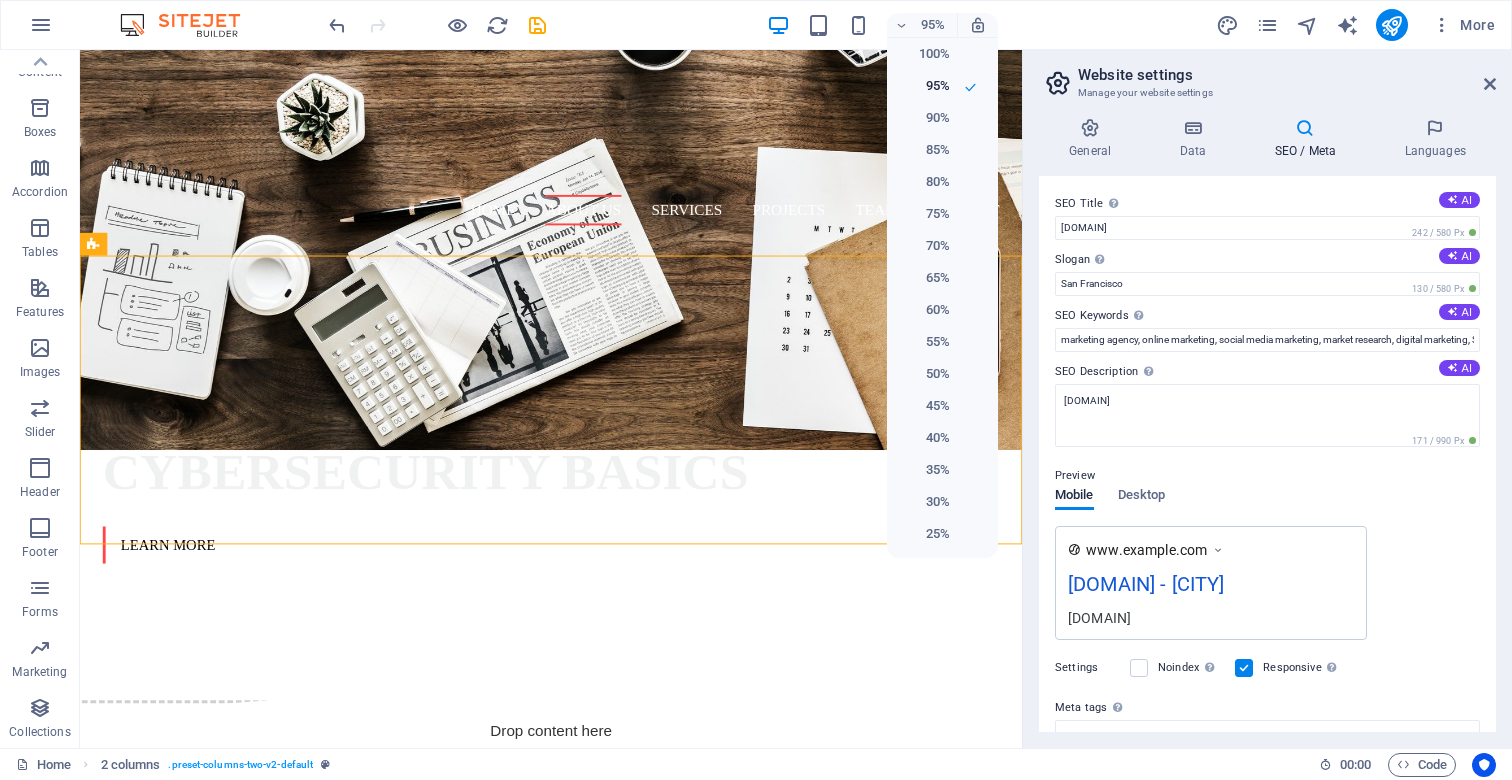 click at bounding box center (756, 390) 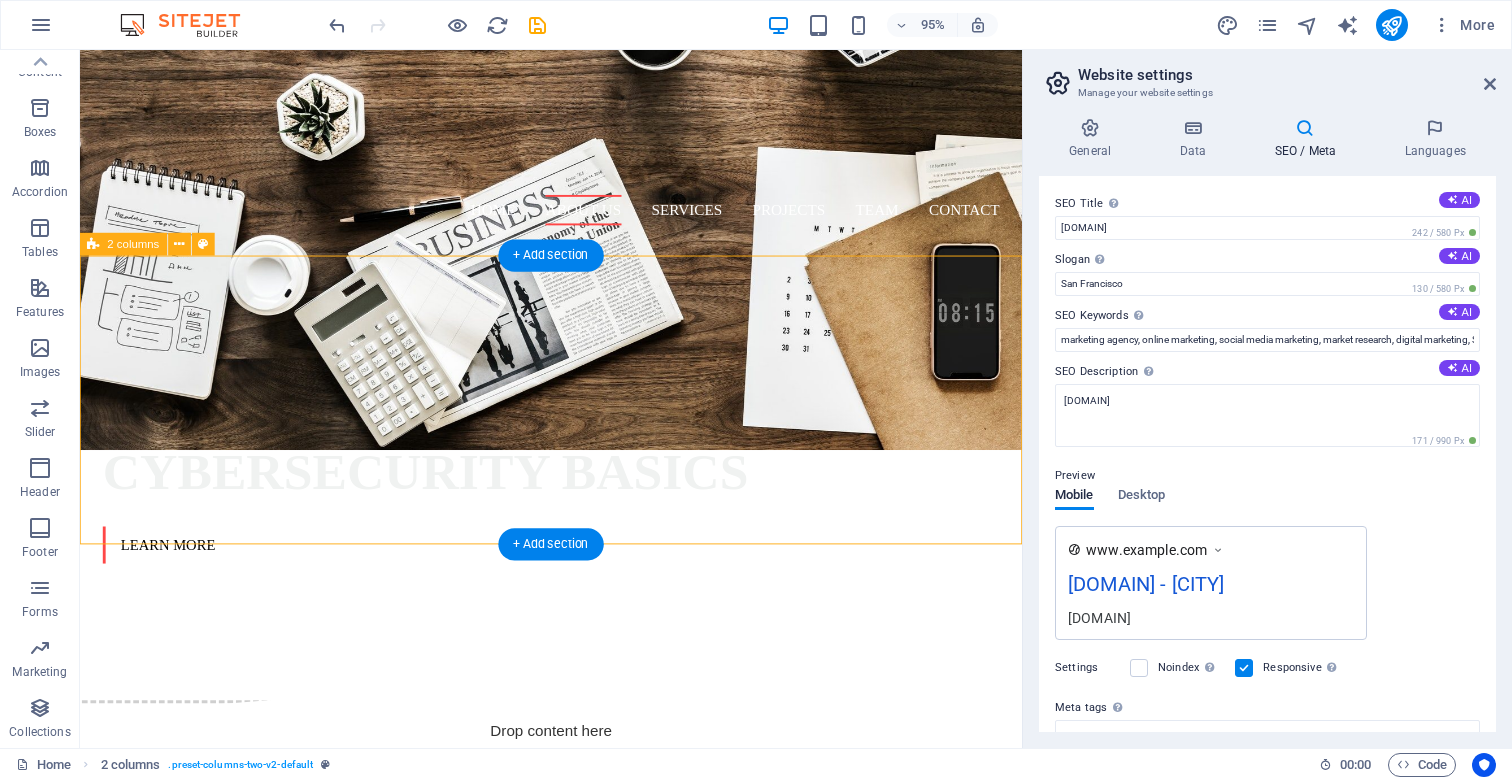 scroll, scrollTop: 659, scrollLeft: 0, axis: vertical 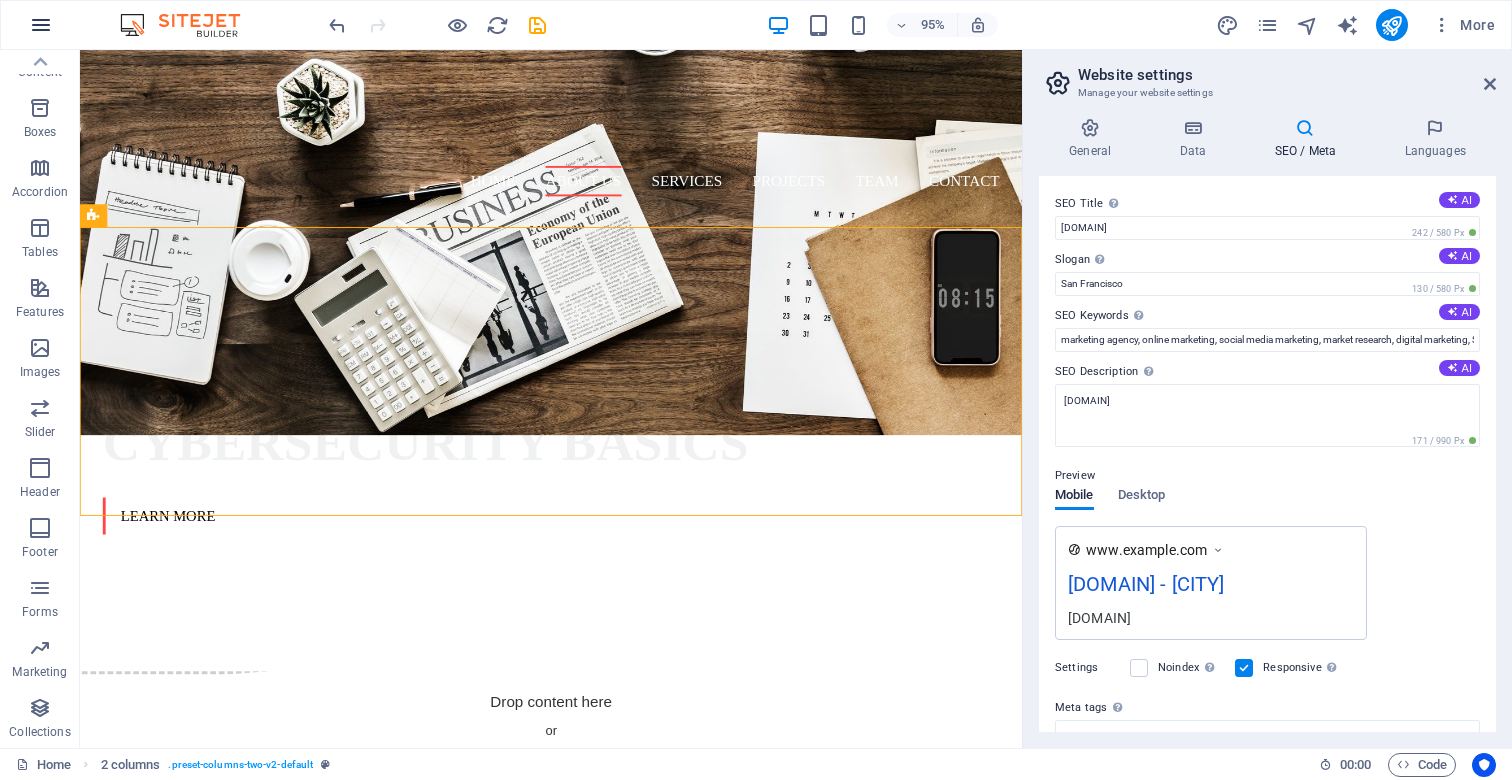 click at bounding box center (41, 25) 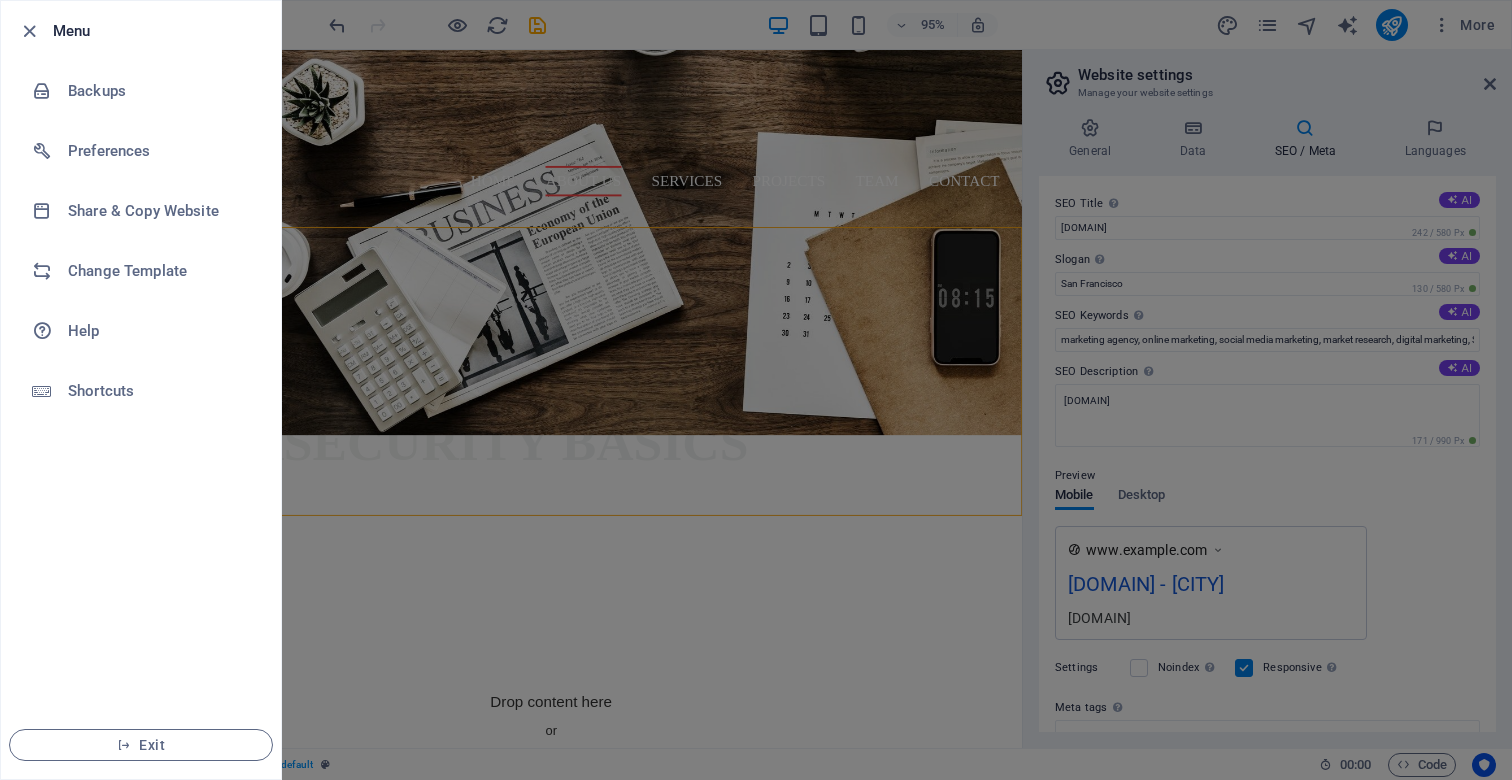 click at bounding box center (756, 390) 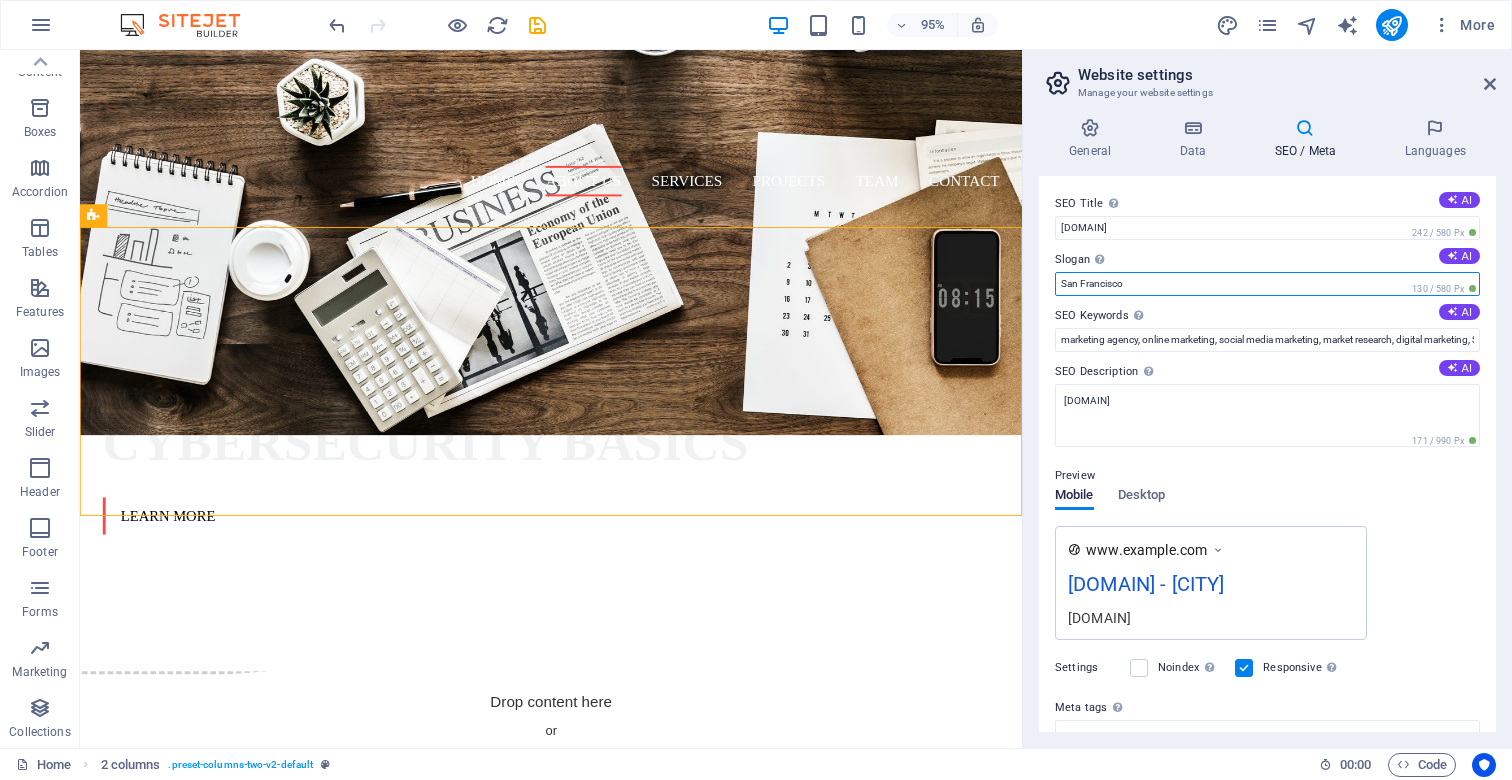 click on "San Francisco" at bounding box center (1267, 284) 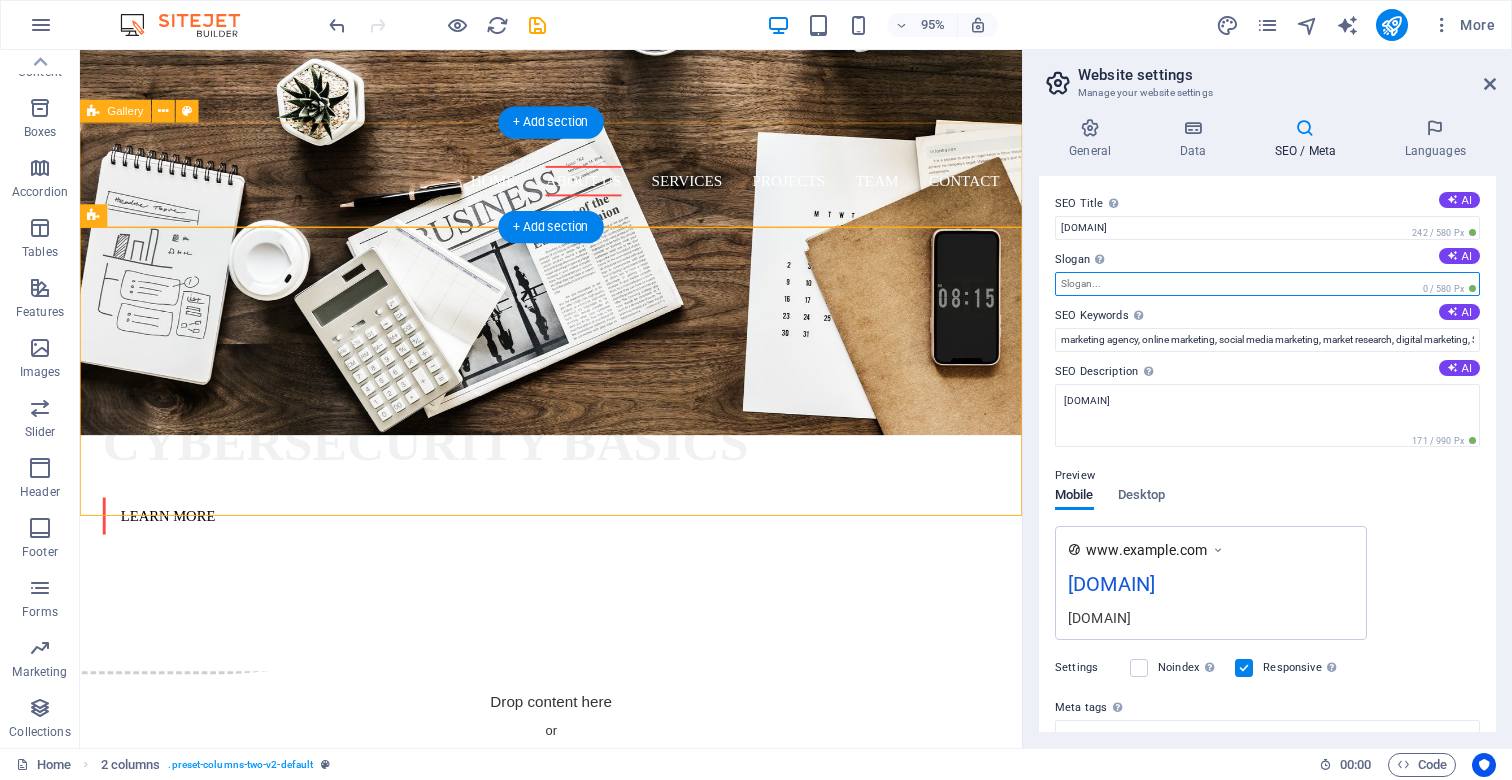 type 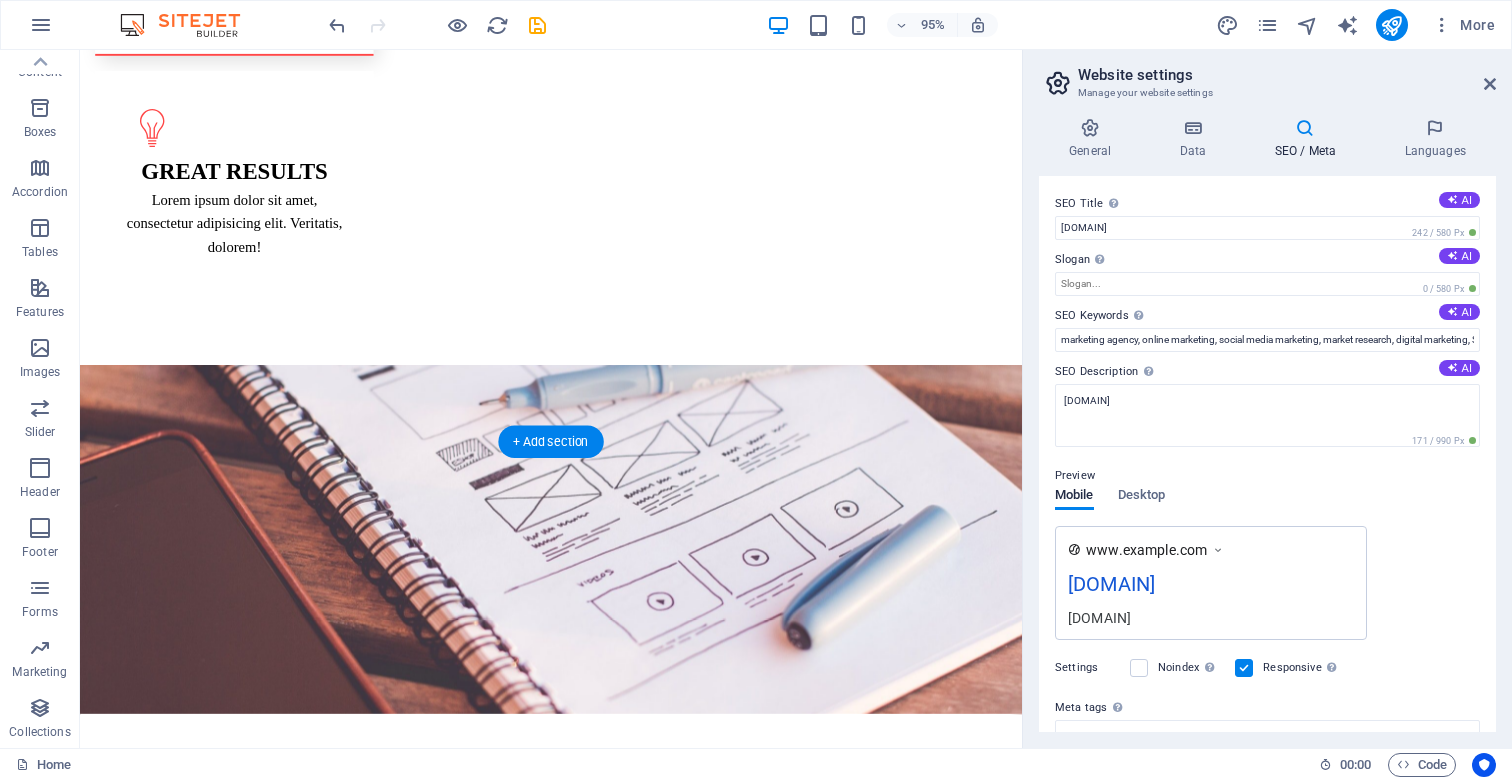 scroll, scrollTop: 3159, scrollLeft: 0, axis: vertical 